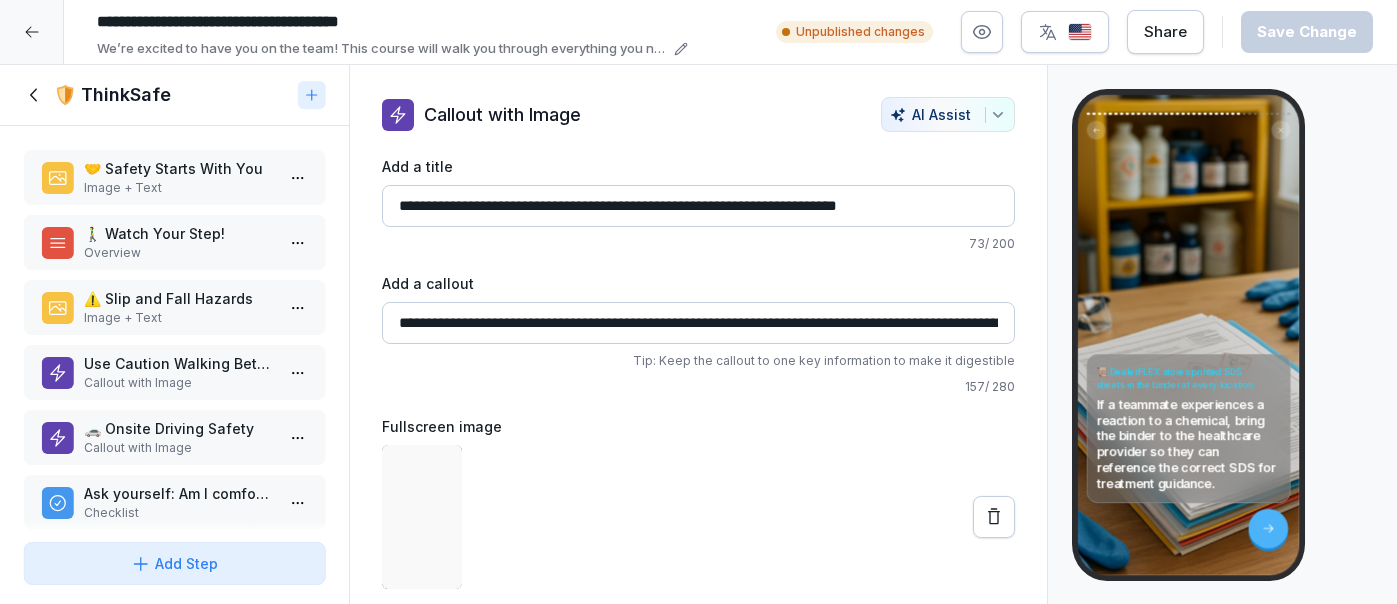 scroll, scrollTop: 0, scrollLeft: 0, axis: both 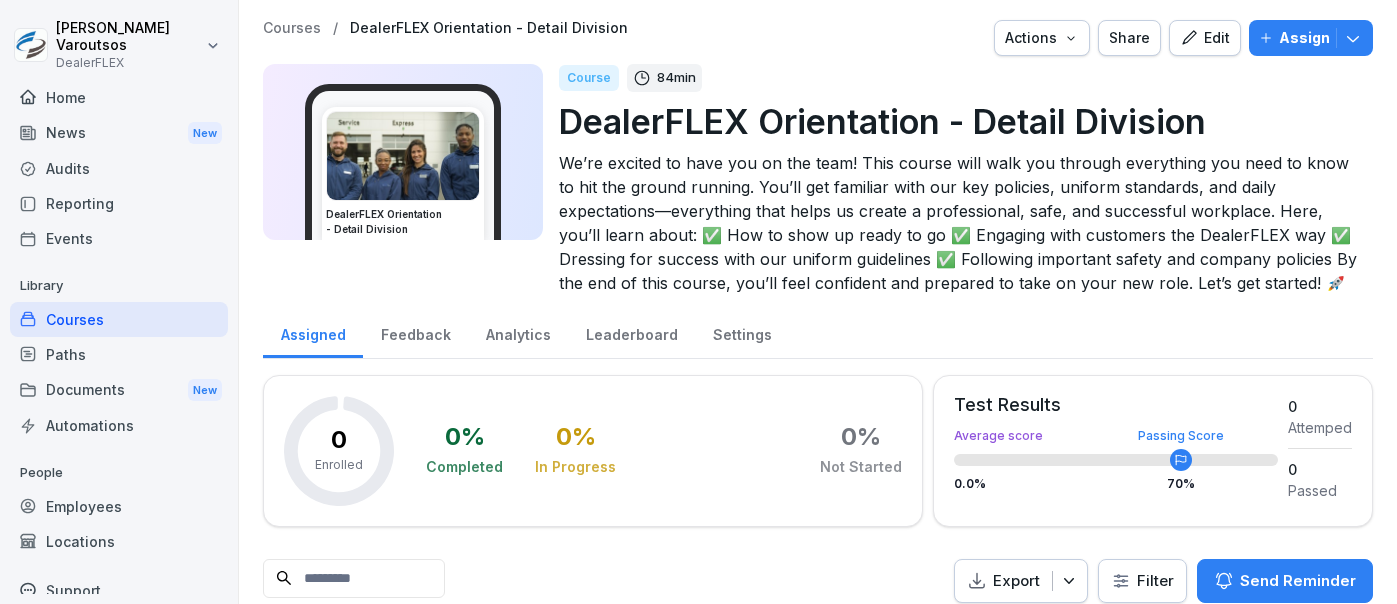 click on "Courses" at bounding box center (119, 319) 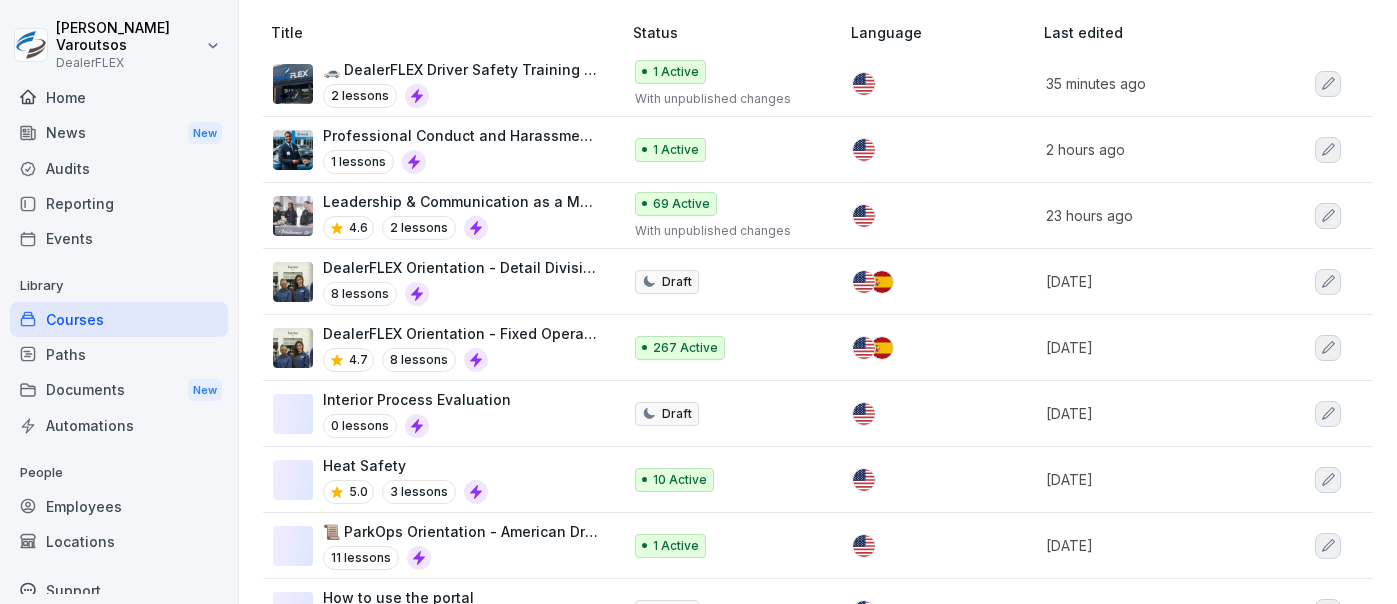 scroll, scrollTop: 267, scrollLeft: 0, axis: vertical 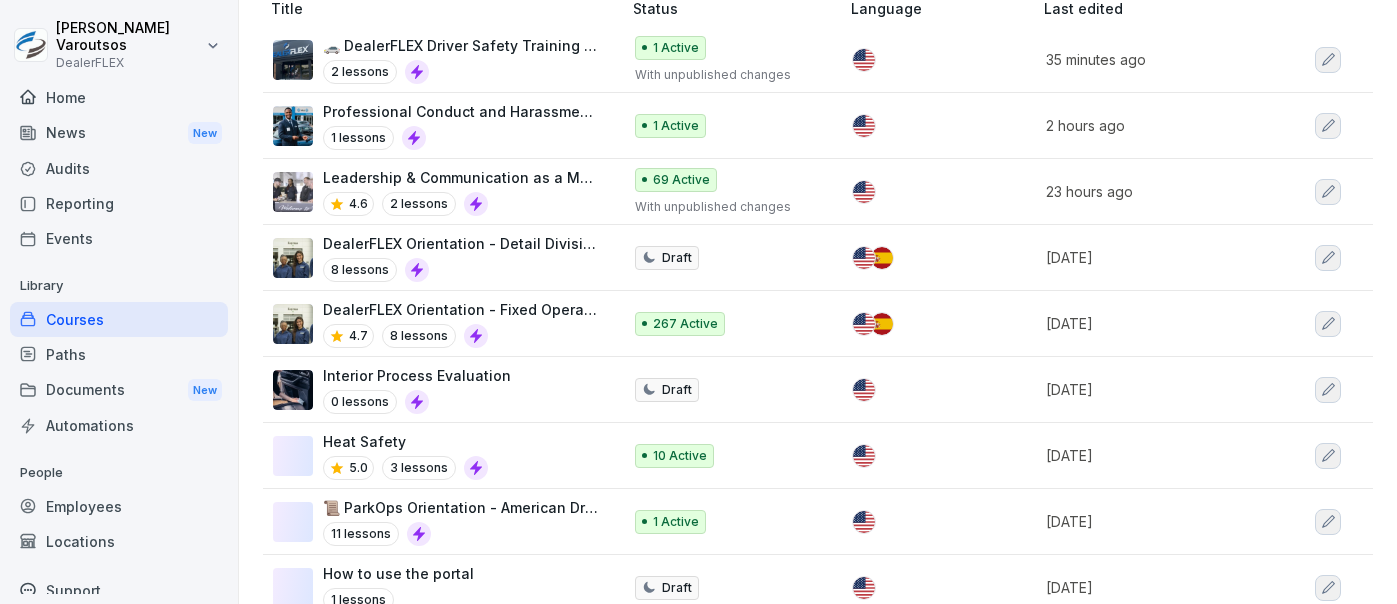 click on "🚗 DealerFLEX Driver Safety Training & Evaluation" at bounding box center [462, 45] 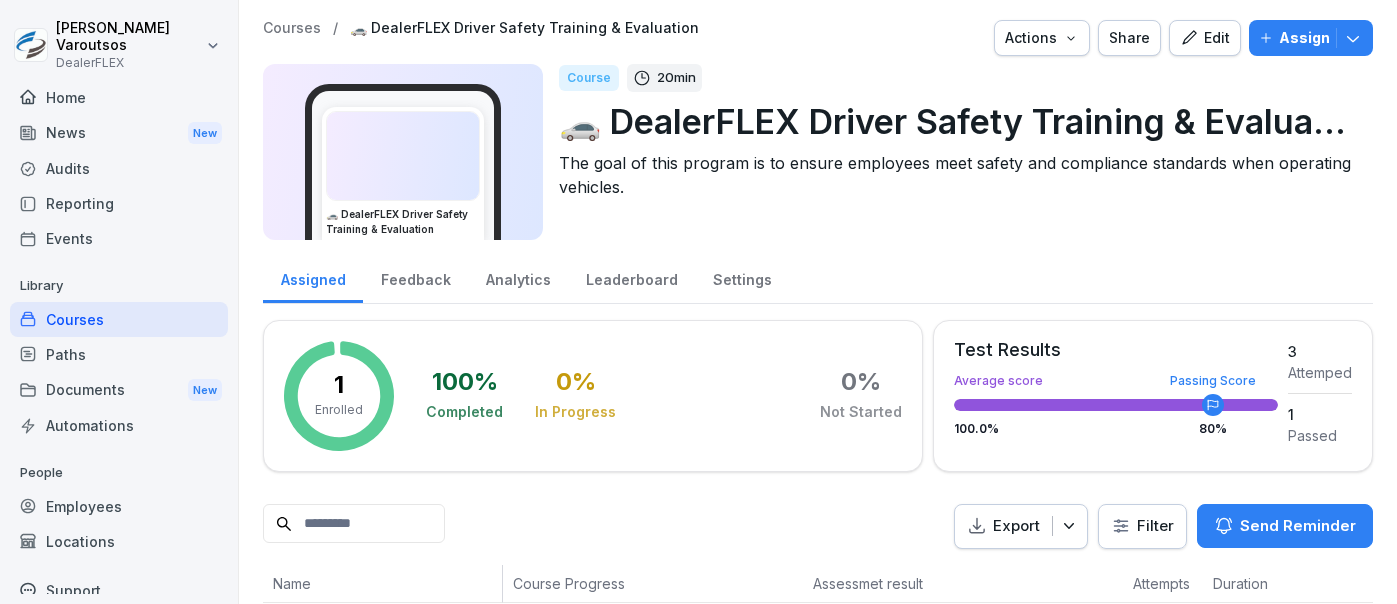 scroll, scrollTop: 0, scrollLeft: 0, axis: both 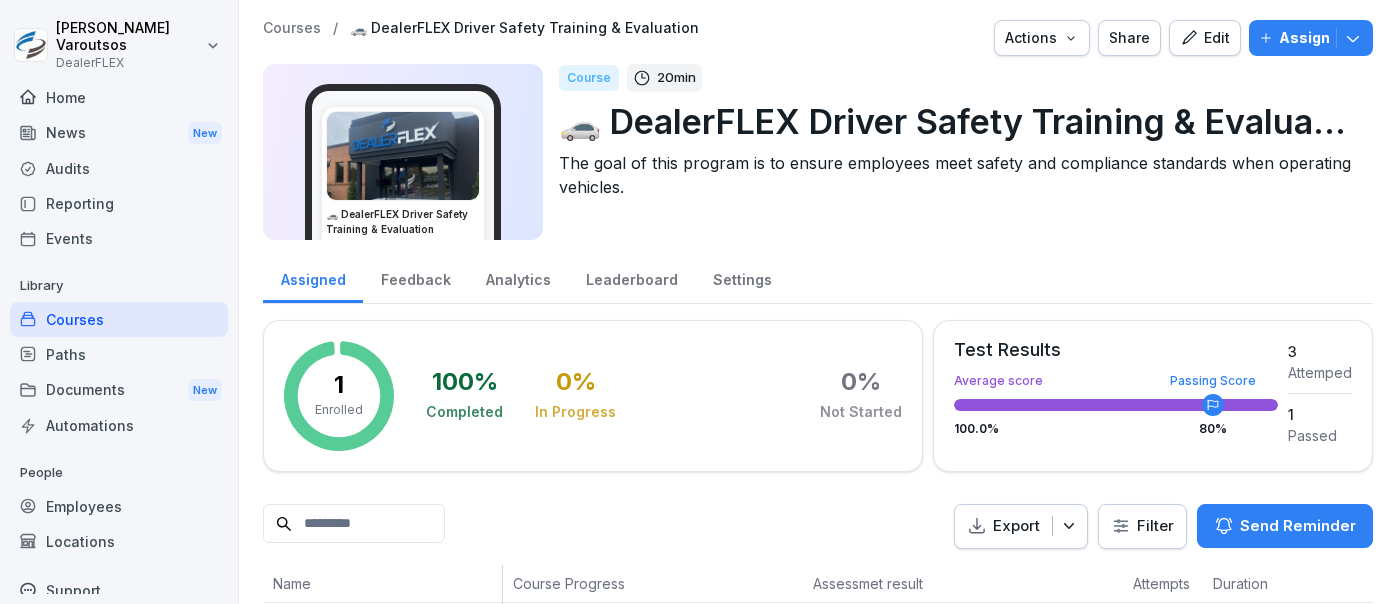 click on "Courses" at bounding box center (119, 319) 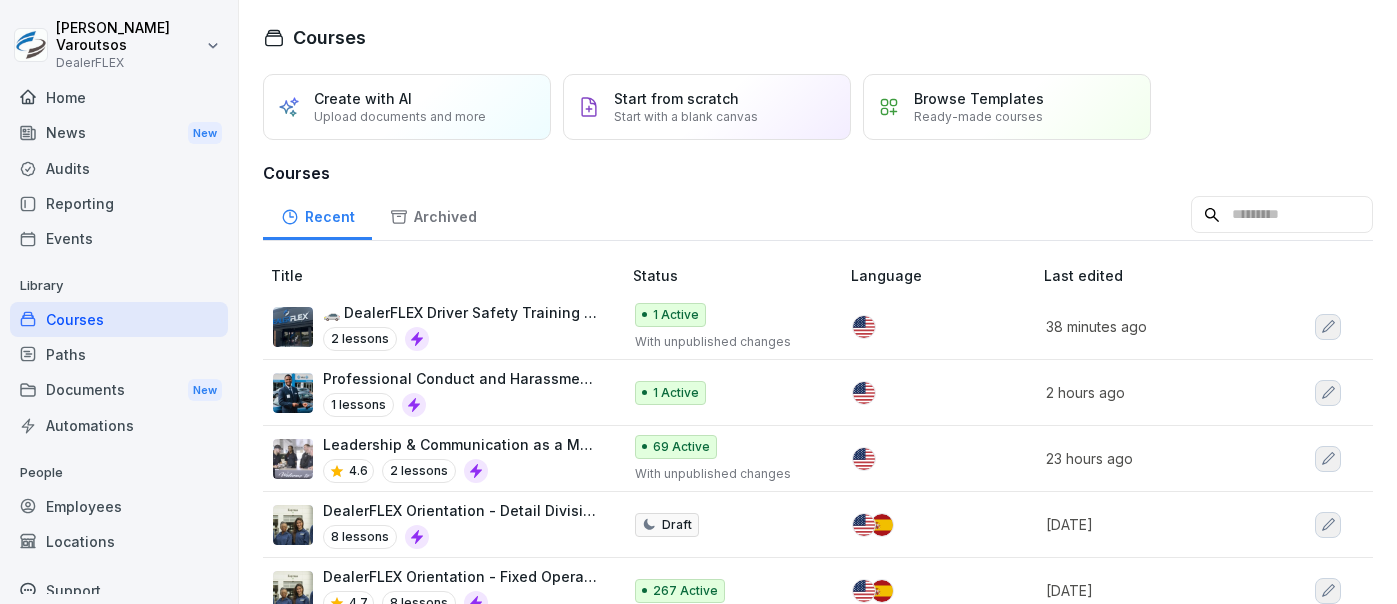 click on "DealerFLEX Orientation - Detail Division" at bounding box center [462, 510] 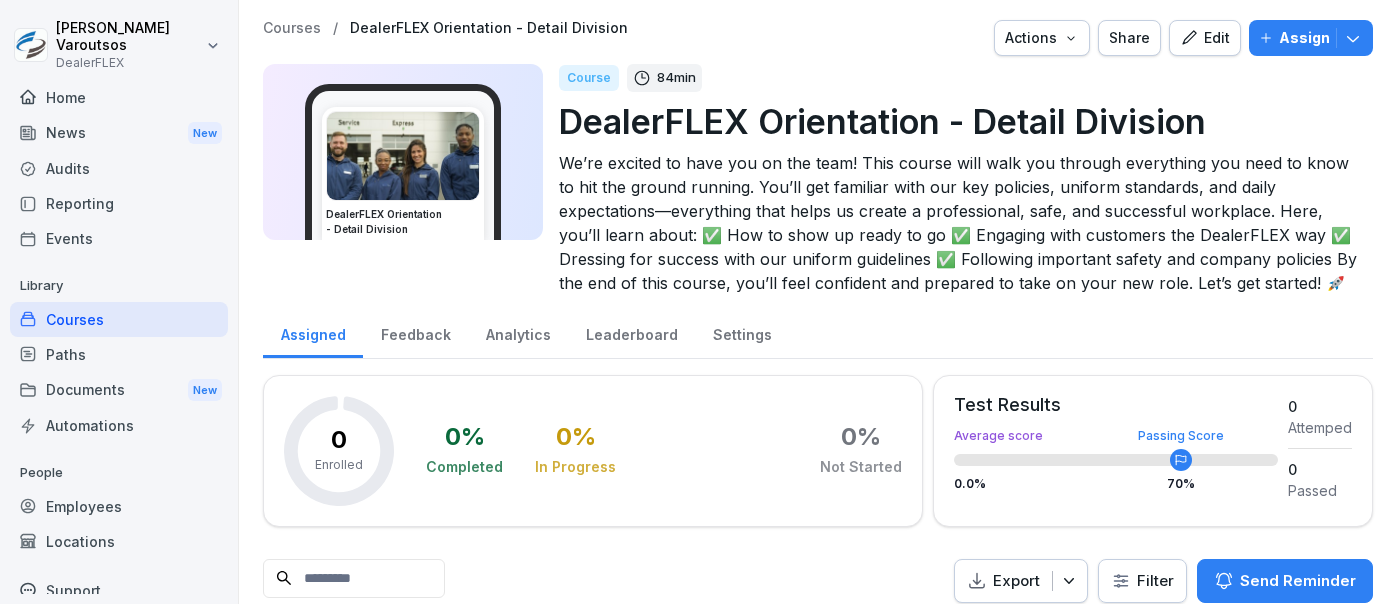 scroll, scrollTop: 0, scrollLeft: 0, axis: both 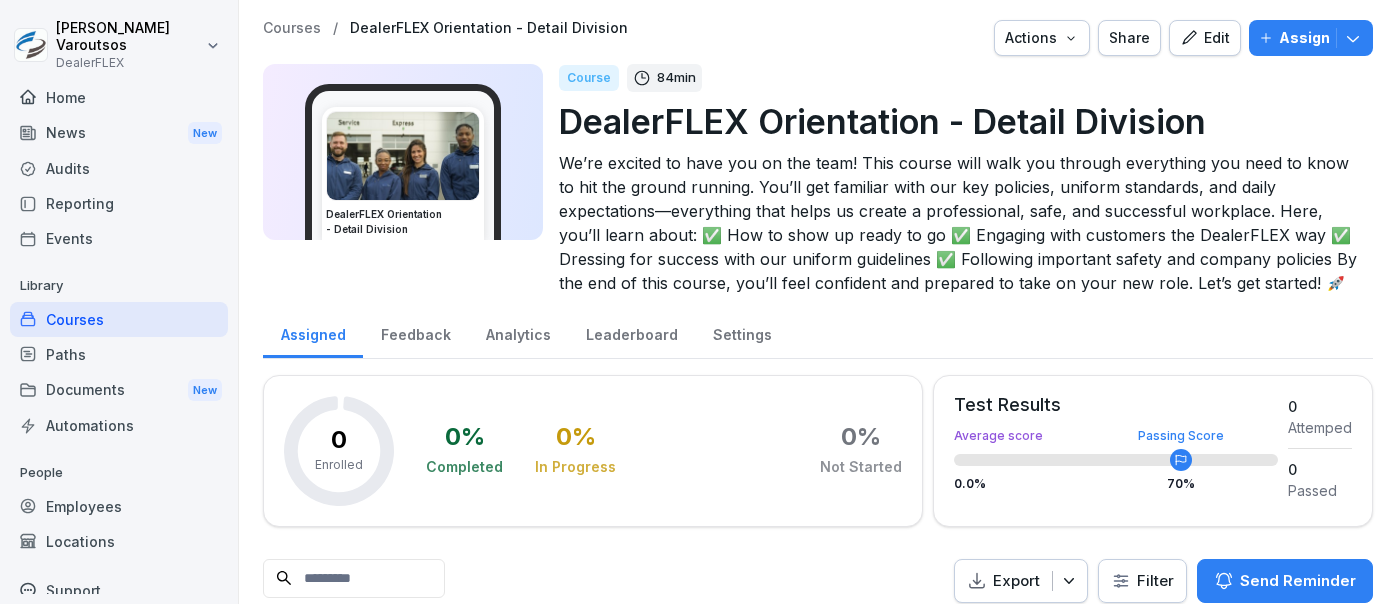 click 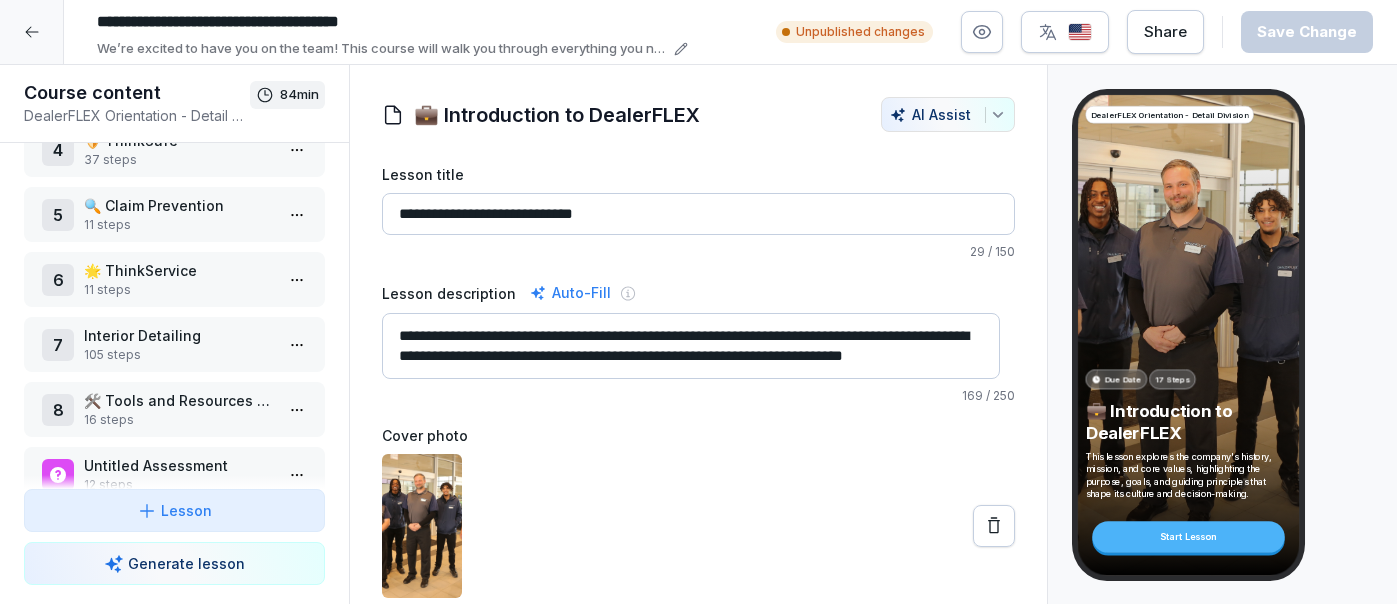 scroll, scrollTop: 267, scrollLeft: 0, axis: vertical 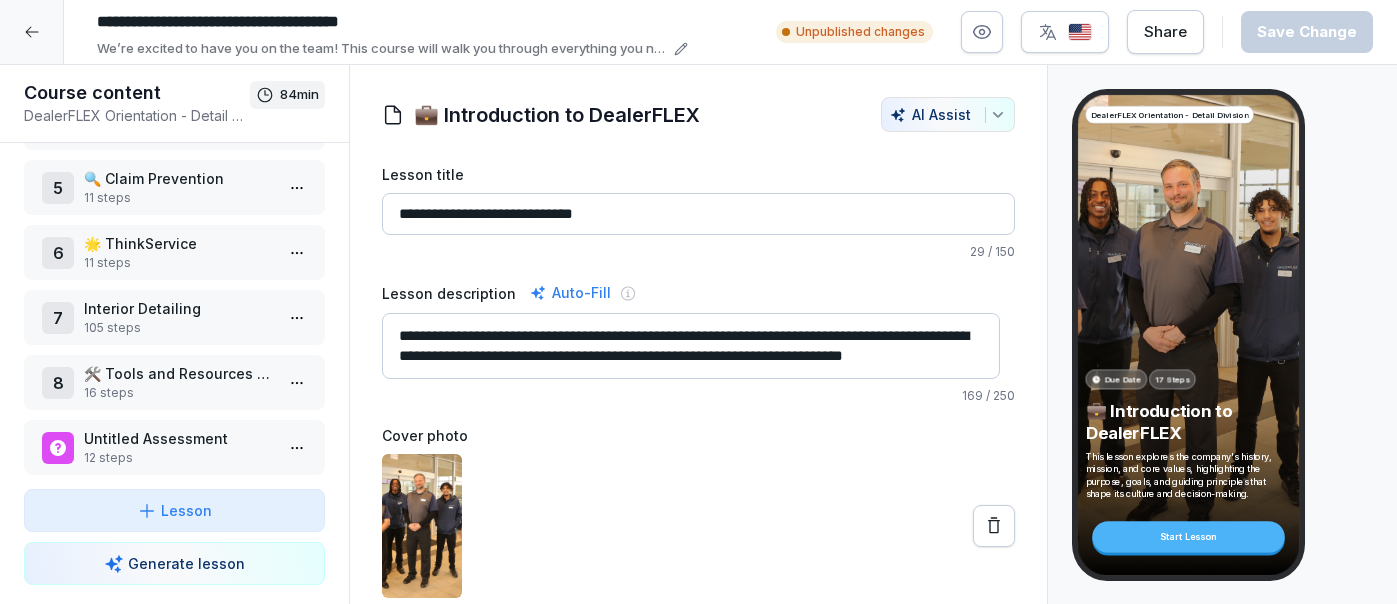 click 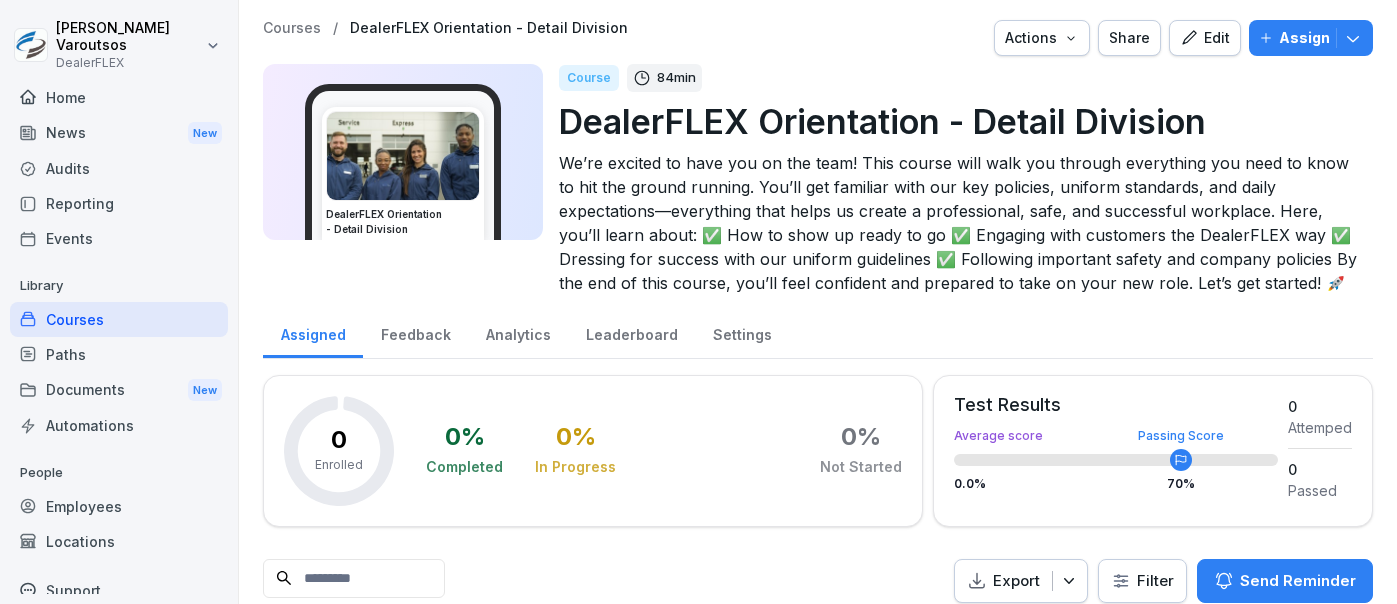 click on "Courses" at bounding box center [119, 319] 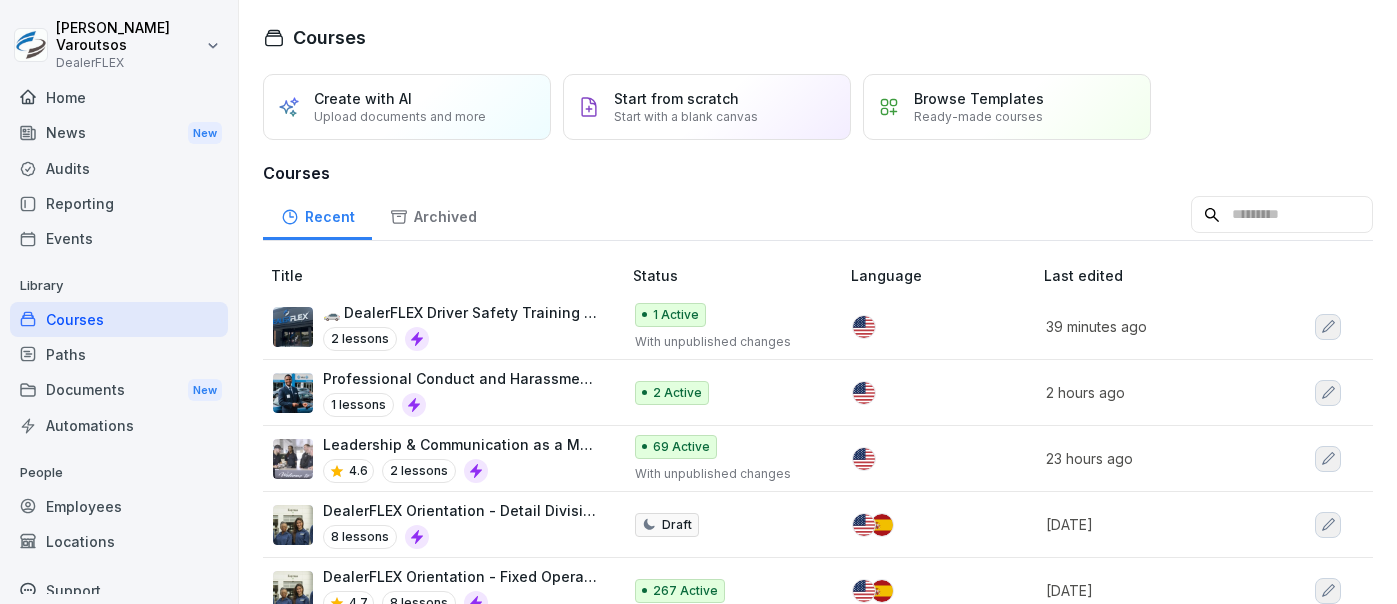 scroll, scrollTop: 267, scrollLeft: 0, axis: vertical 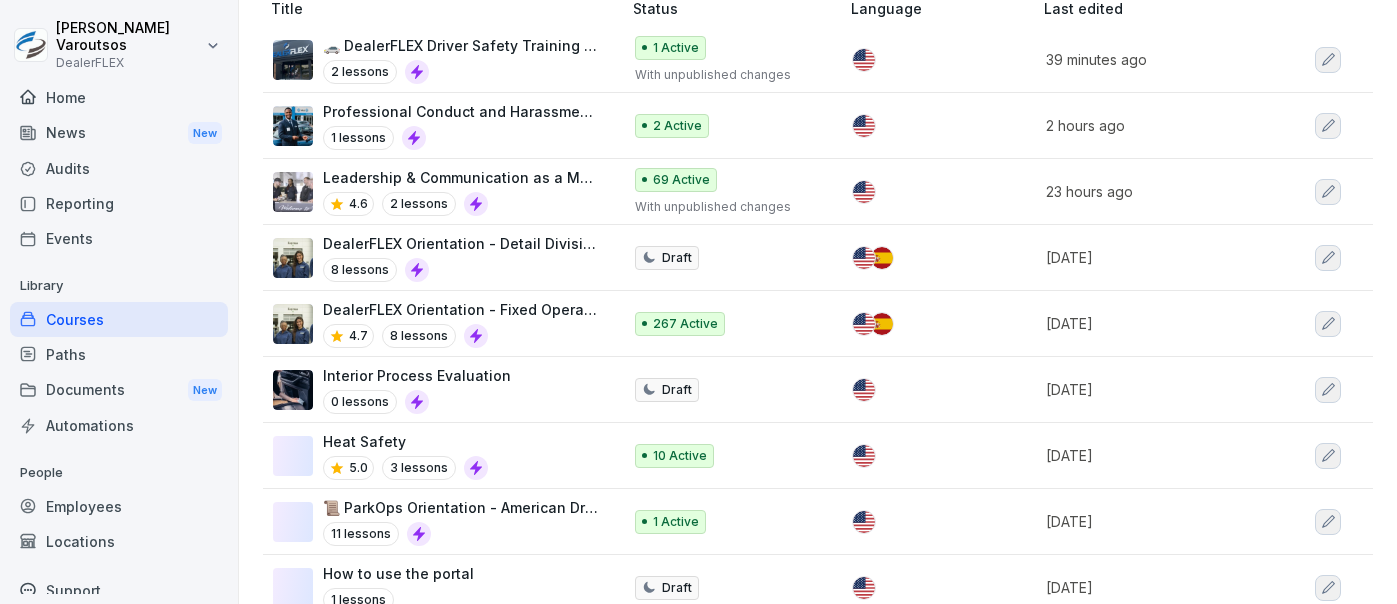 click on "Interior Process Evaluation" at bounding box center (417, 375) 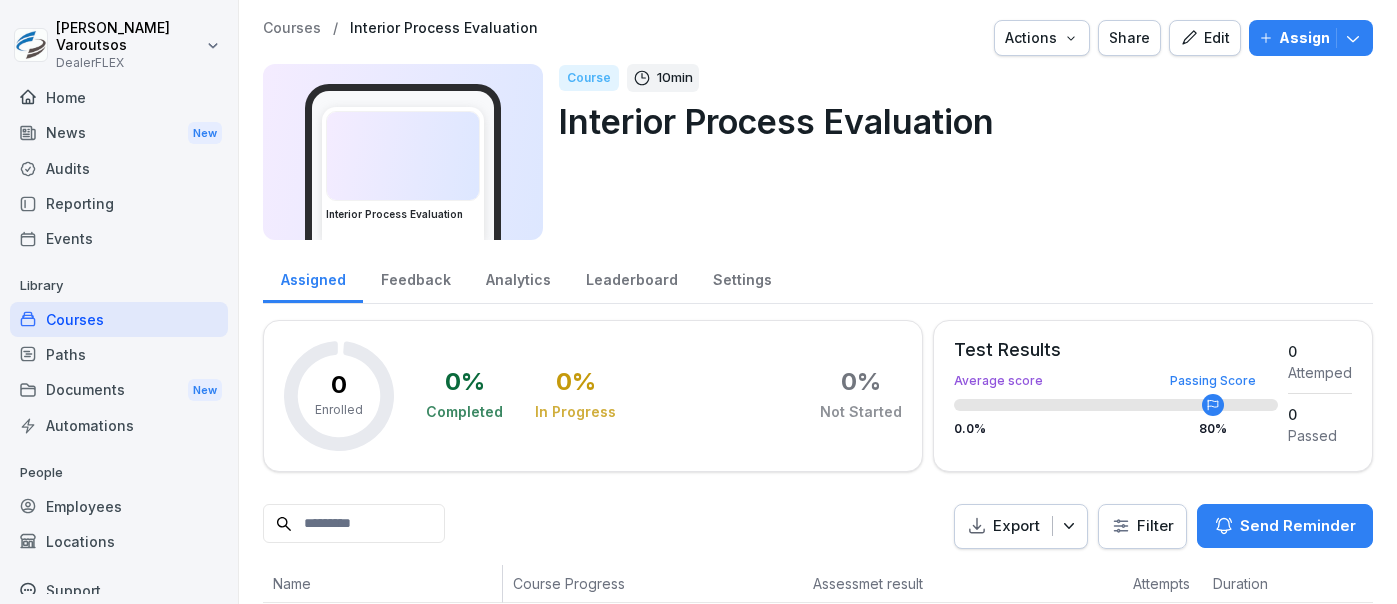 scroll, scrollTop: 0, scrollLeft: 0, axis: both 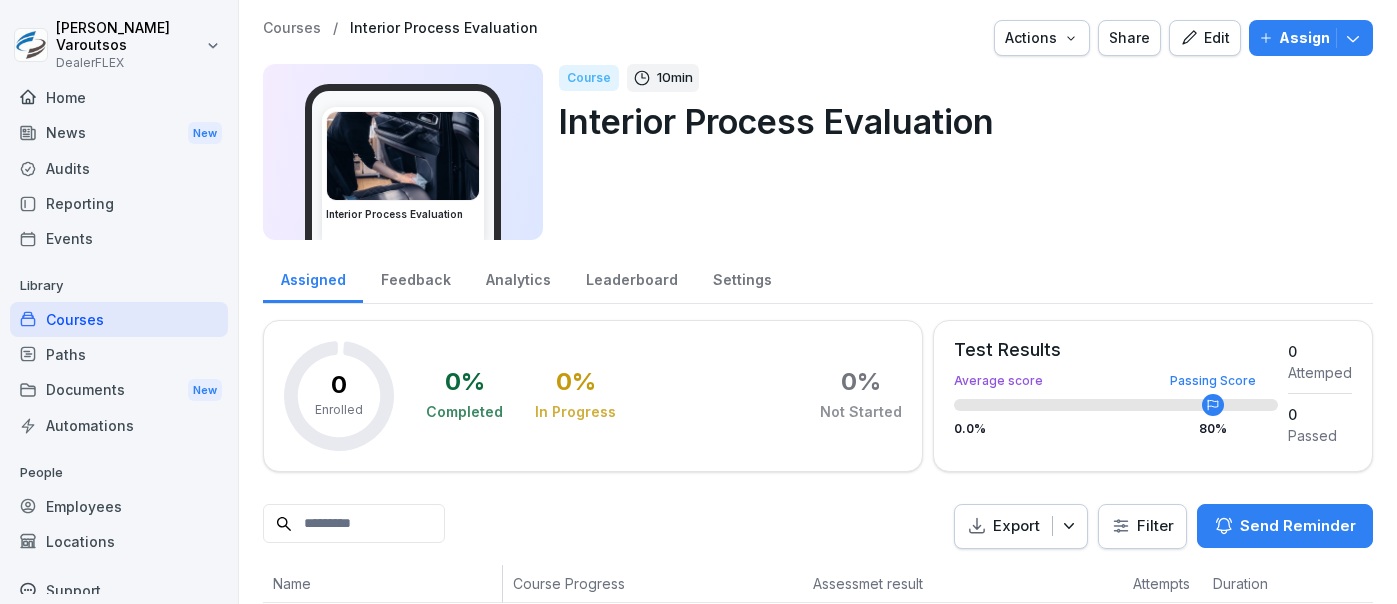 click 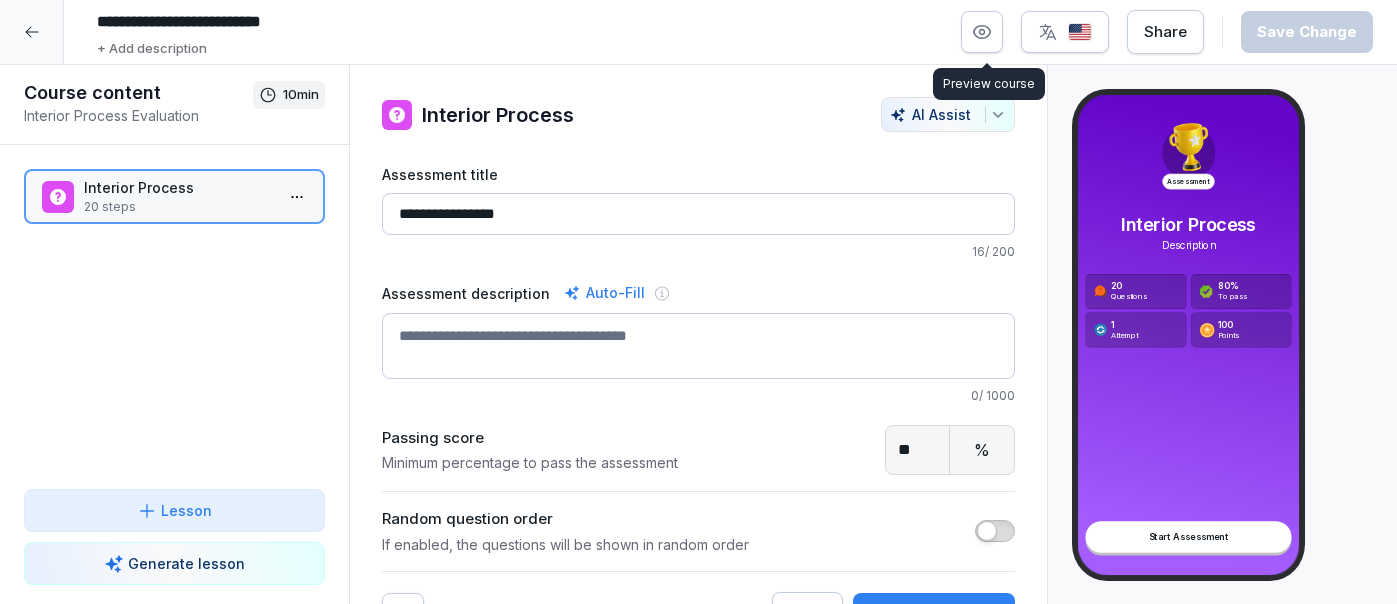 click at bounding box center (982, 32) 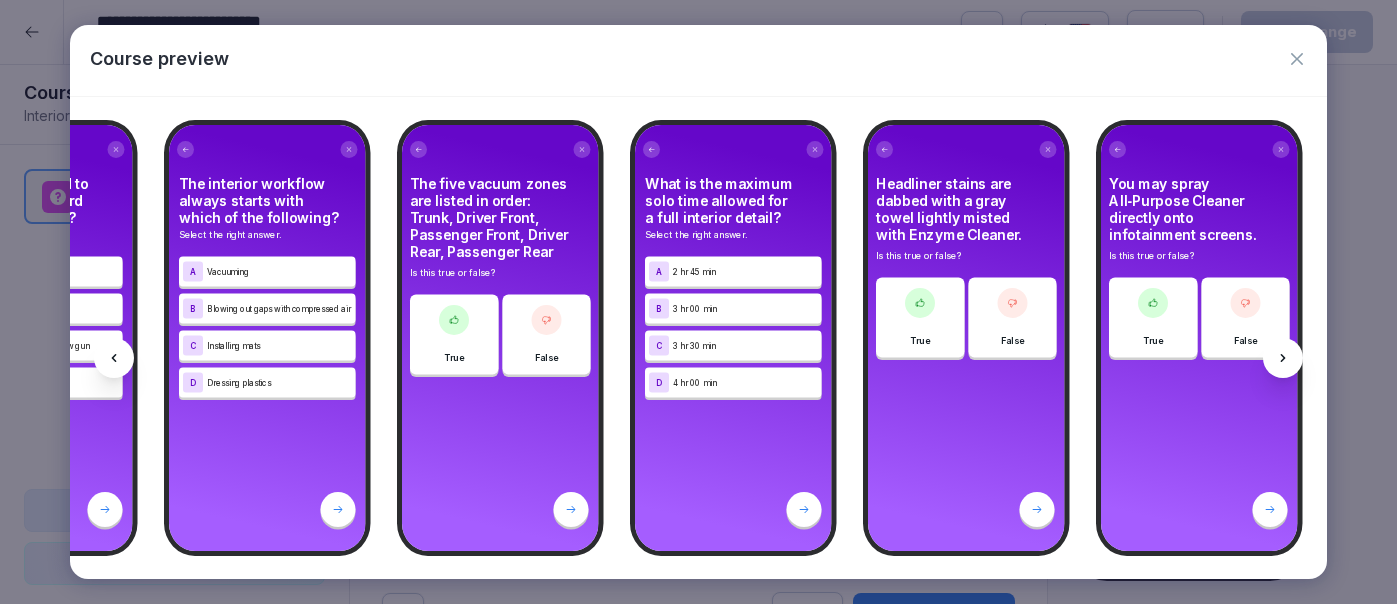 scroll, scrollTop: 0, scrollLeft: 417, axis: horizontal 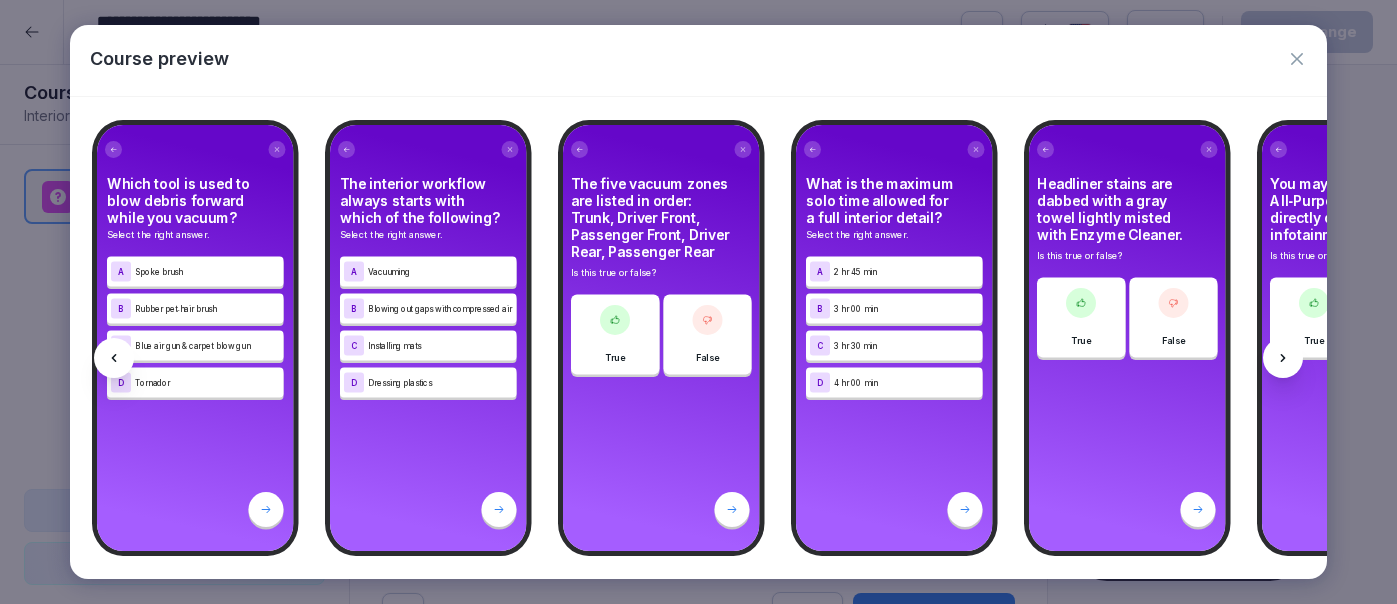 click 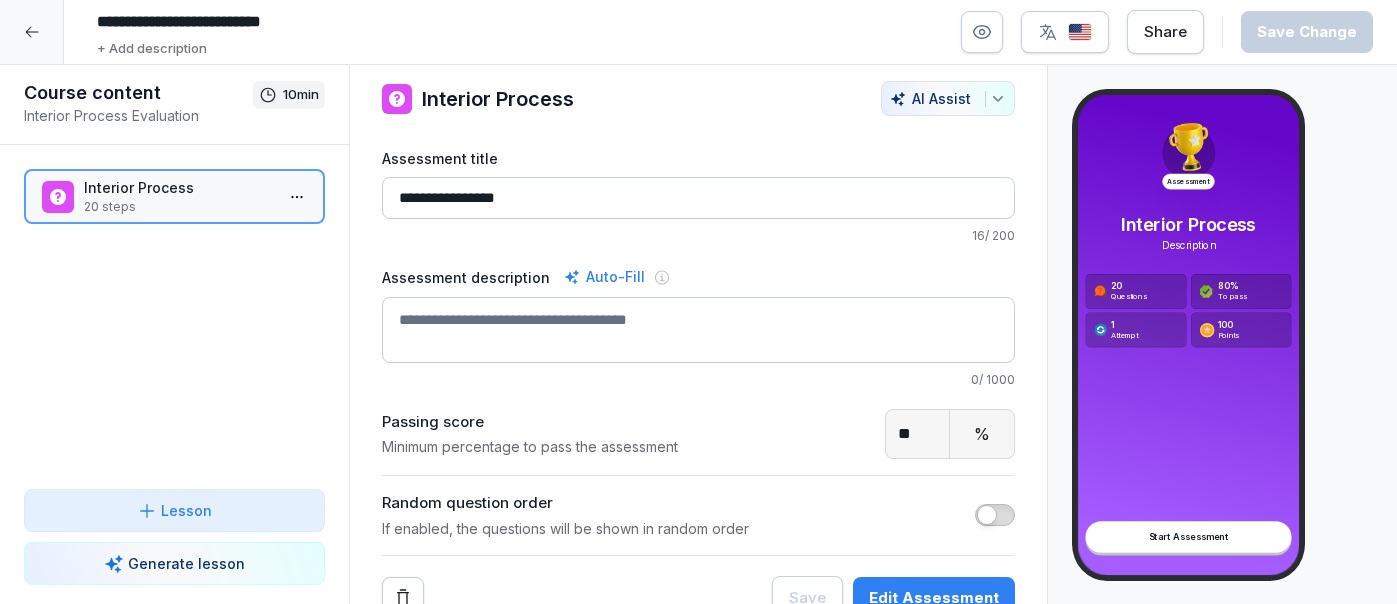 scroll, scrollTop: 0, scrollLeft: 0, axis: both 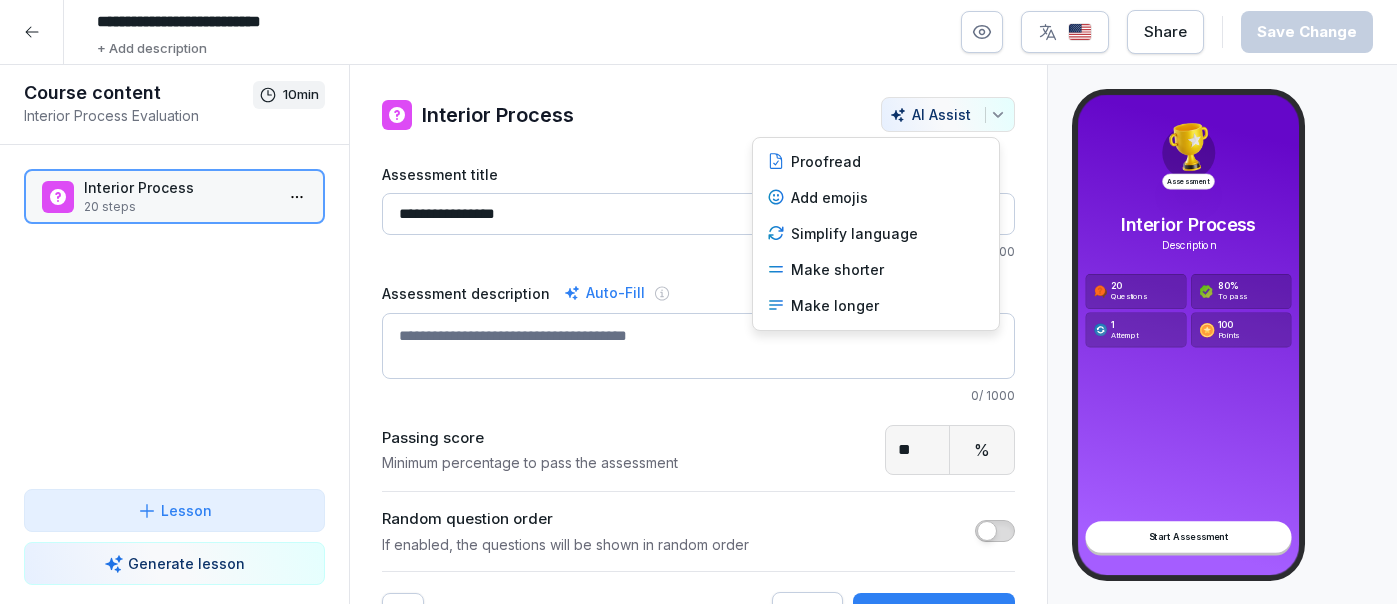 click on "AI Assist" at bounding box center [948, 114] 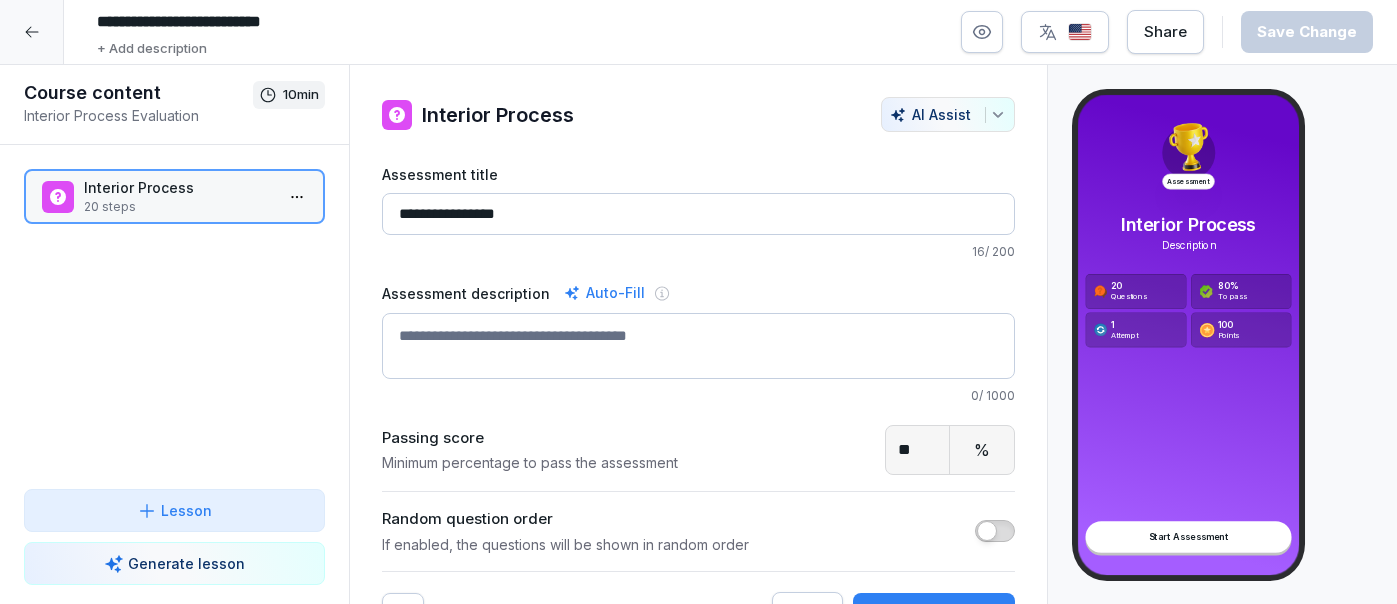 drag, startPoint x: 1004, startPoint y: 146, endPoint x: 1002, endPoint y: 136, distance: 10.198039 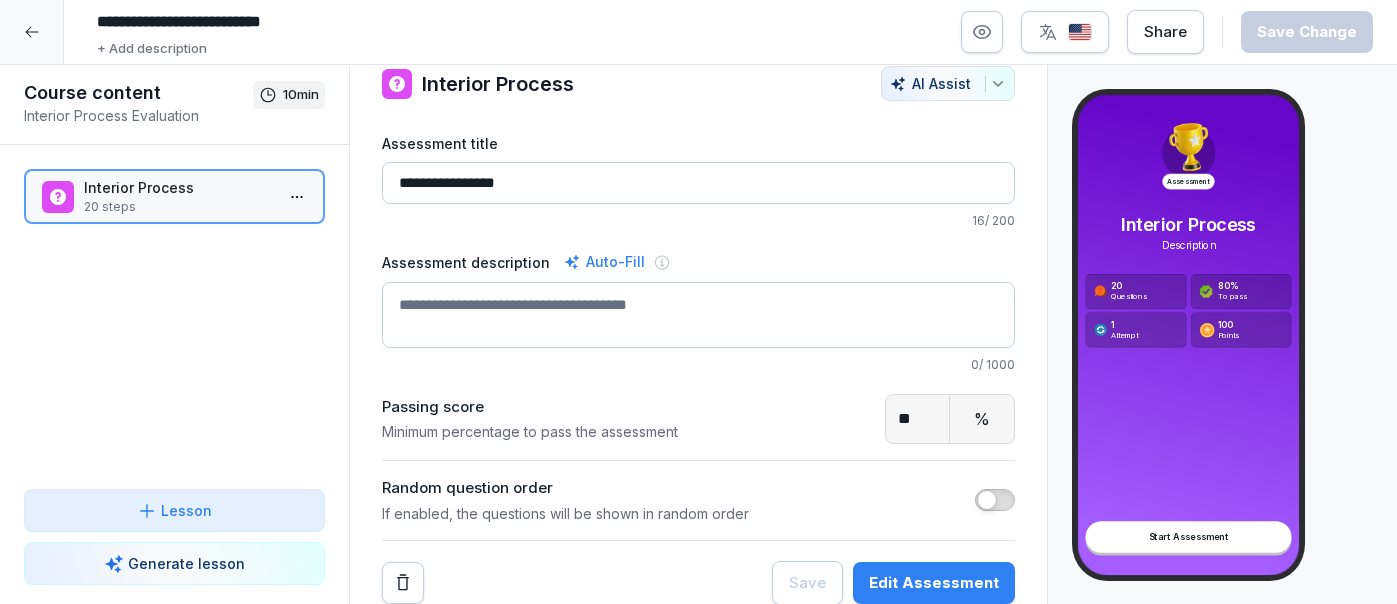 scroll, scrollTop: 0, scrollLeft: 0, axis: both 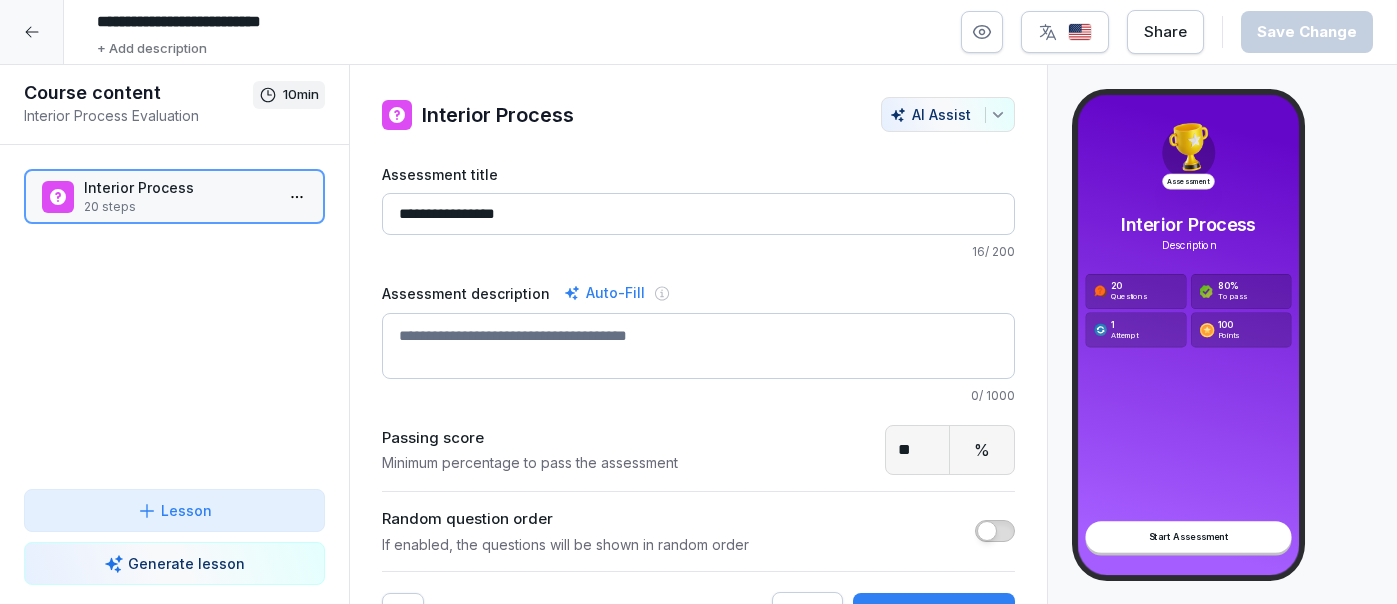 click on "AI Assist" at bounding box center (948, 114) 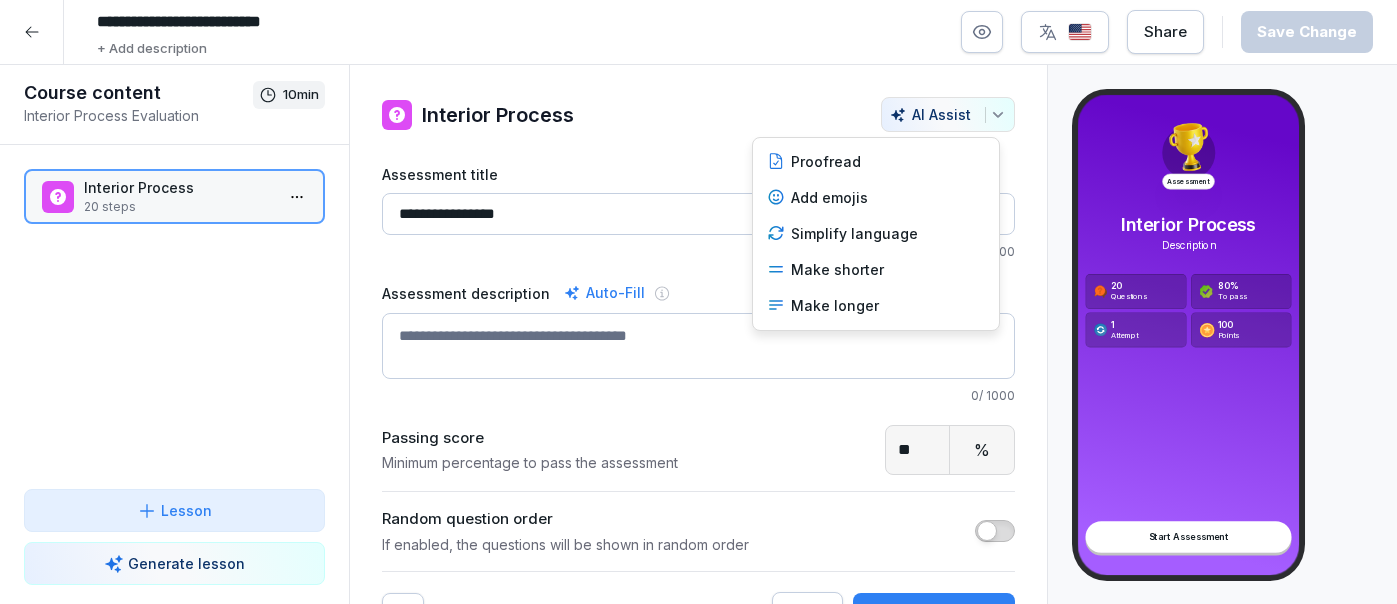 click on "**********" at bounding box center [698, 302] 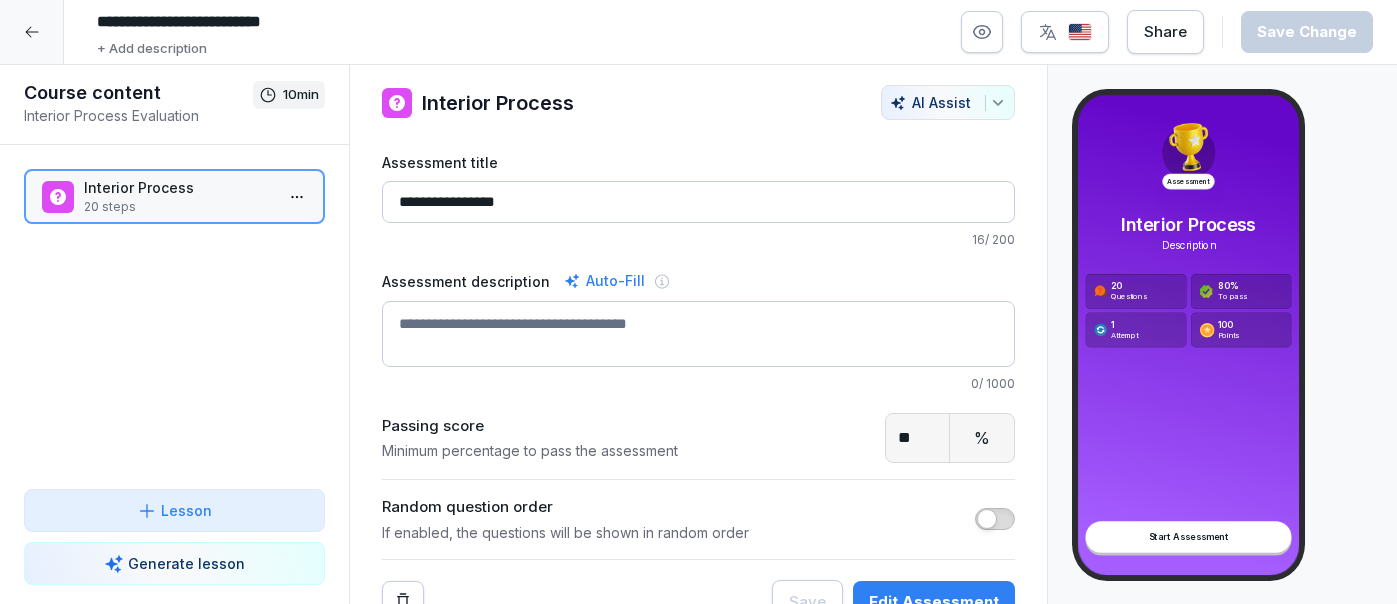 scroll, scrollTop: 0, scrollLeft: 0, axis: both 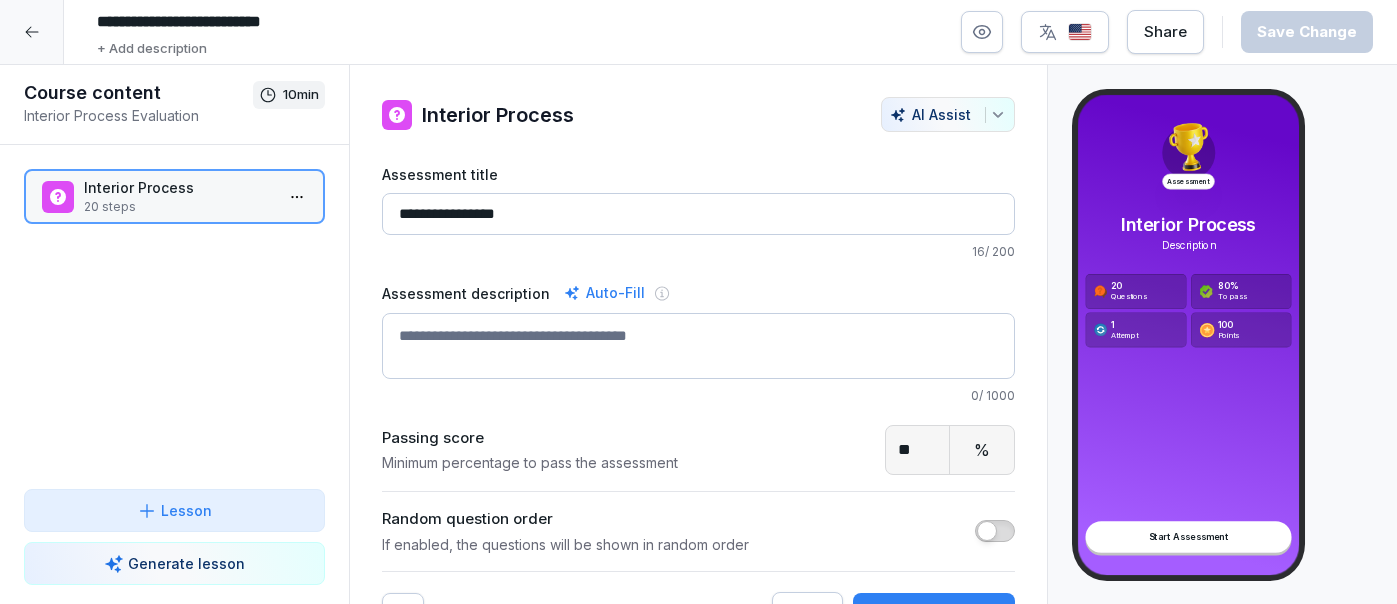 click on "Share" at bounding box center (1165, 32) 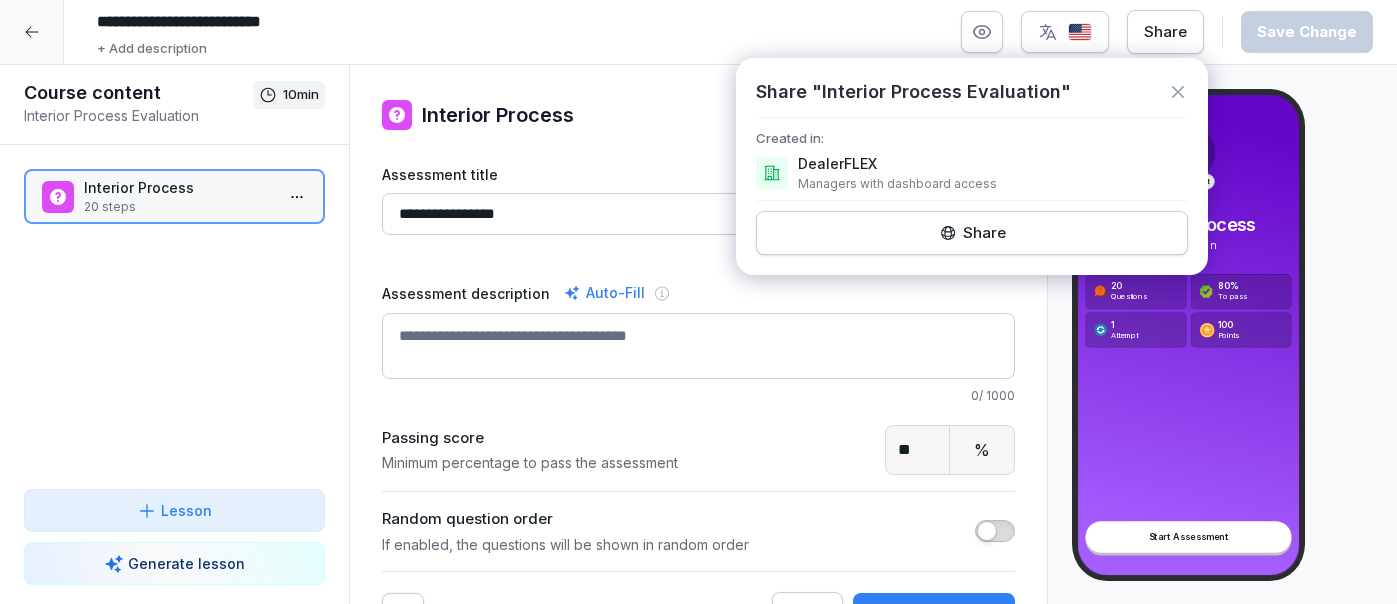 click on "Share" at bounding box center (1165, 32) 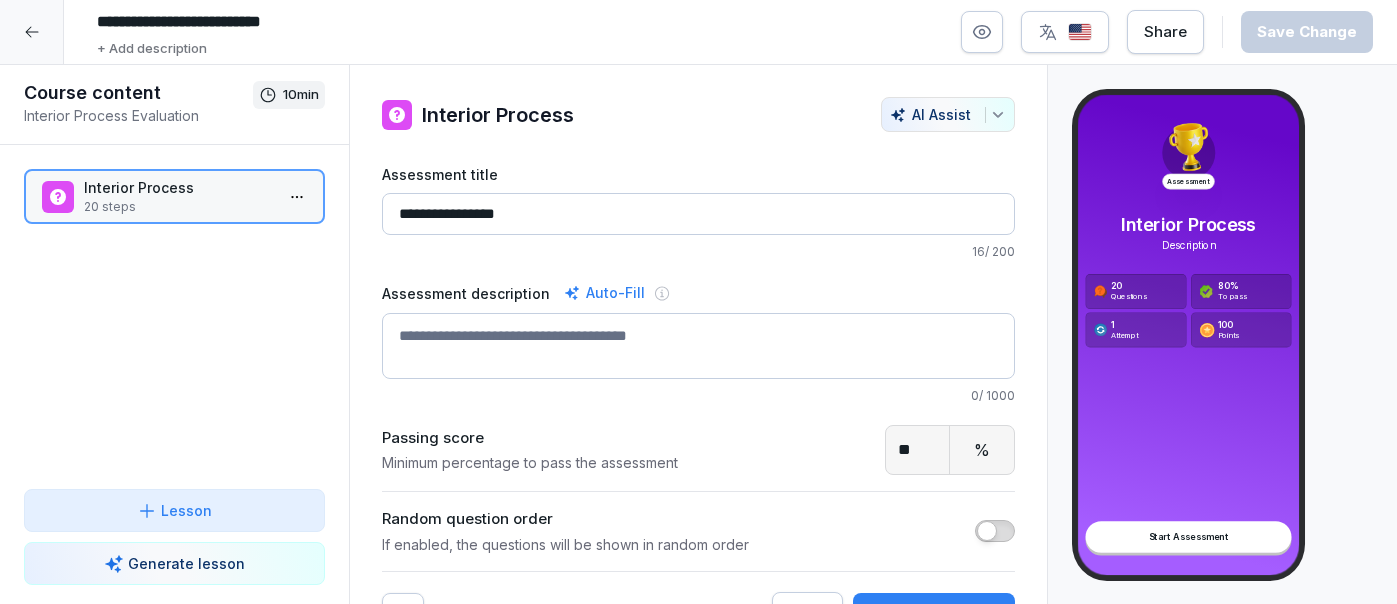 click on "20 steps" at bounding box center (178, 207) 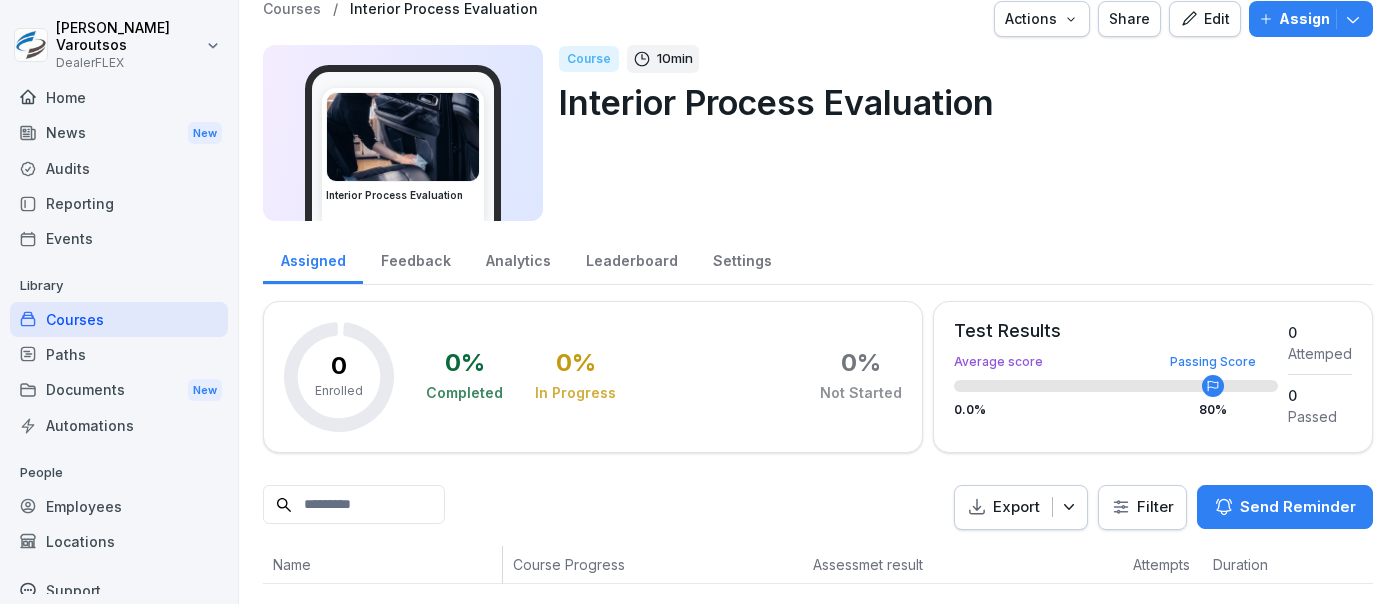 scroll, scrollTop: 0, scrollLeft: 0, axis: both 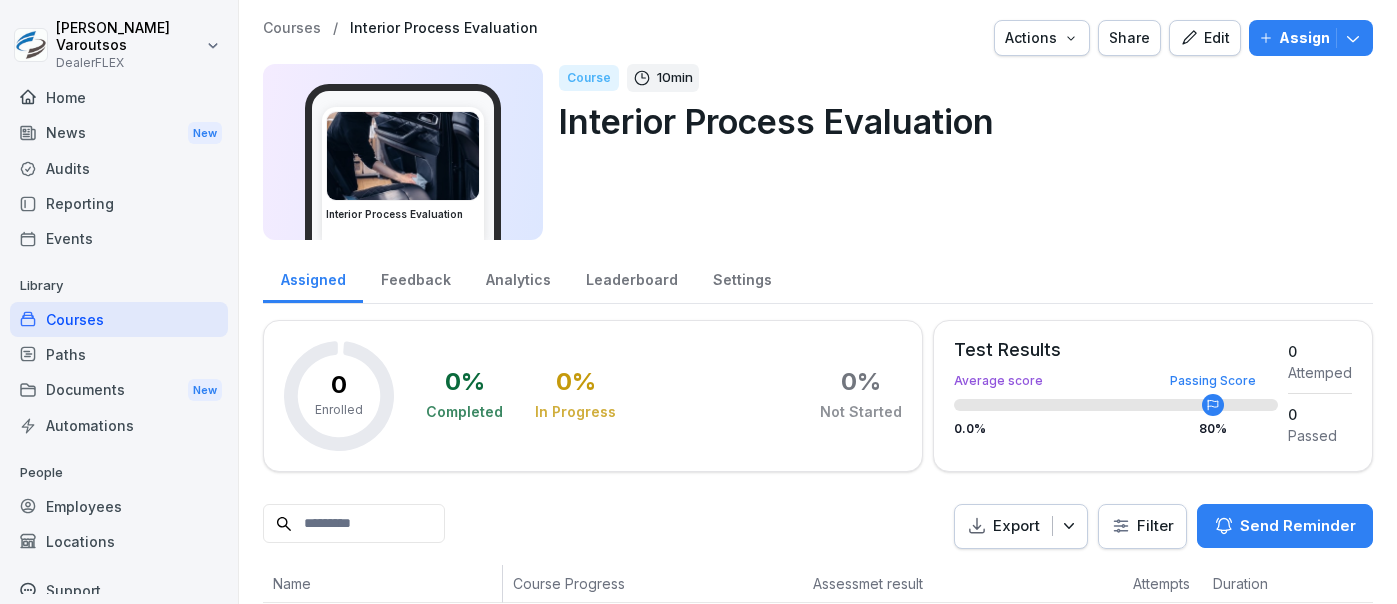 click on "Courses" at bounding box center (119, 319) 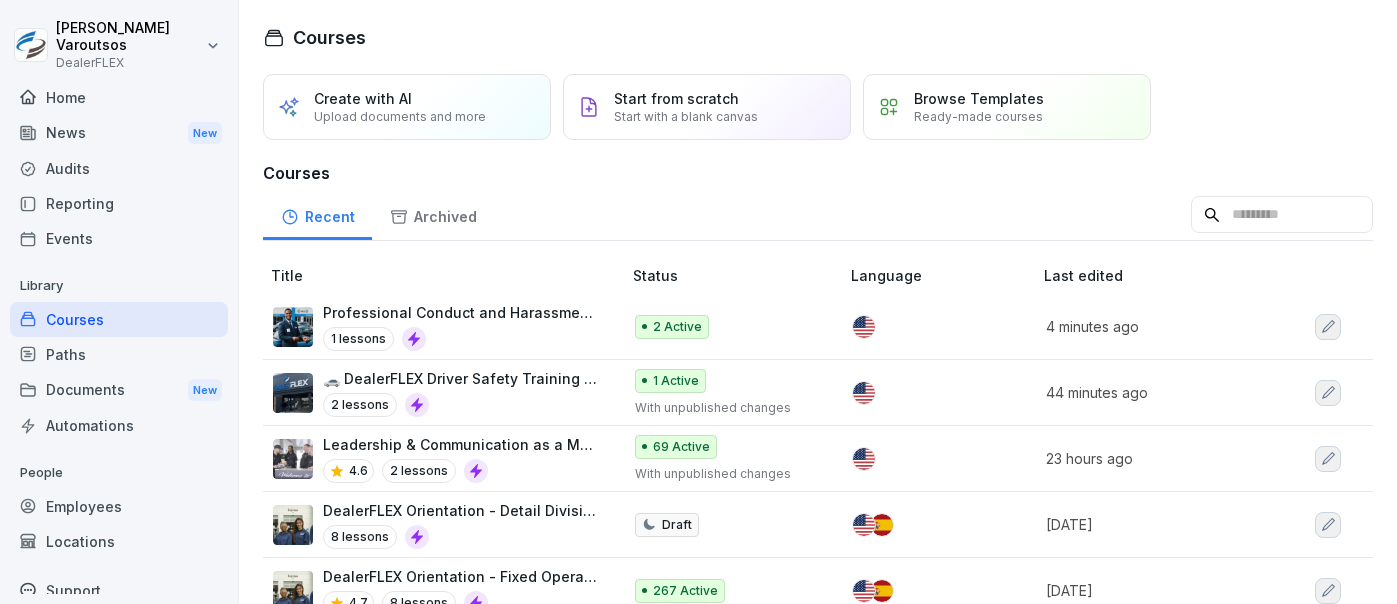 click on "DealerFLEX Orientation - Detail Division" at bounding box center [462, 510] 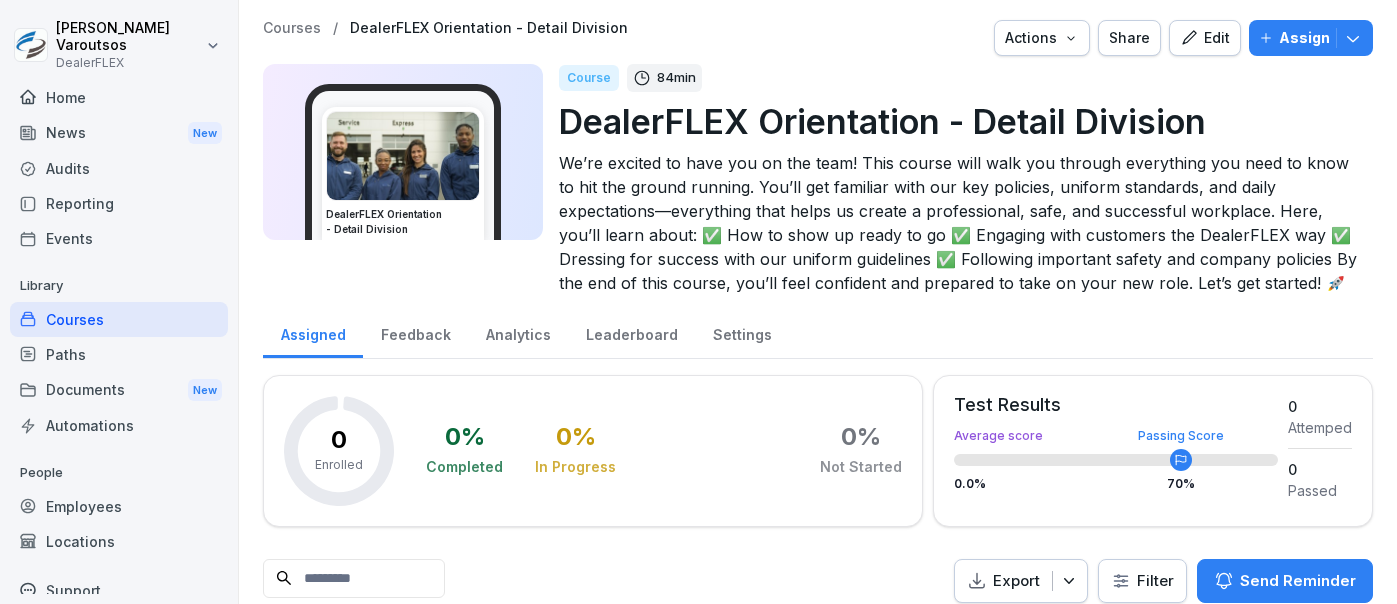 scroll, scrollTop: 0, scrollLeft: 0, axis: both 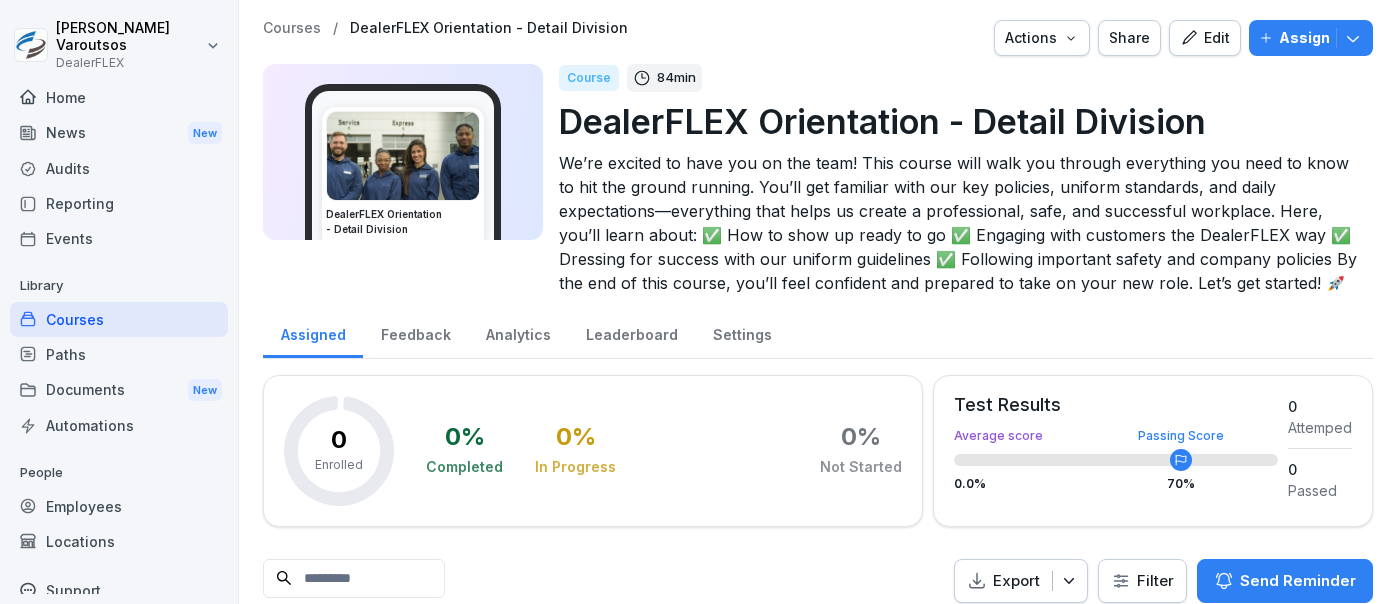 click 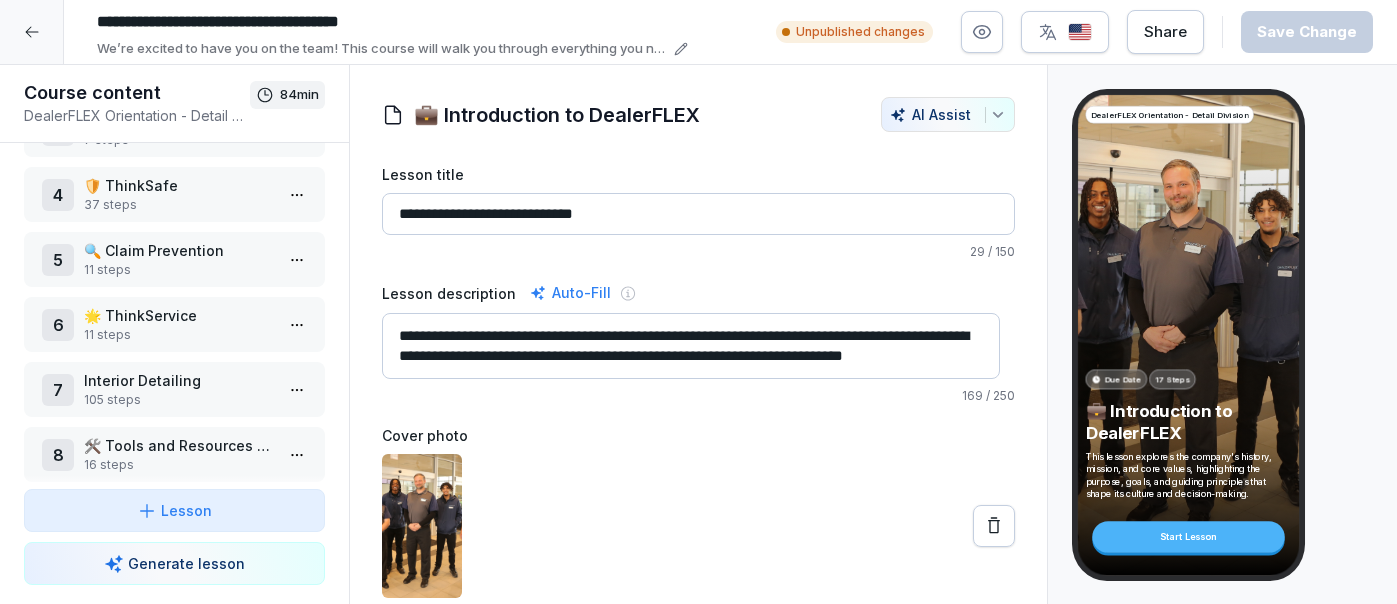 scroll, scrollTop: 188, scrollLeft: 0, axis: vertical 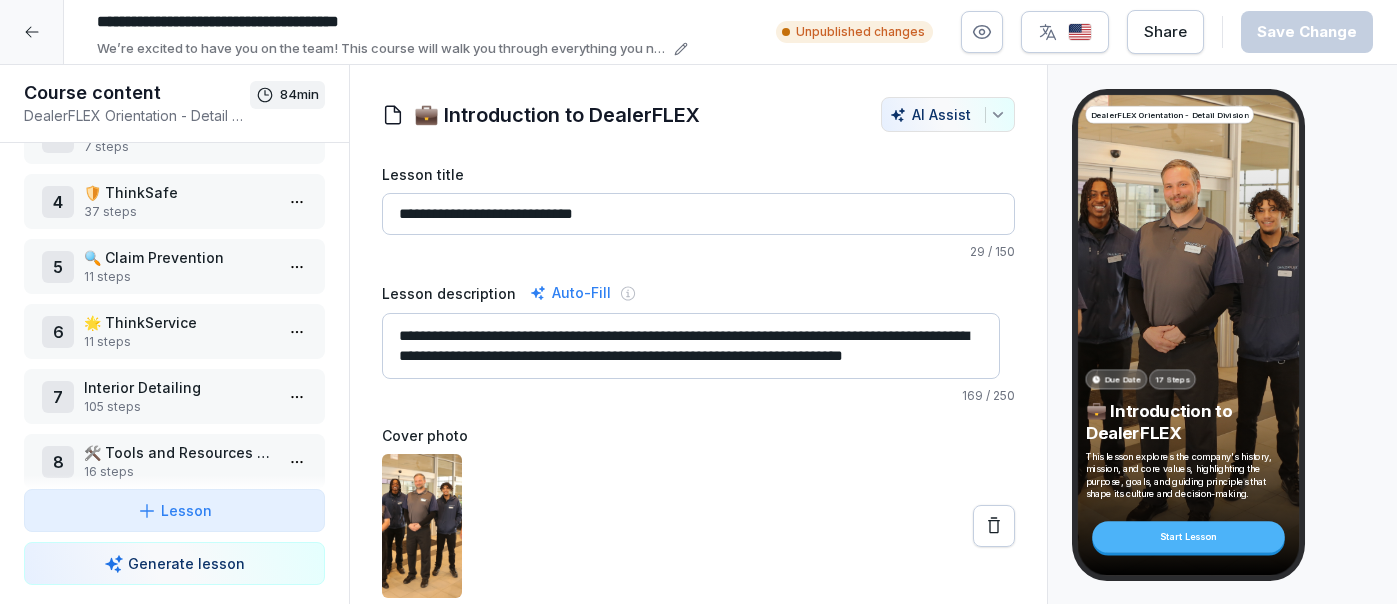 click on "Interior Detailing" at bounding box center (178, 387) 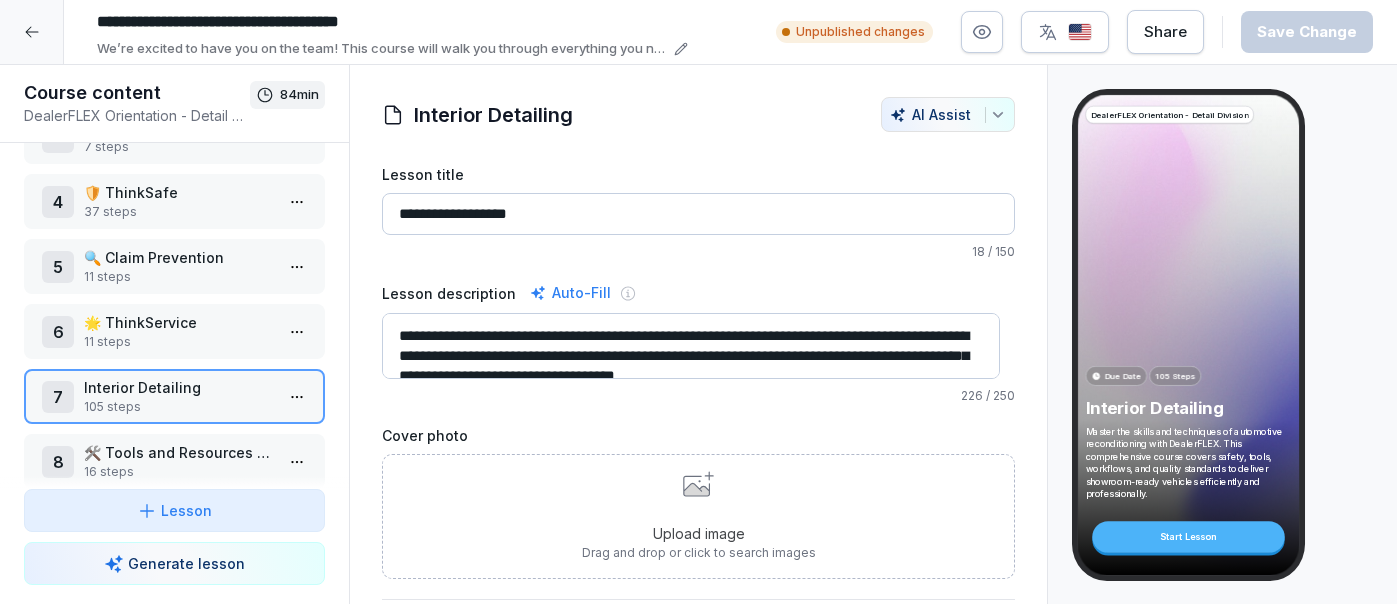 click on "105 steps" at bounding box center [178, 407] 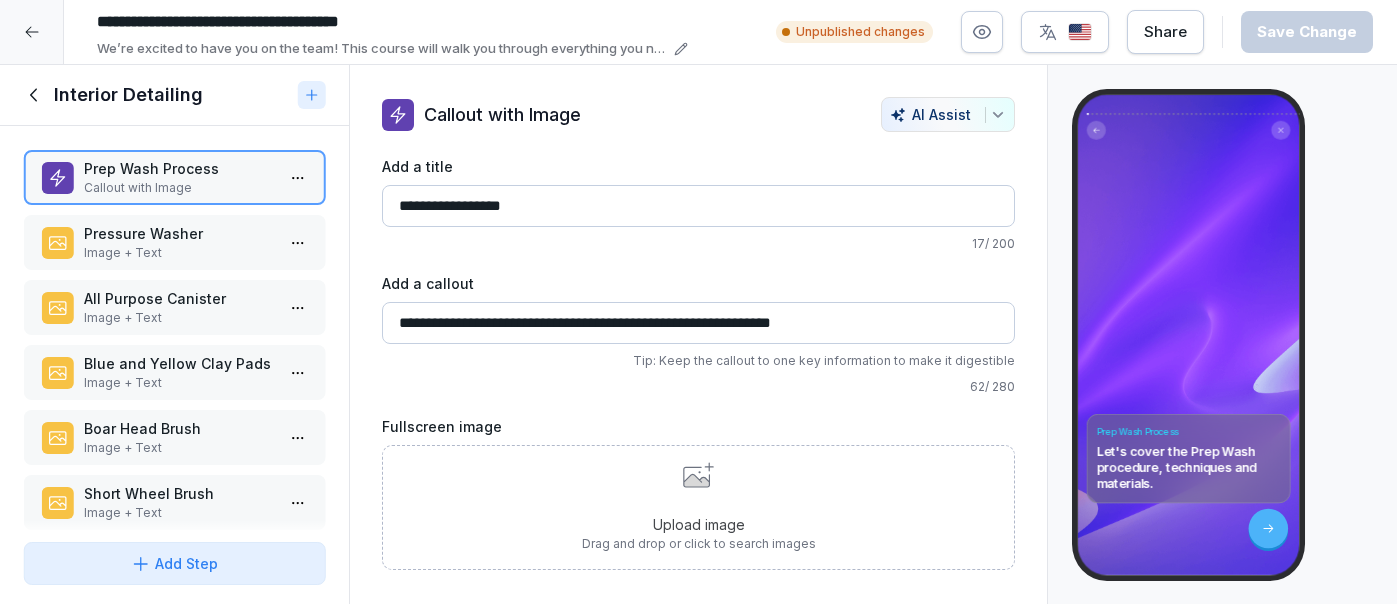 click 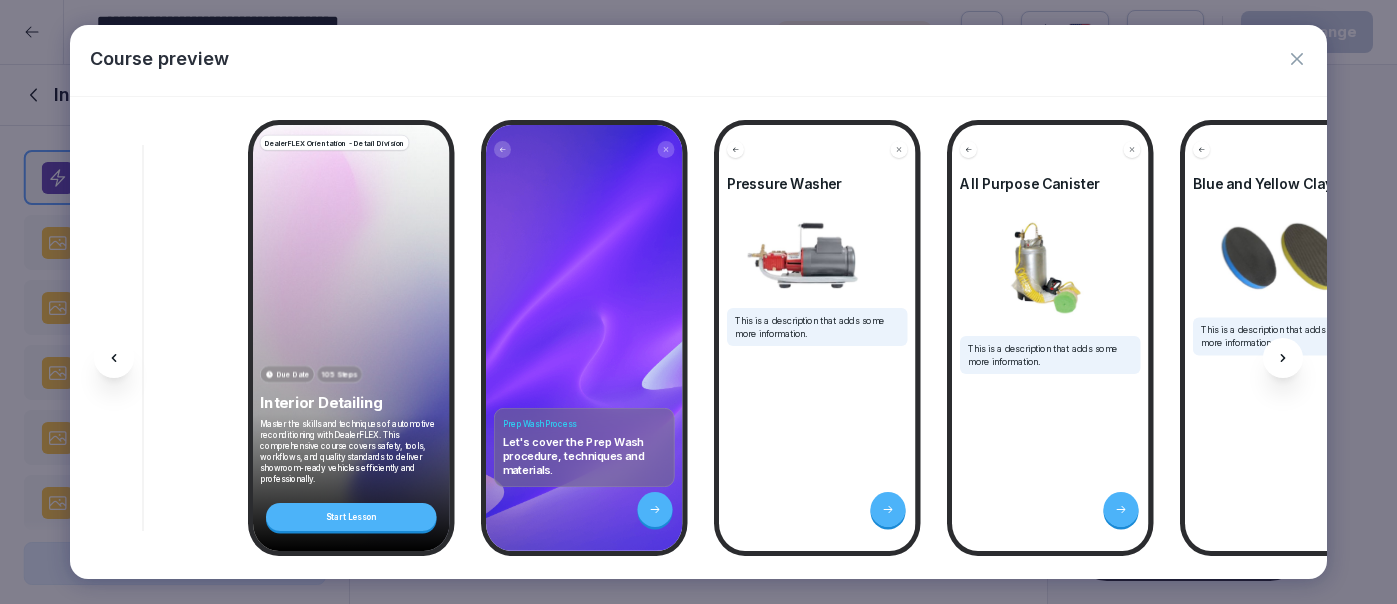 scroll, scrollTop: 0, scrollLeft: 26471, axis: horizontal 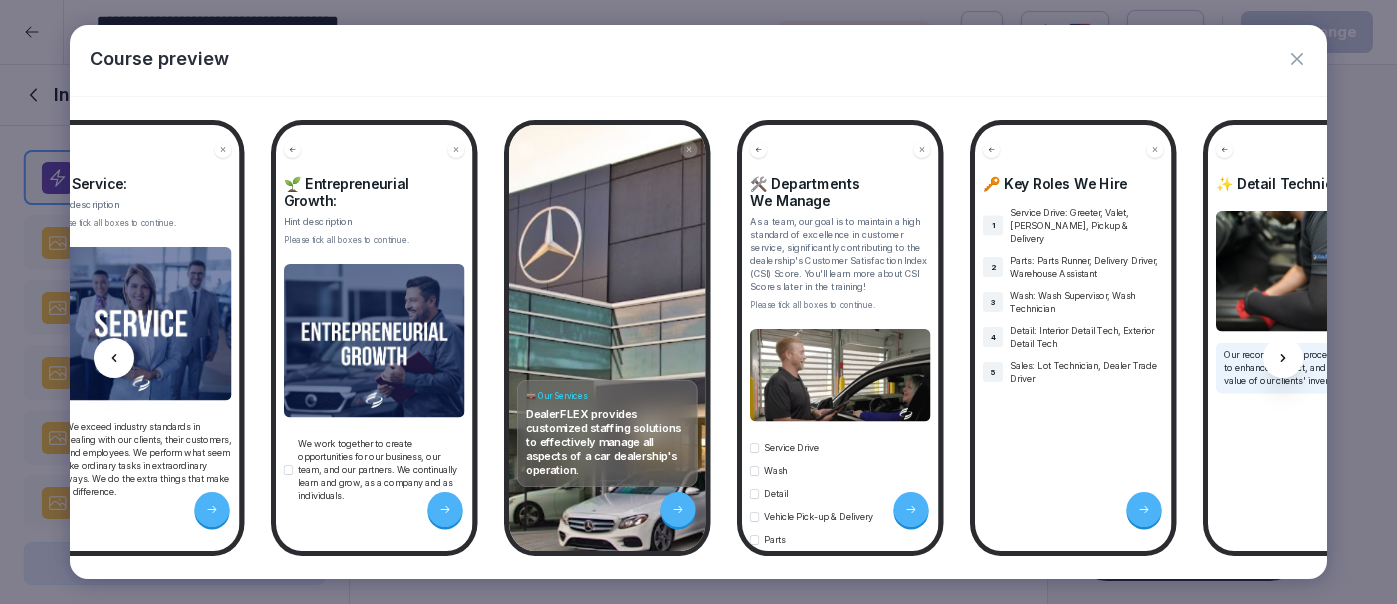click 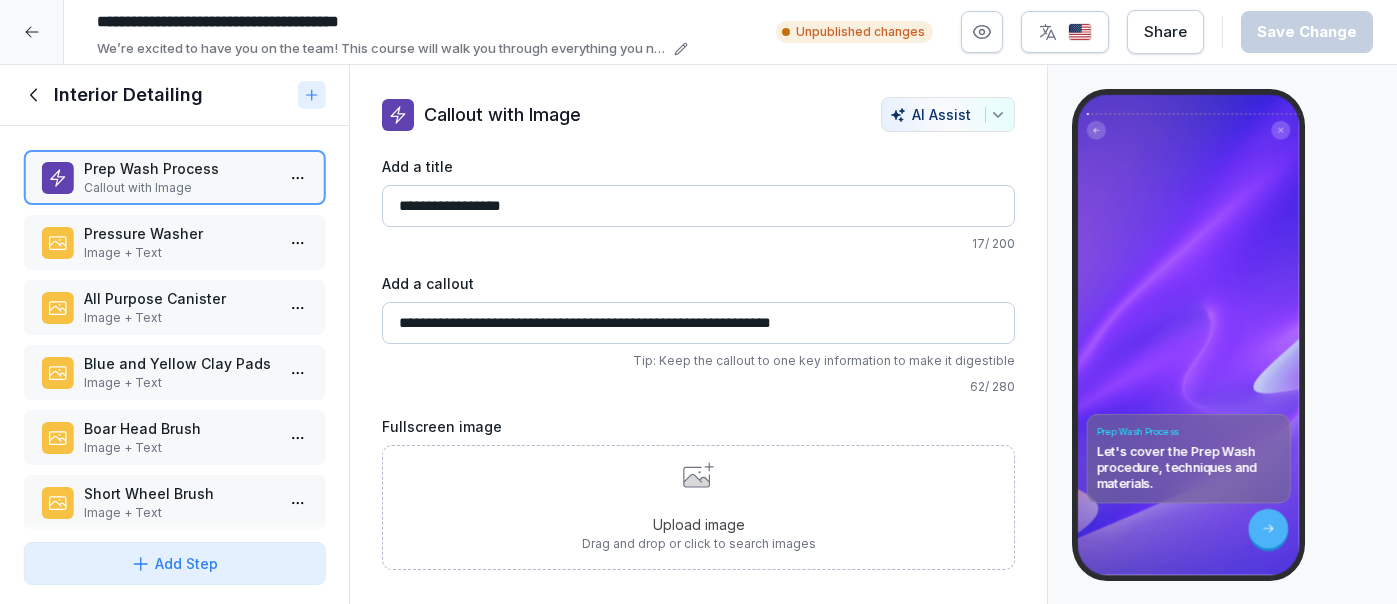 click 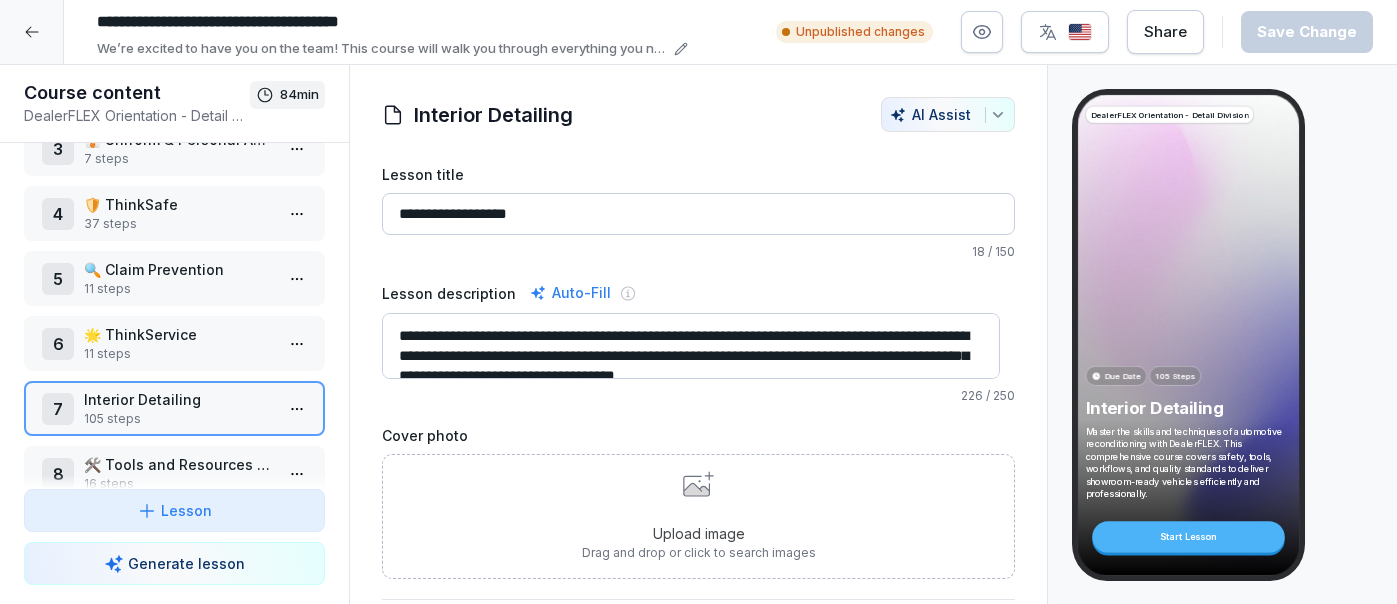 scroll, scrollTop: 178, scrollLeft: 0, axis: vertical 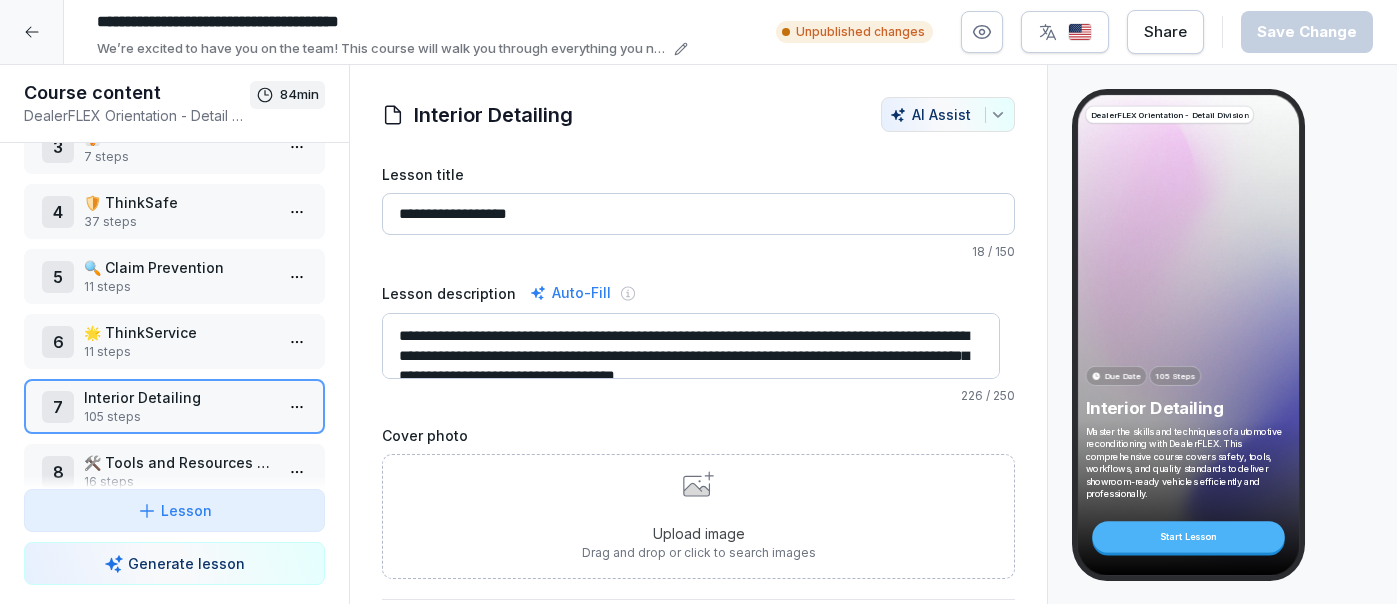 click 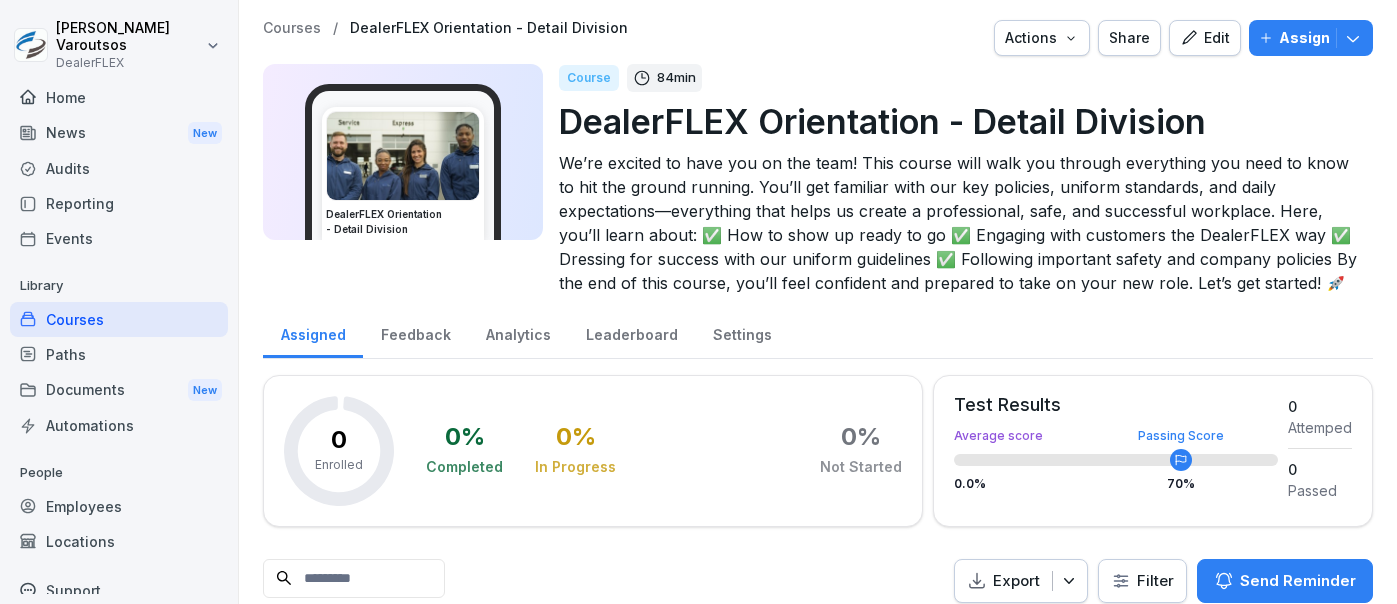 click on "Courses" at bounding box center (119, 319) 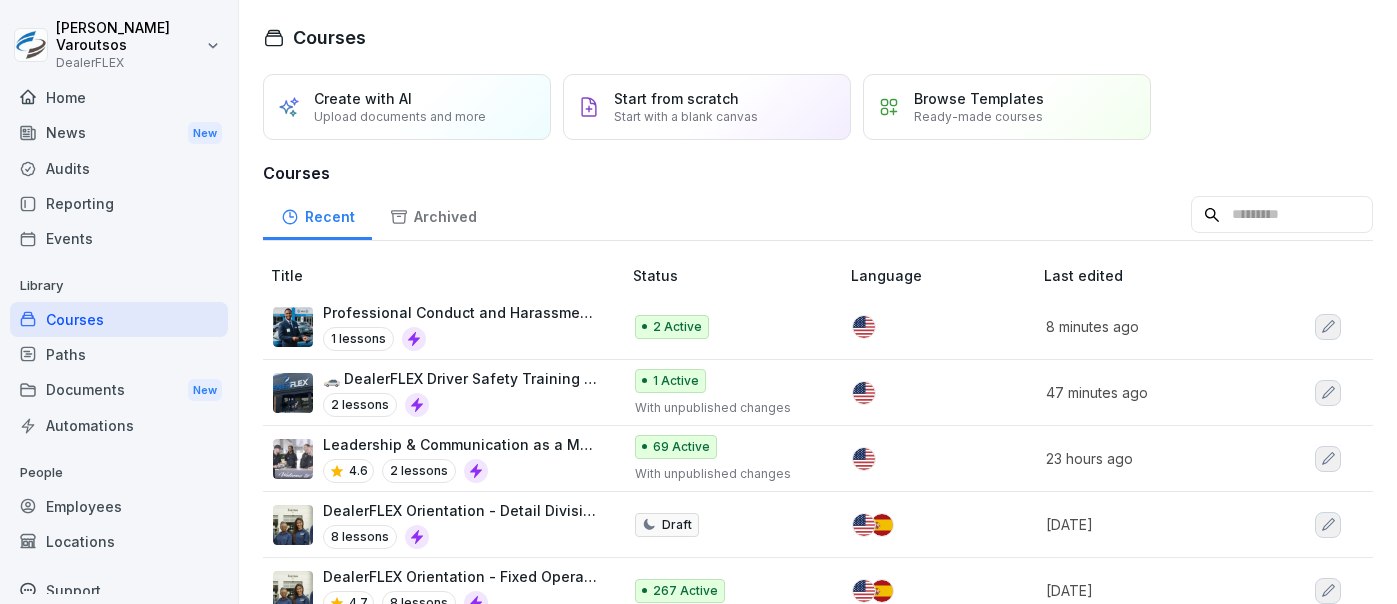 scroll, scrollTop: 267, scrollLeft: 0, axis: vertical 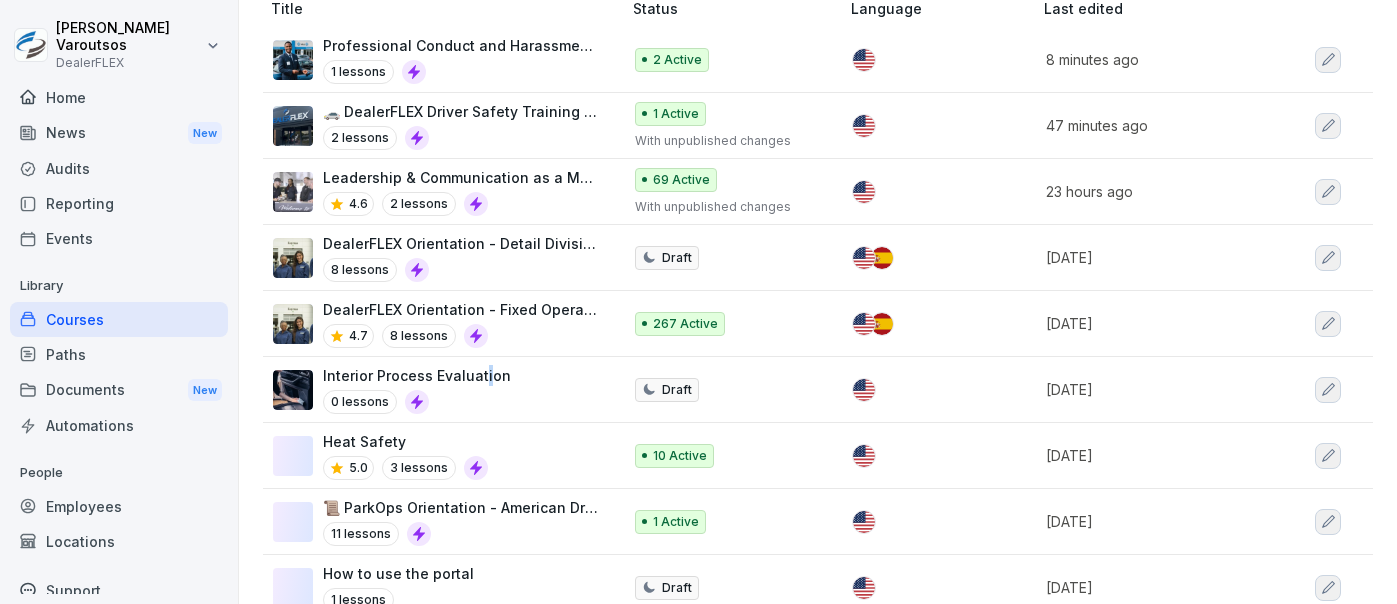 click on "Interior Process Evaluation" at bounding box center (417, 375) 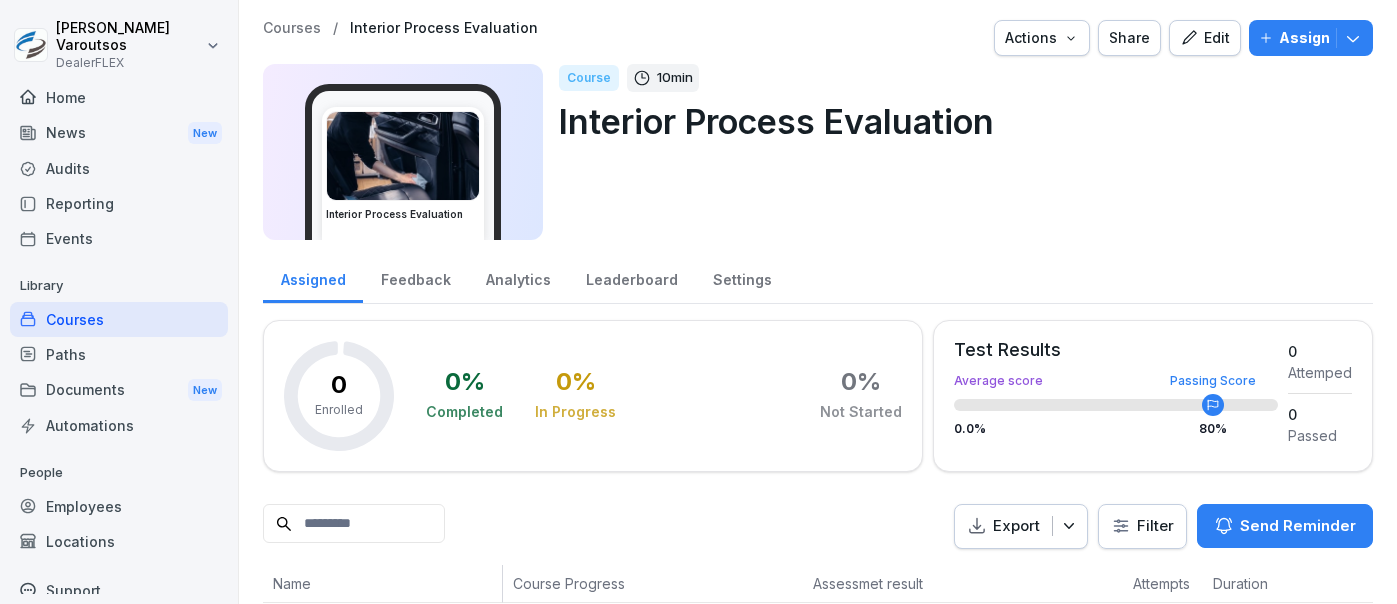scroll, scrollTop: 0, scrollLeft: 0, axis: both 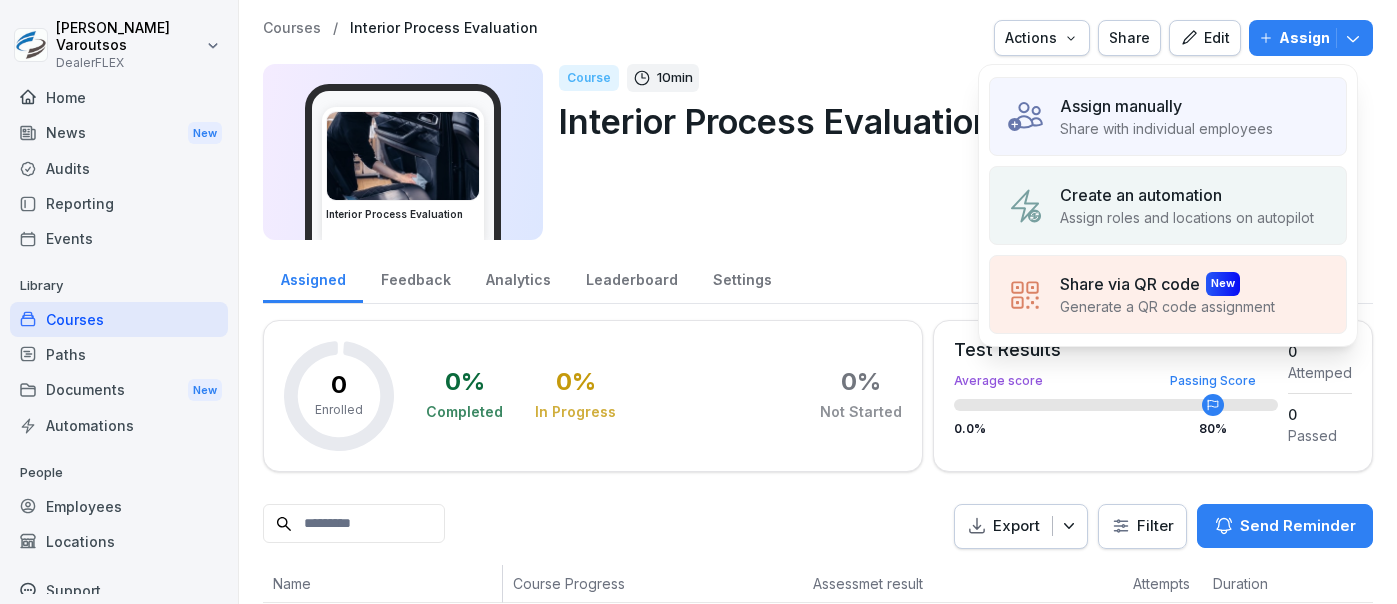 click on "Assign manually Share with individual employees" at bounding box center [1168, 116] 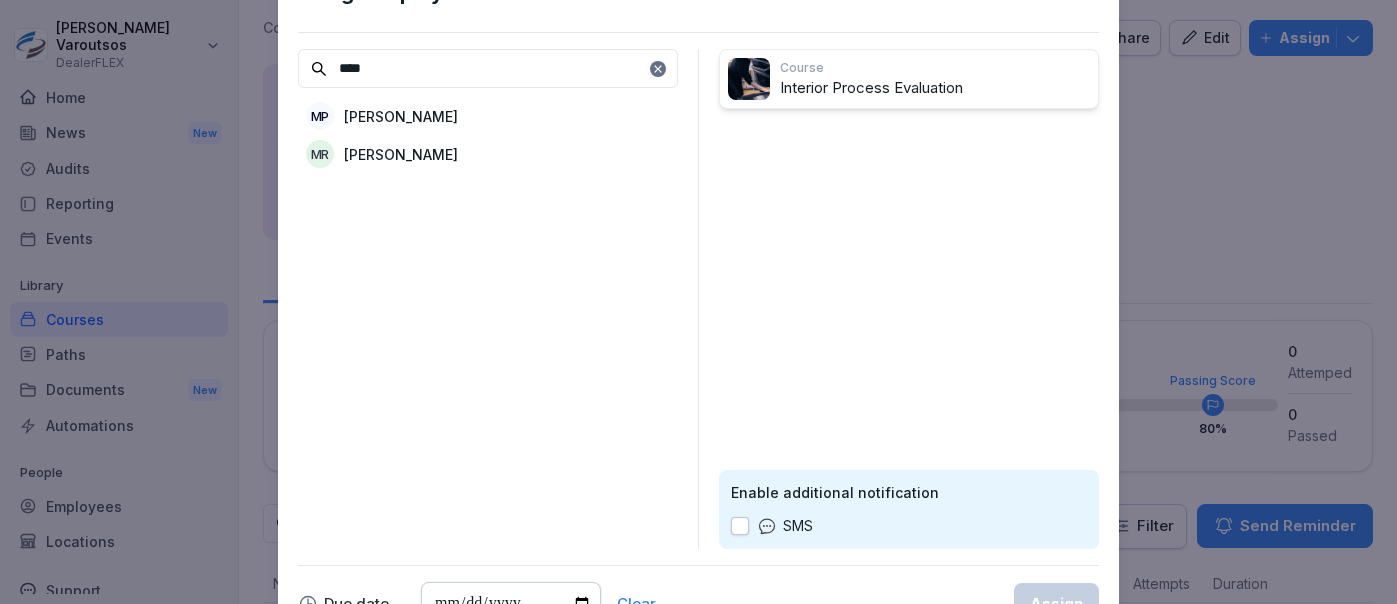 type on "****" 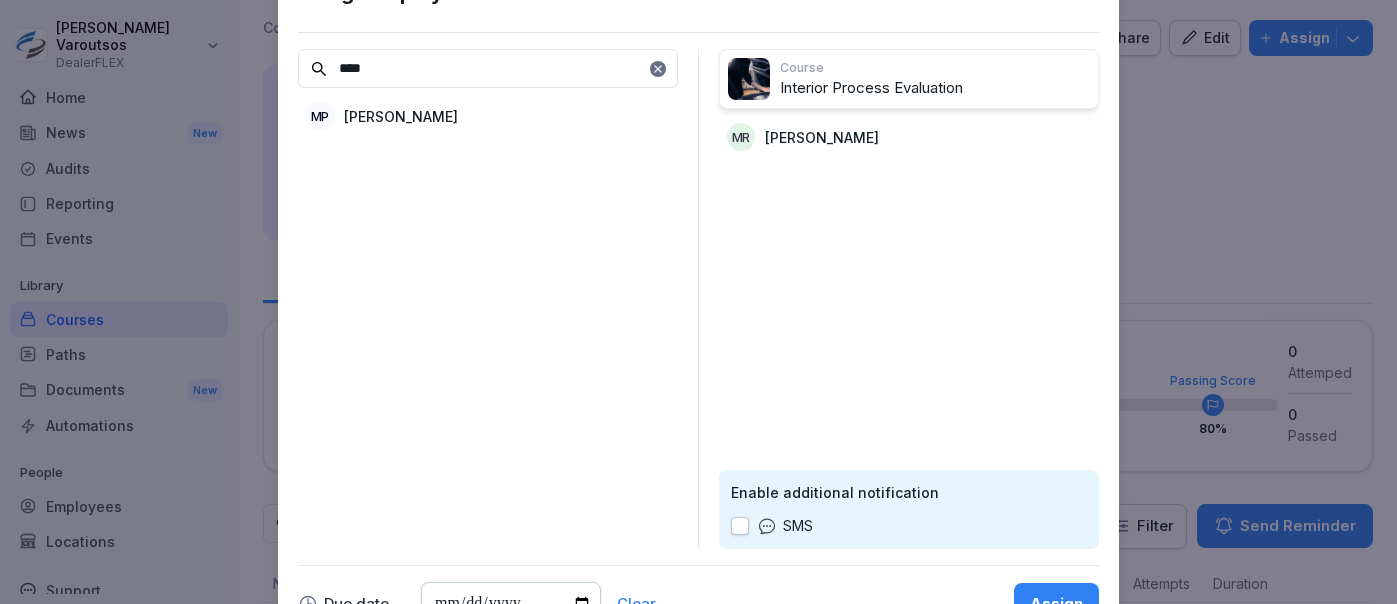 click on "Assign" at bounding box center (1056, 604) 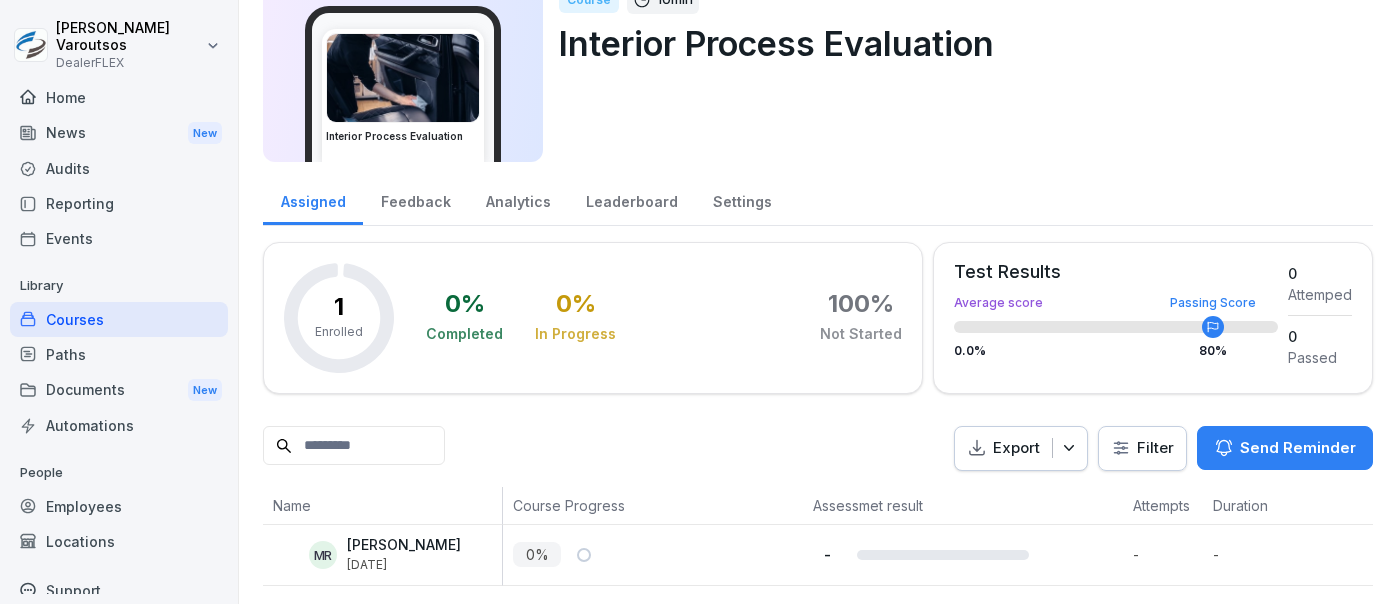 scroll, scrollTop: 110, scrollLeft: 0, axis: vertical 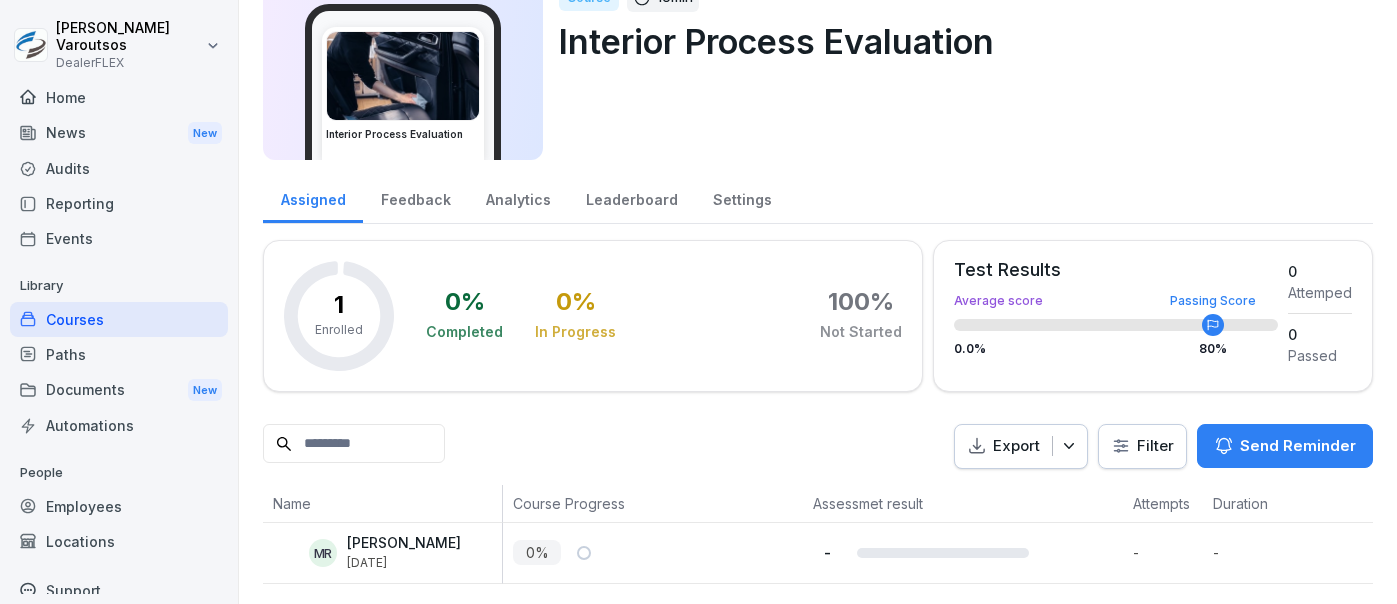 click on "Feedback" at bounding box center [415, 197] 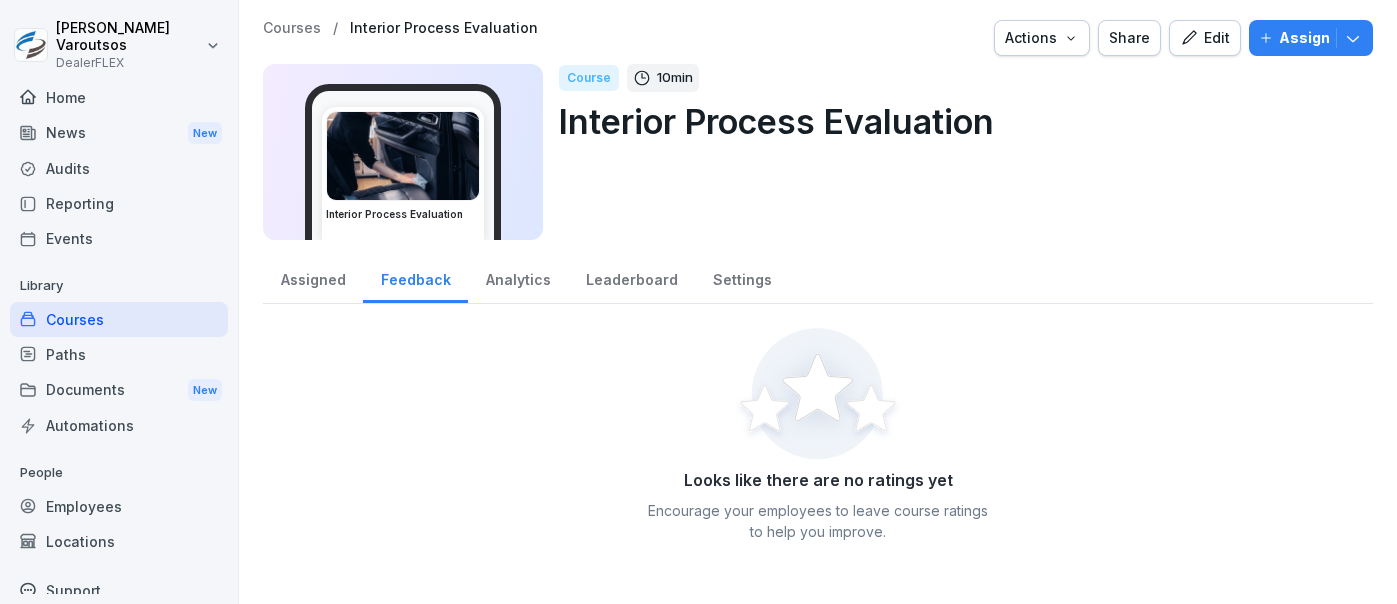scroll, scrollTop: 0, scrollLeft: 0, axis: both 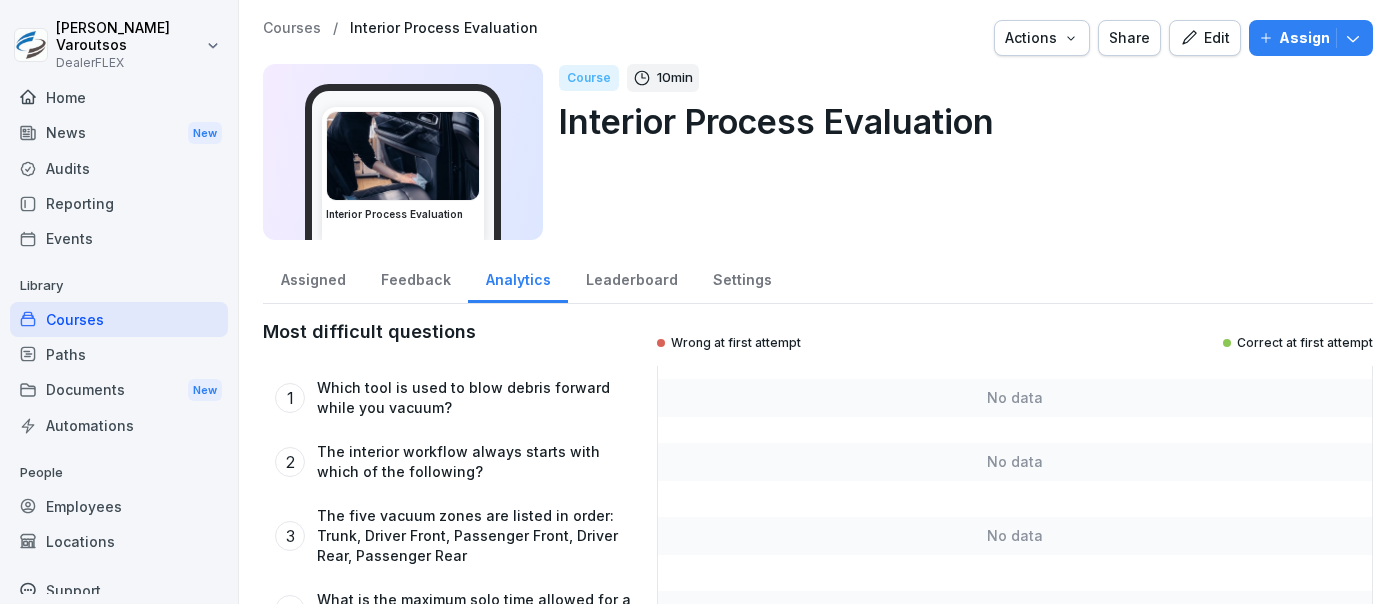 click on "Leaderboard" at bounding box center (631, 277) 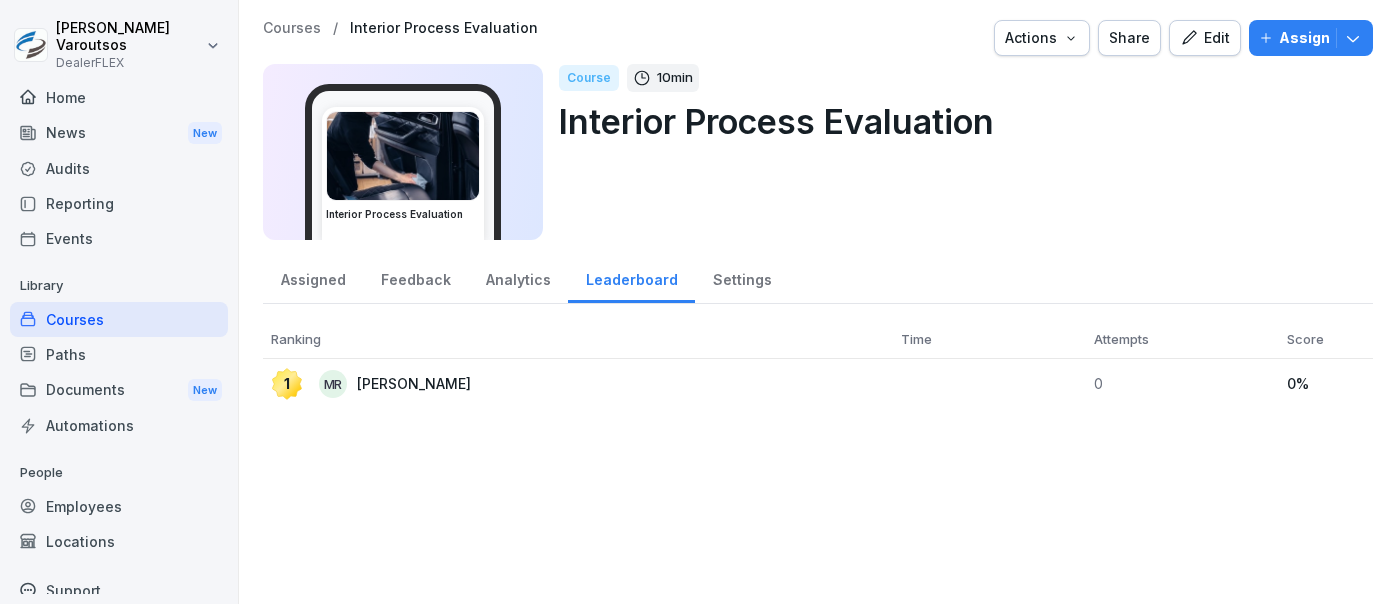 click on "Settings" at bounding box center (742, 277) 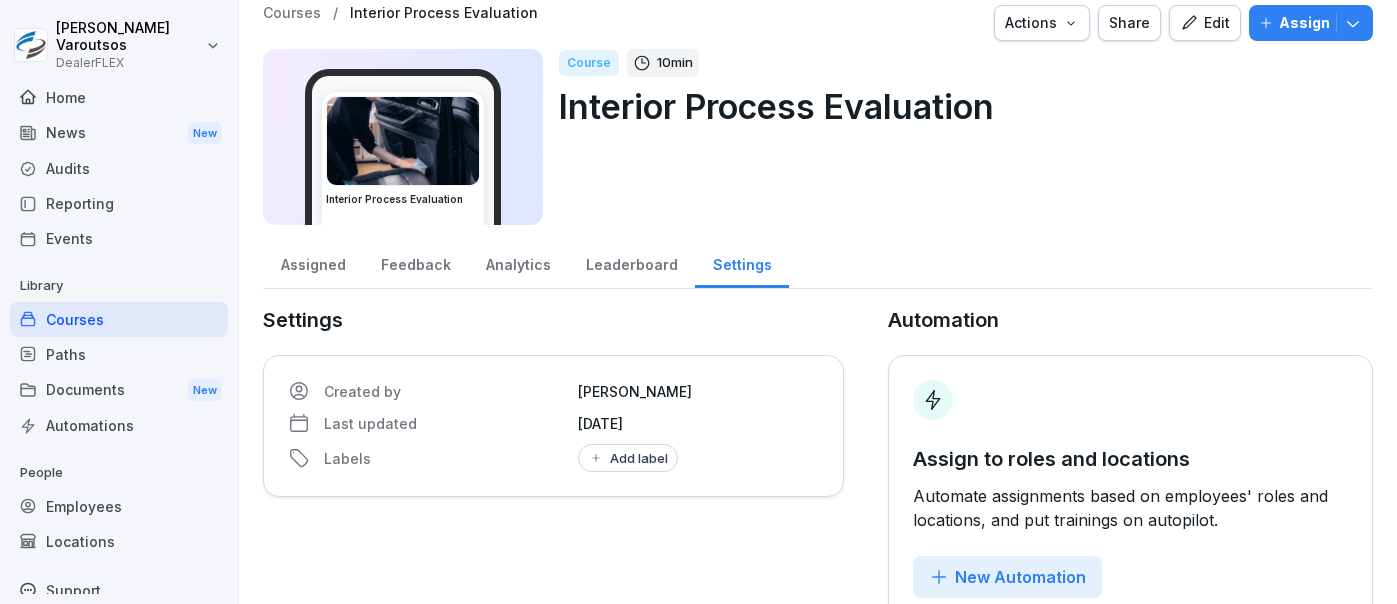 scroll, scrollTop: 0, scrollLeft: 0, axis: both 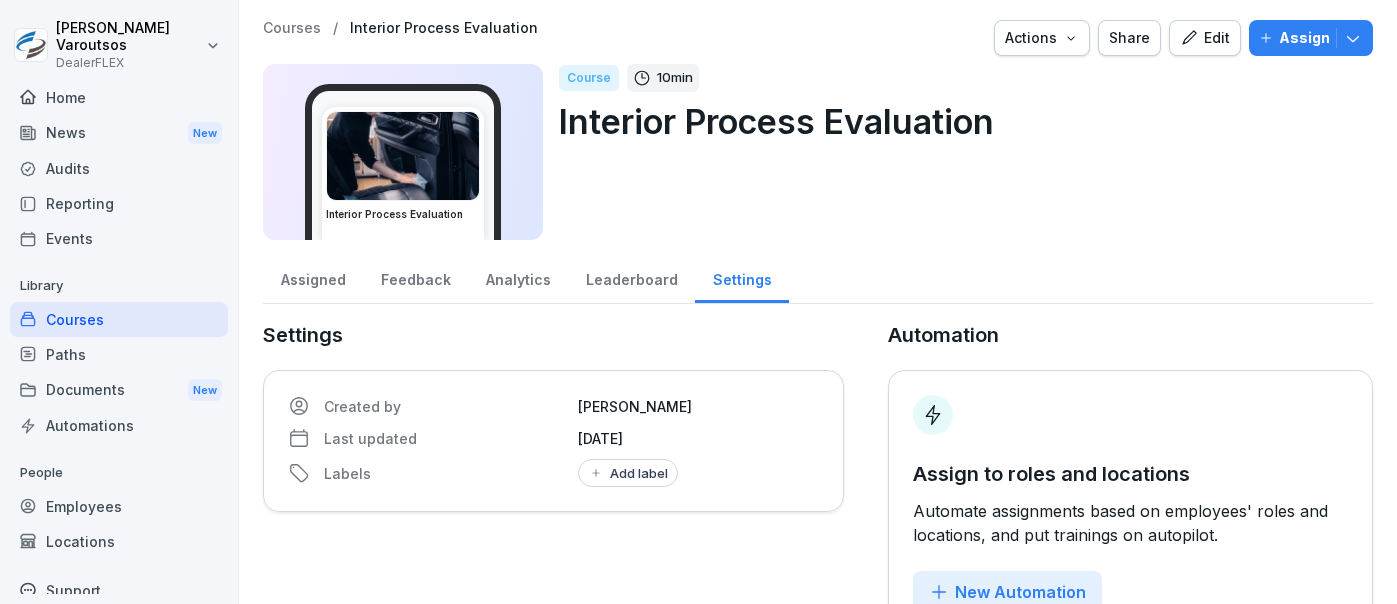 click 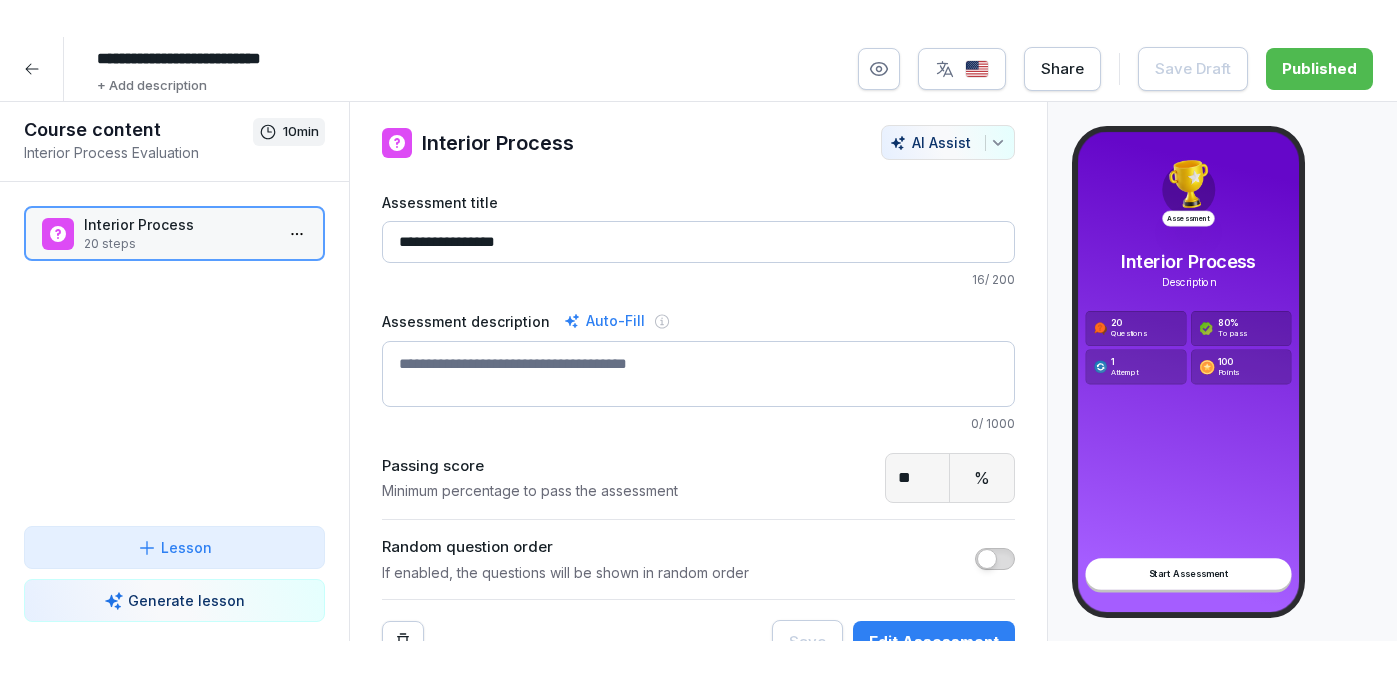 scroll, scrollTop: 0, scrollLeft: 0, axis: both 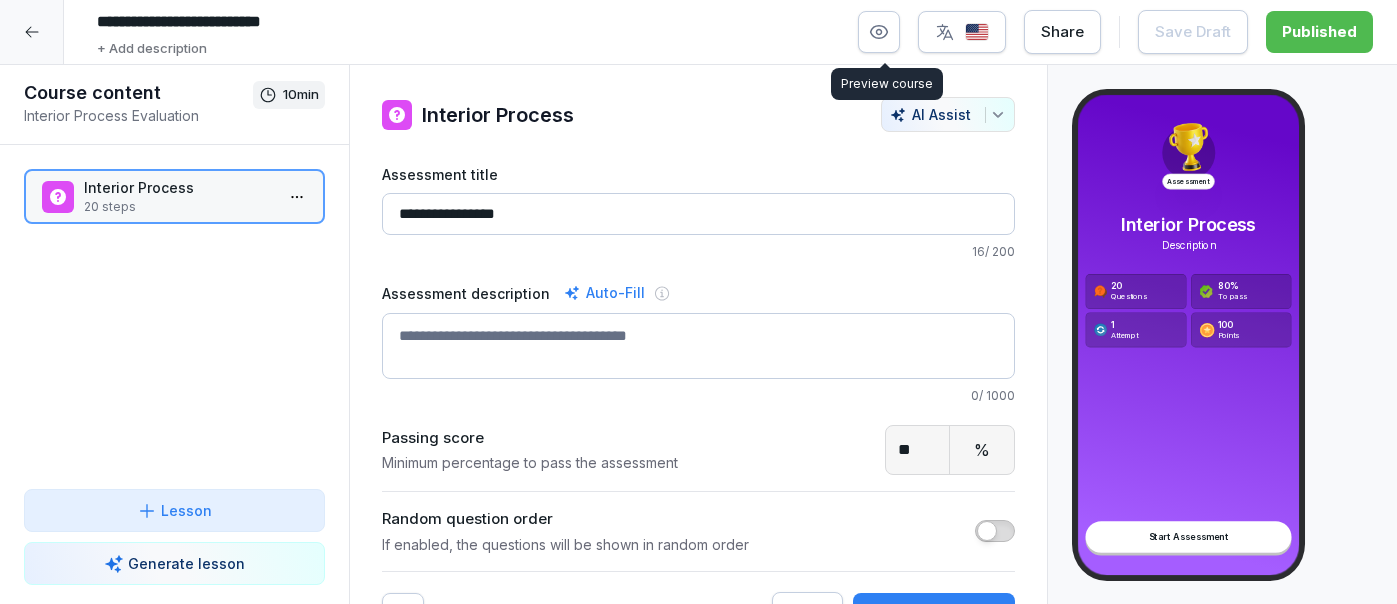 click 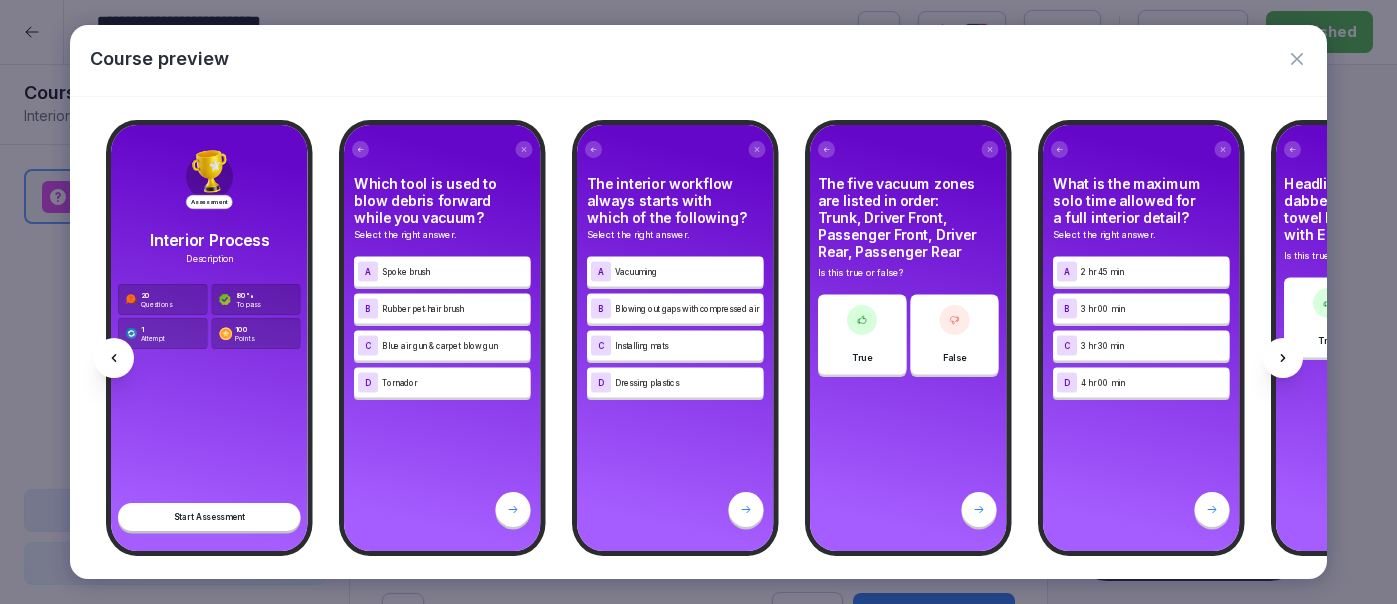 click at bounding box center (1297, 58) 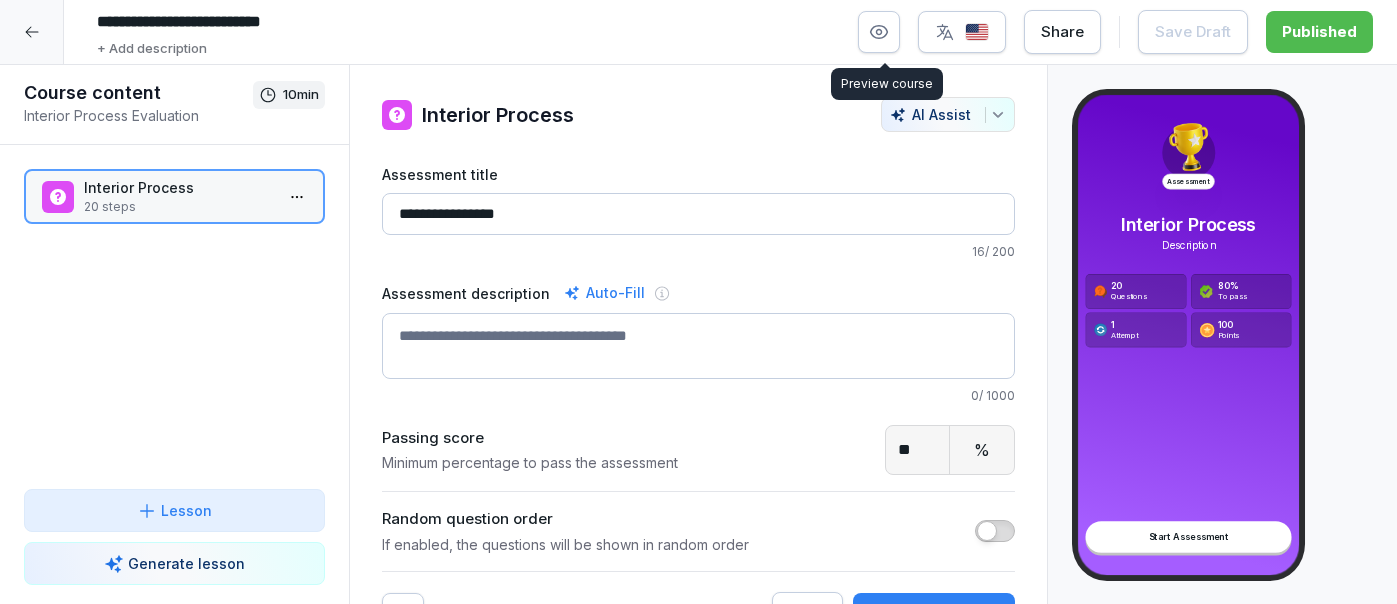 click at bounding box center [32, 32] 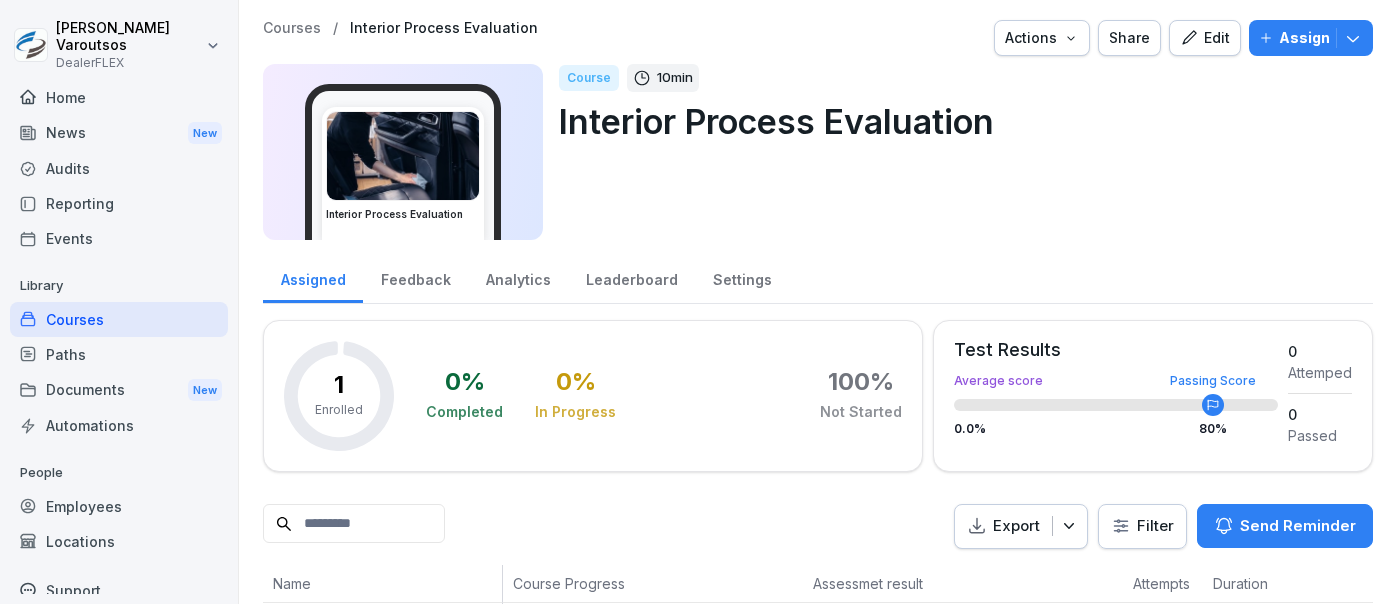 click 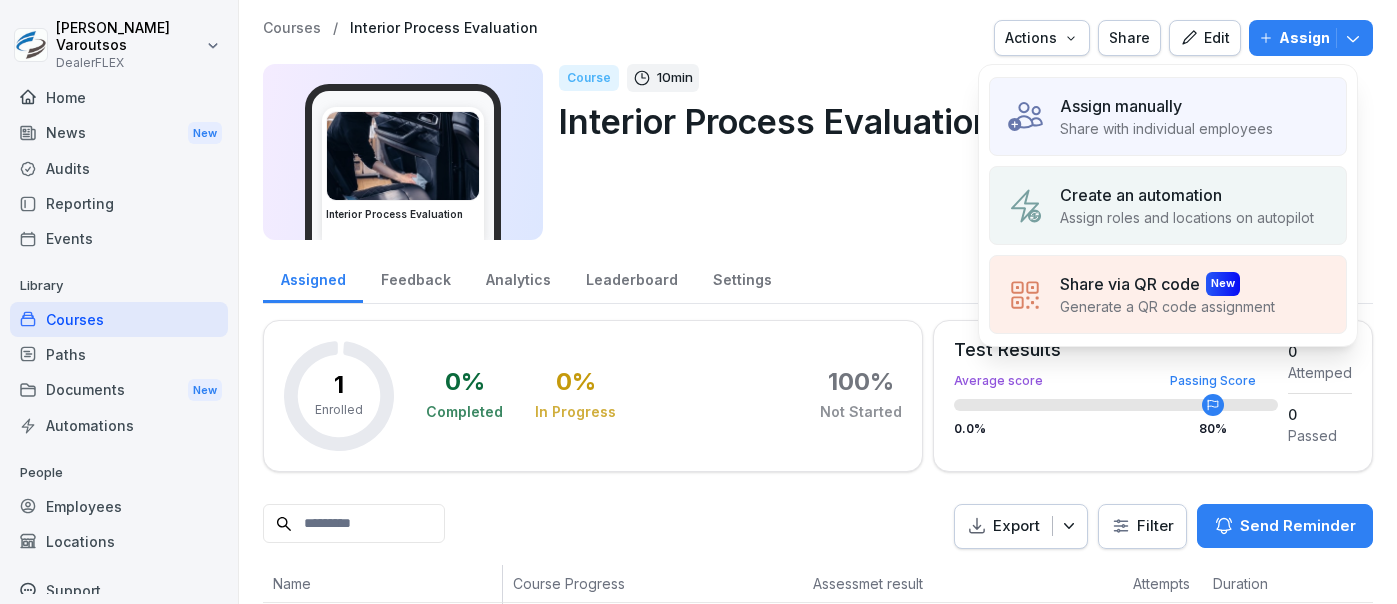 click on "Assign manually" at bounding box center (1121, 106) 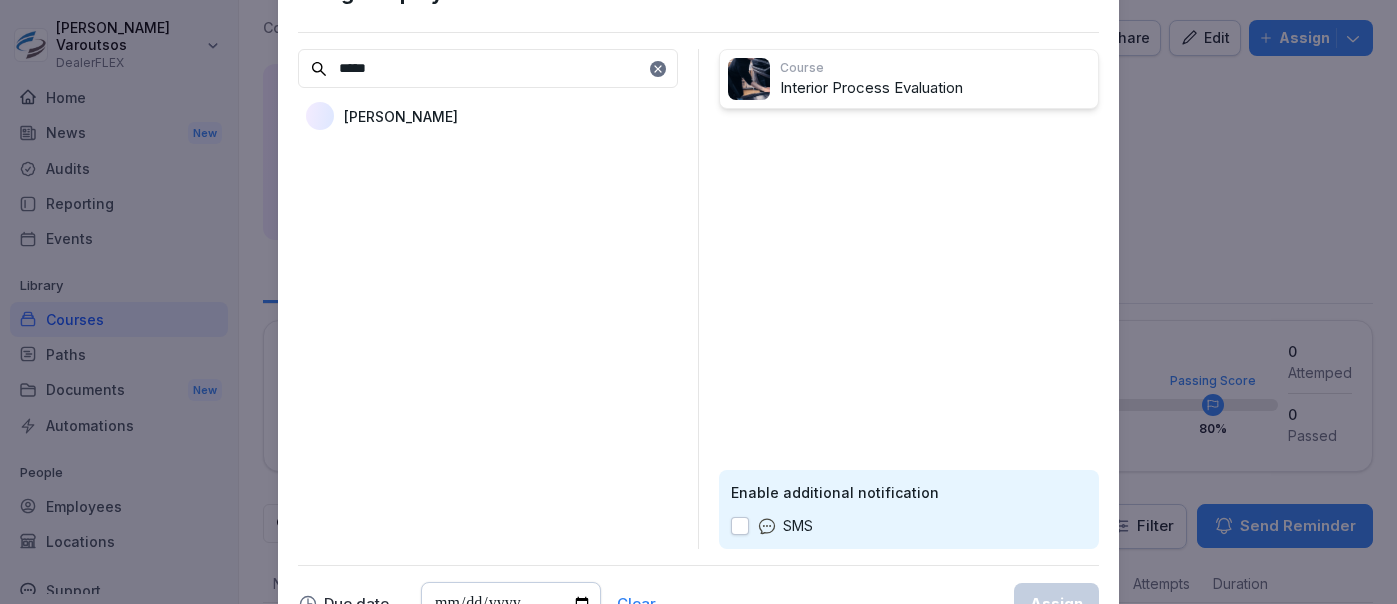 type on "*****" 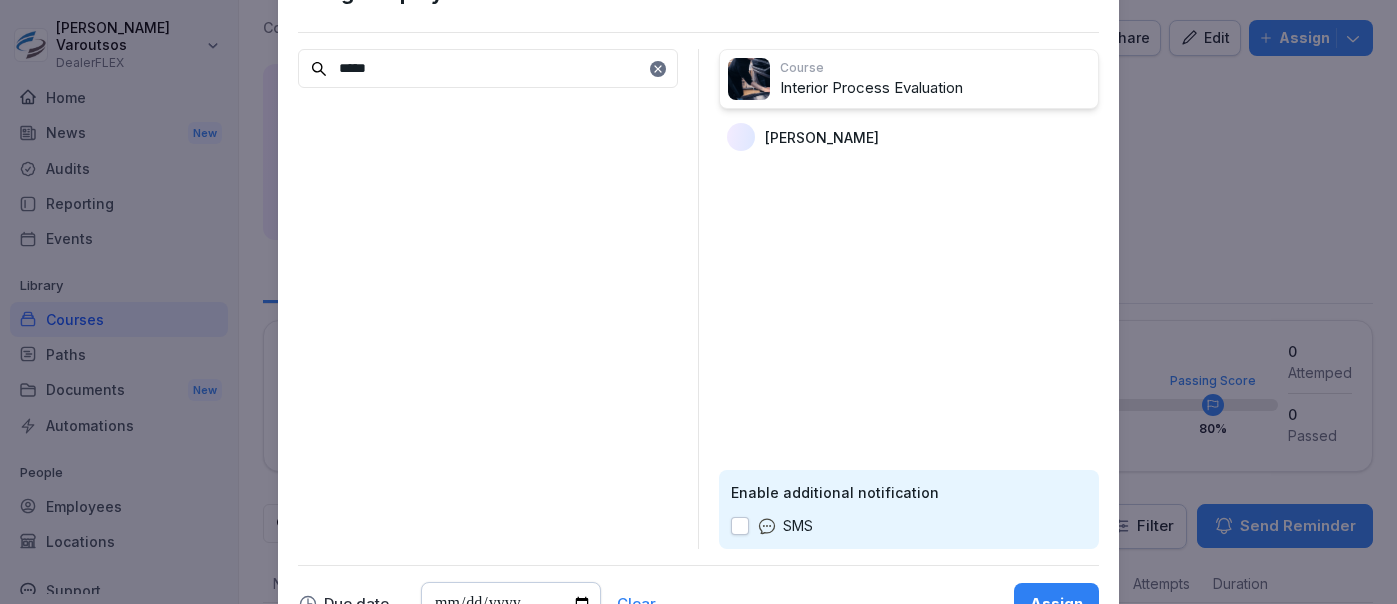 click on "Assign" at bounding box center (1056, 604) 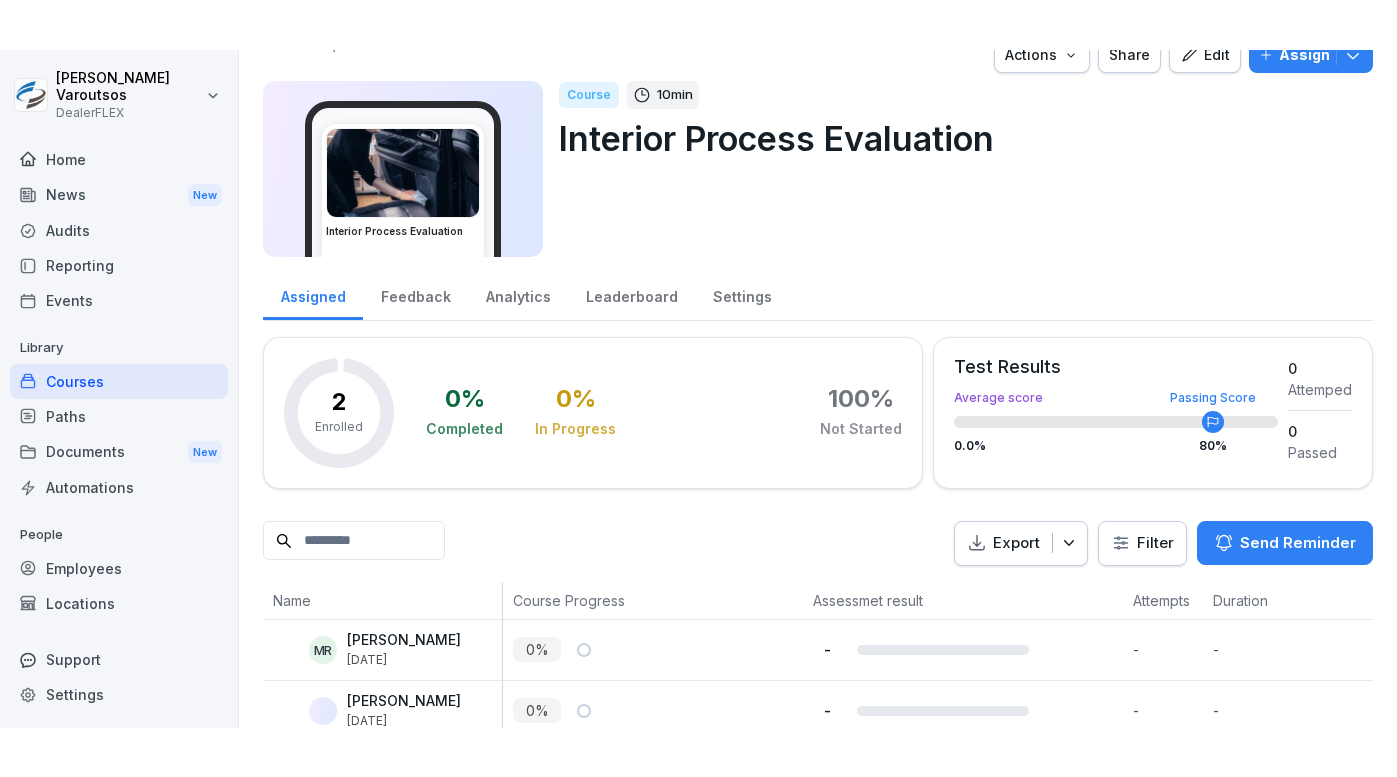scroll, scrollTop: 0, scrollLeft: 0, axis: both 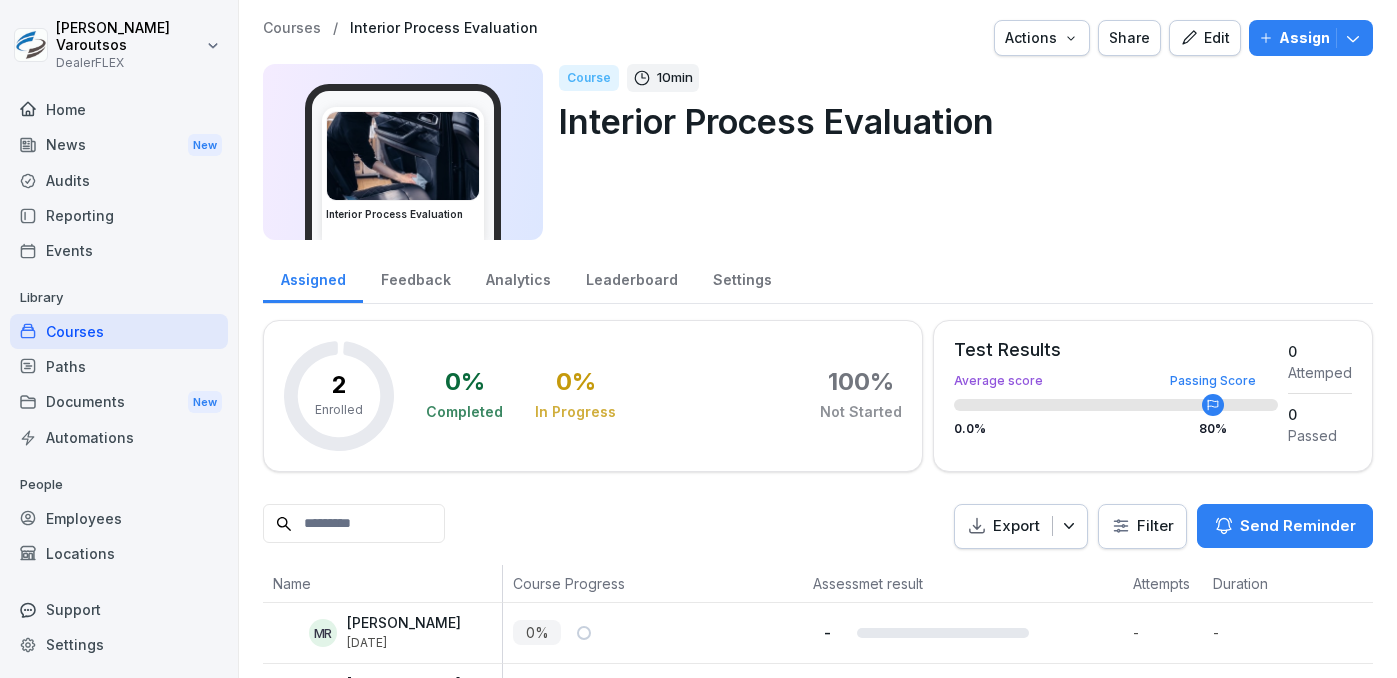 click on "Actions" at bounding box center (1042, 38) 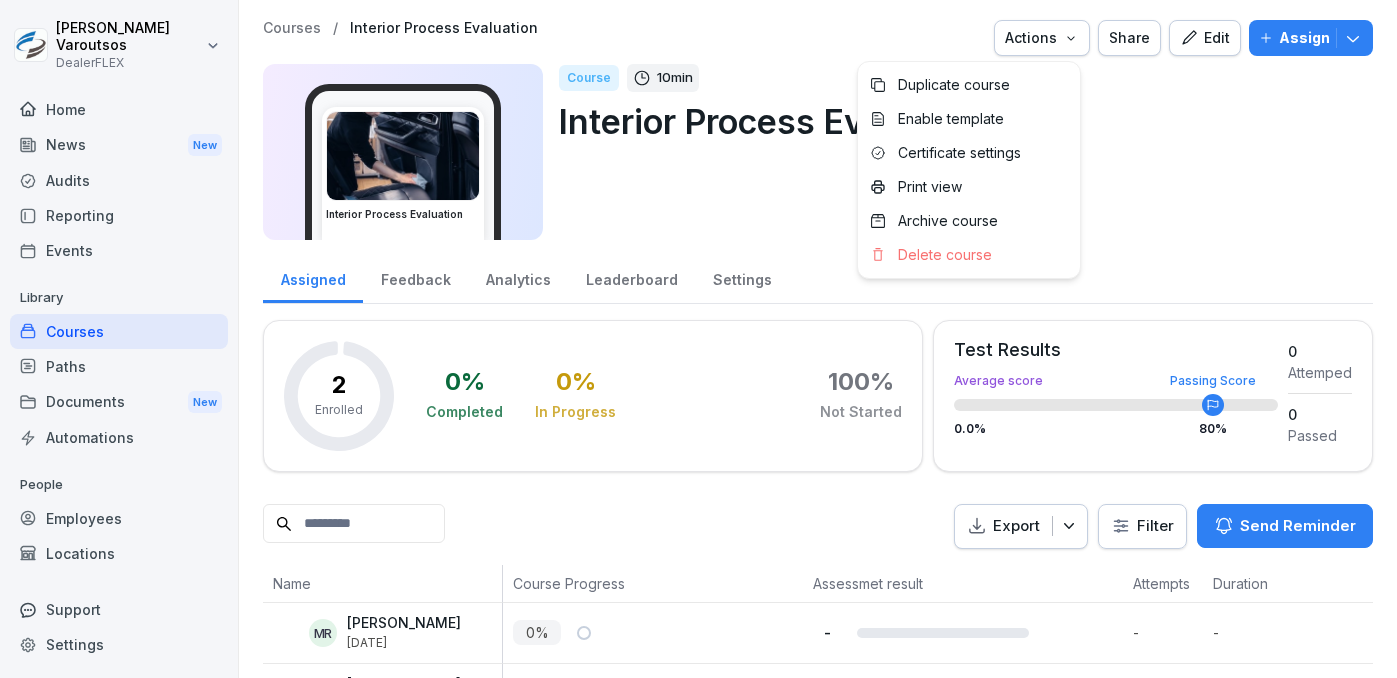 click on "Nikki   Varoutsos DealerFLEX Home News New Audits Reporting Events Library Courses Paths Documents New Automations People Employees Locations Support Settings Courses / Interior Process Evaluation Actions   Share Edit Assign Interior Process Evaluation Course 10  min Interior Process Evaluation Assigned Feedback Analytics Leaderboard Settings 2 Enrolled 0 % Completed 0 % In Progress 100 % Not Started Test Results Average score Passing Score 0.0 % 80 % 0 Attemped 0 Passed Export Filter Send Reminder Name Course Progress Assessmet result Attempts Duration Last Activity MR Mark Rudyak Jul 23, 2025 0 % - - - Pending Nikki Varoutsos Jul 23, 2025 0 % - - - Pending Duplicate course Enable template Certificate settings Print view Archive course Delete course" at bounding box center (698, 339) 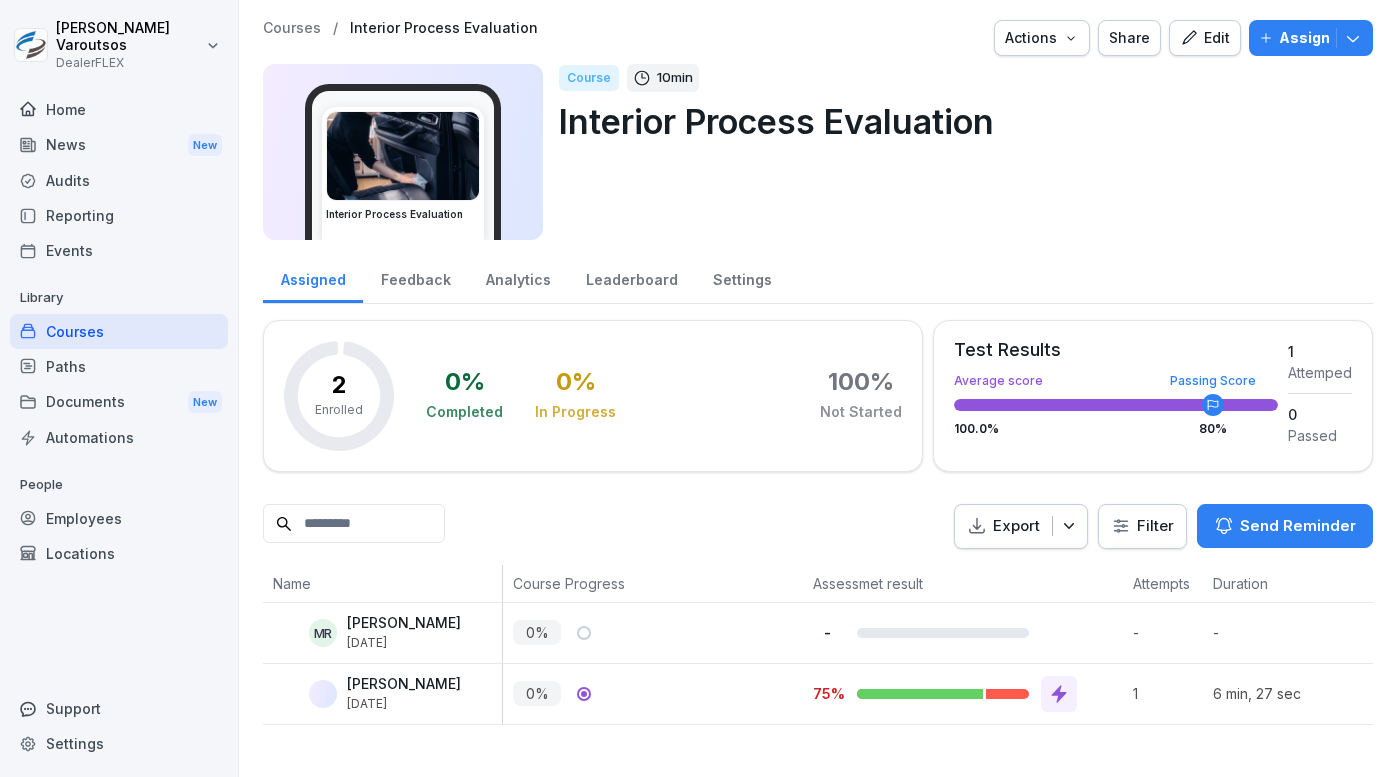 click on "Settings" at bounding box center [742, 277] 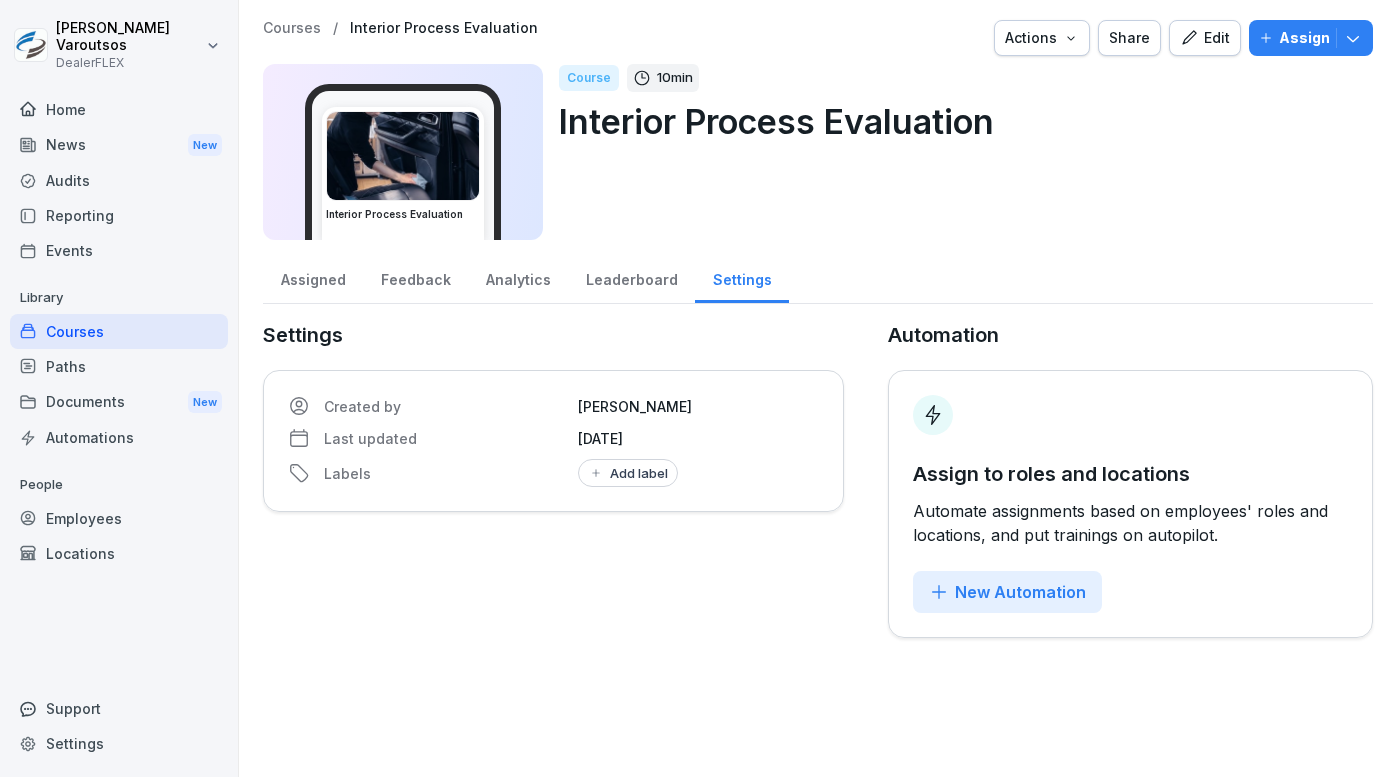 click 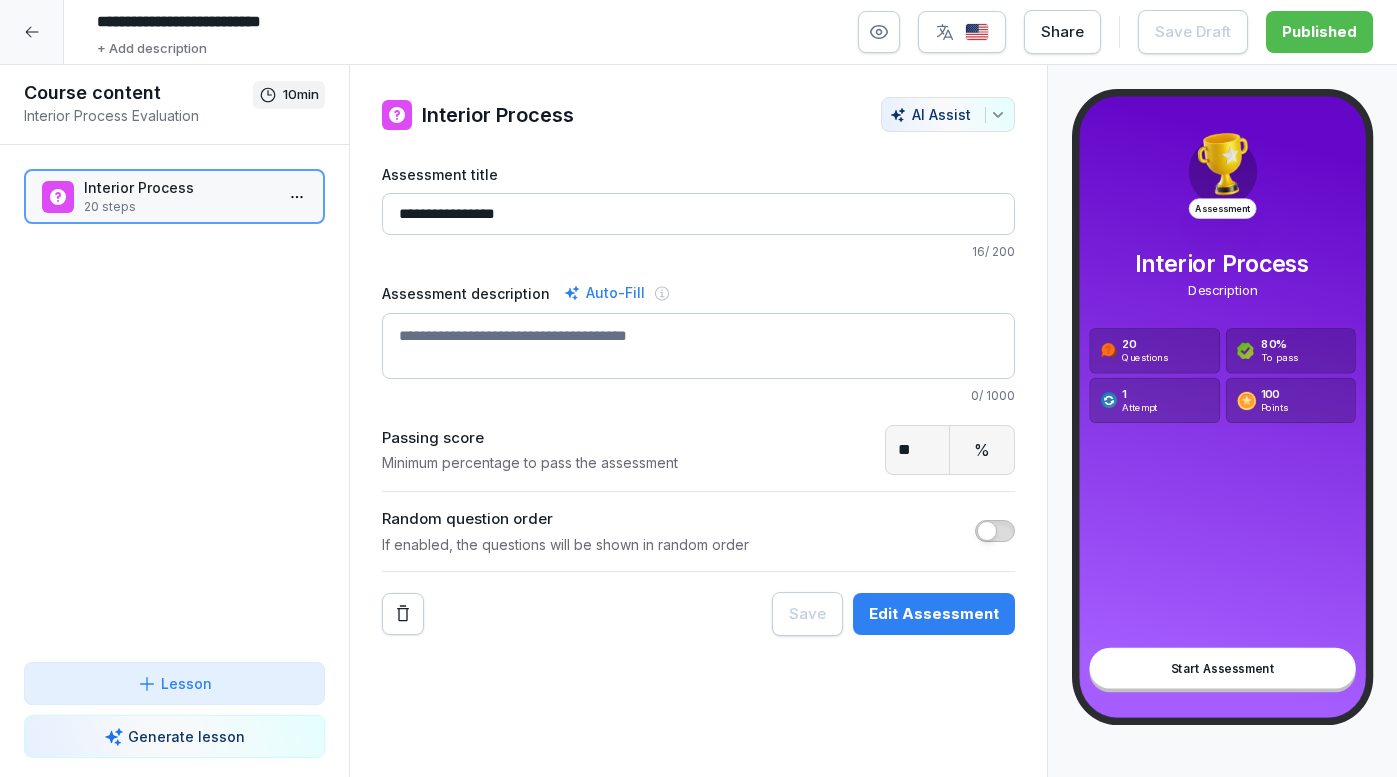 click on "**********" at bounding box center (698, 388) 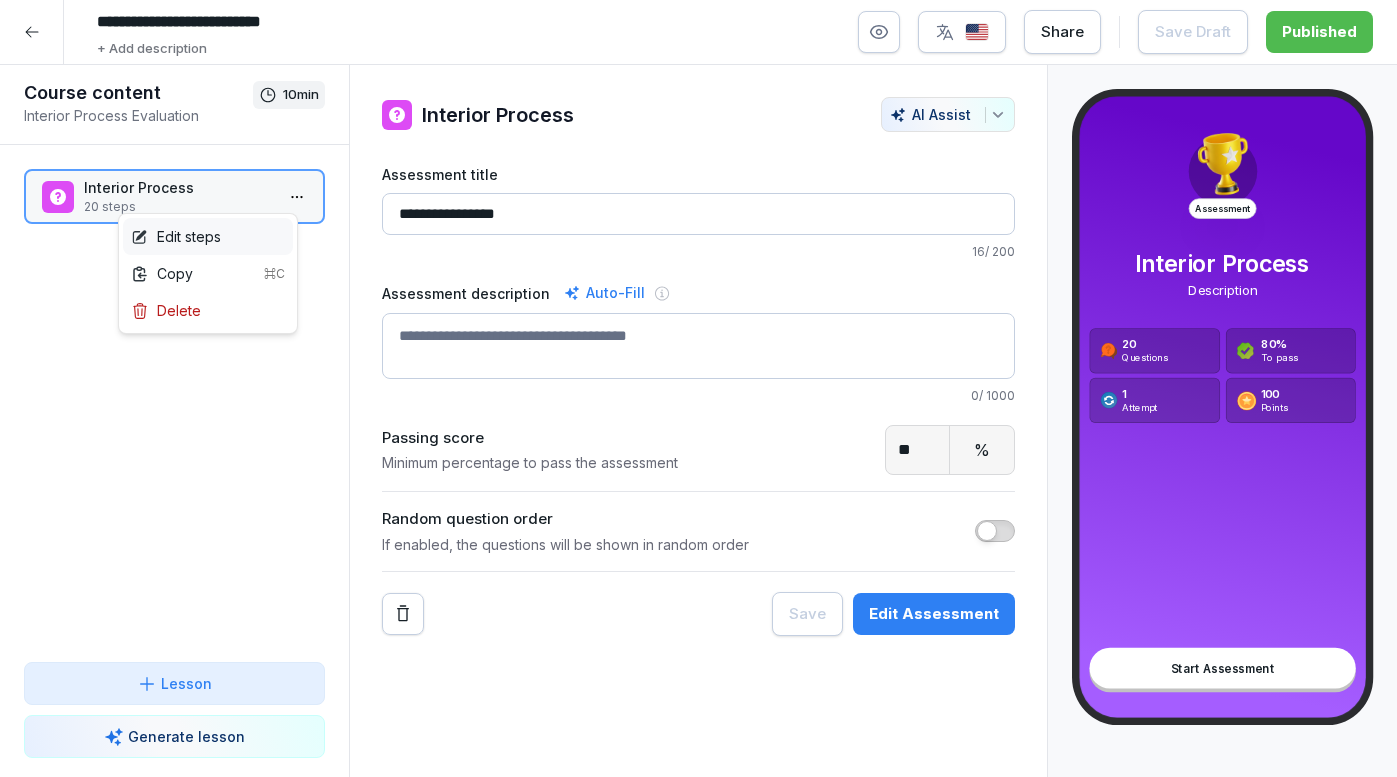 click on "Edit steps" at bounding box center (208, 236) 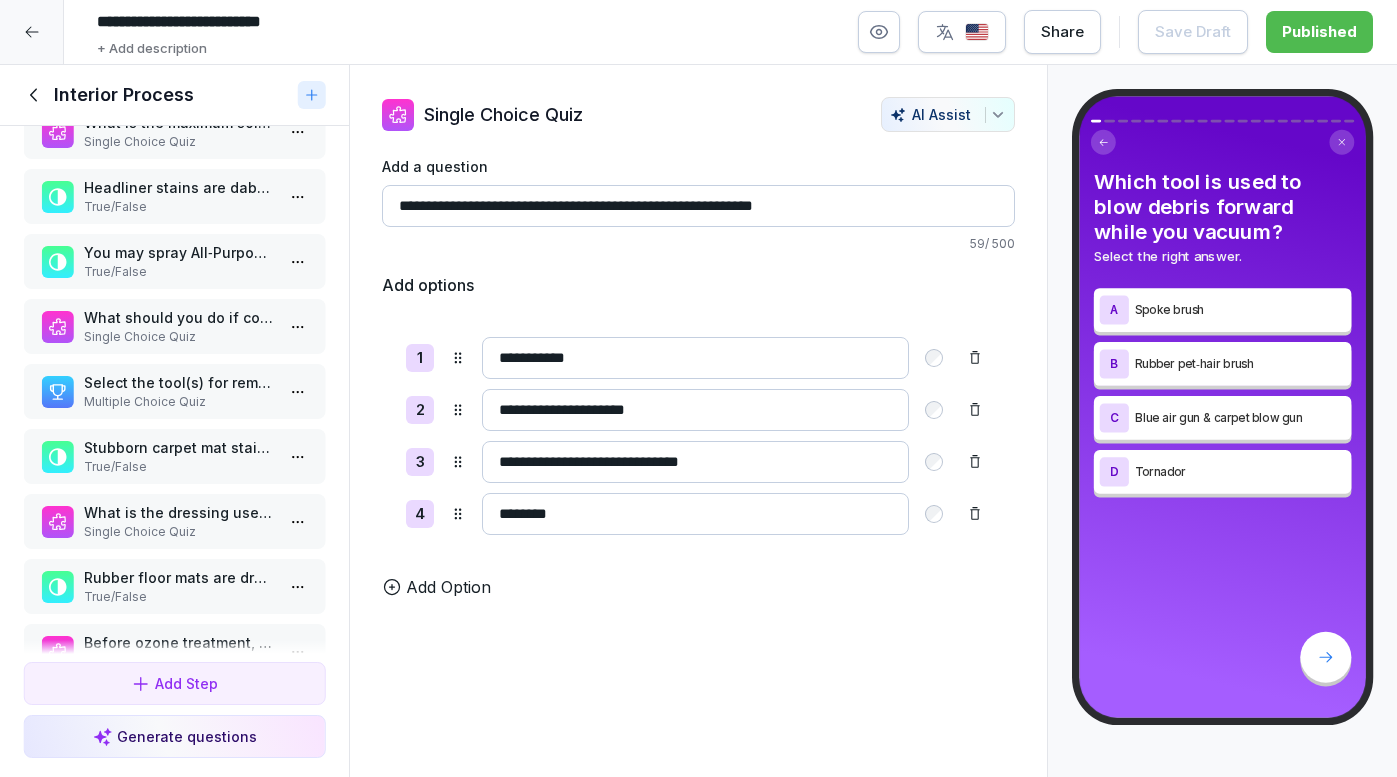 scroll, scrollTop: 0, scrollLeft: 0, axis: both 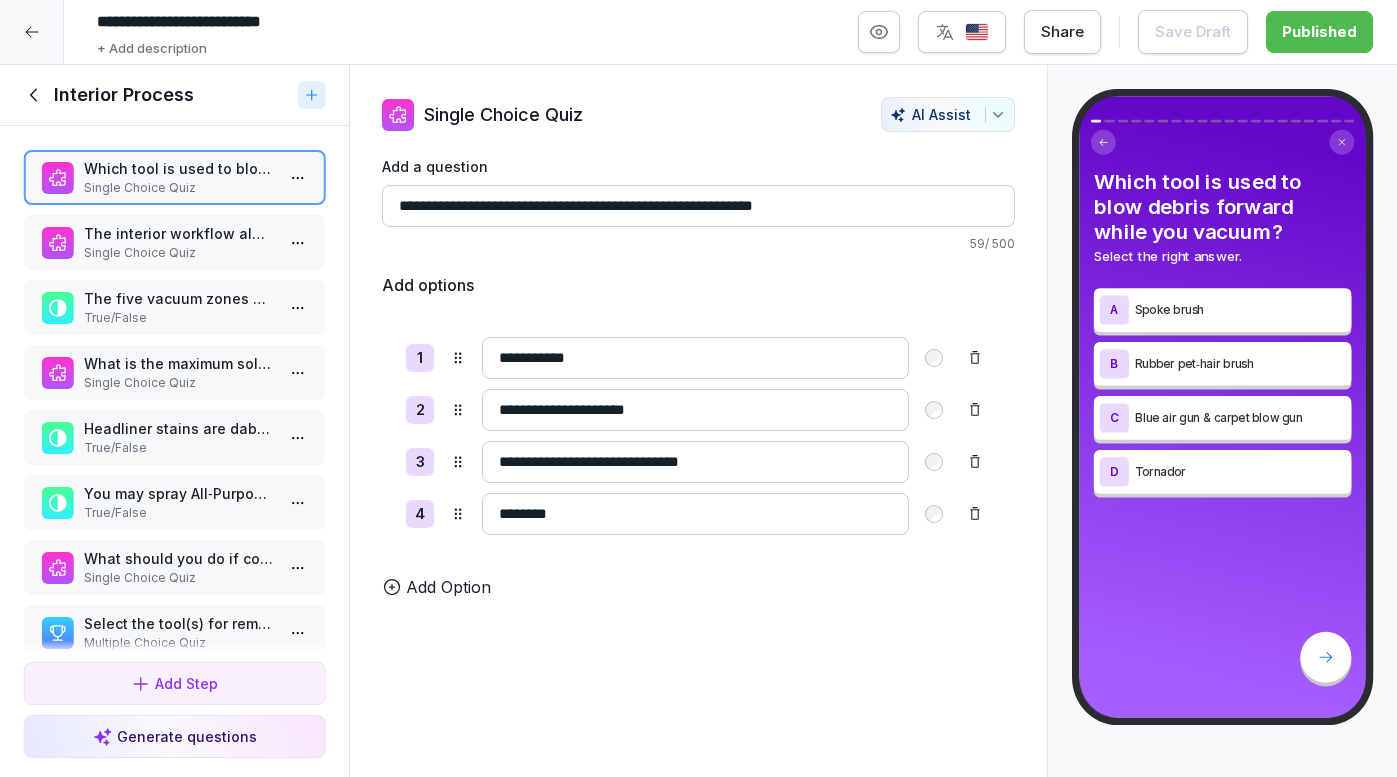 click 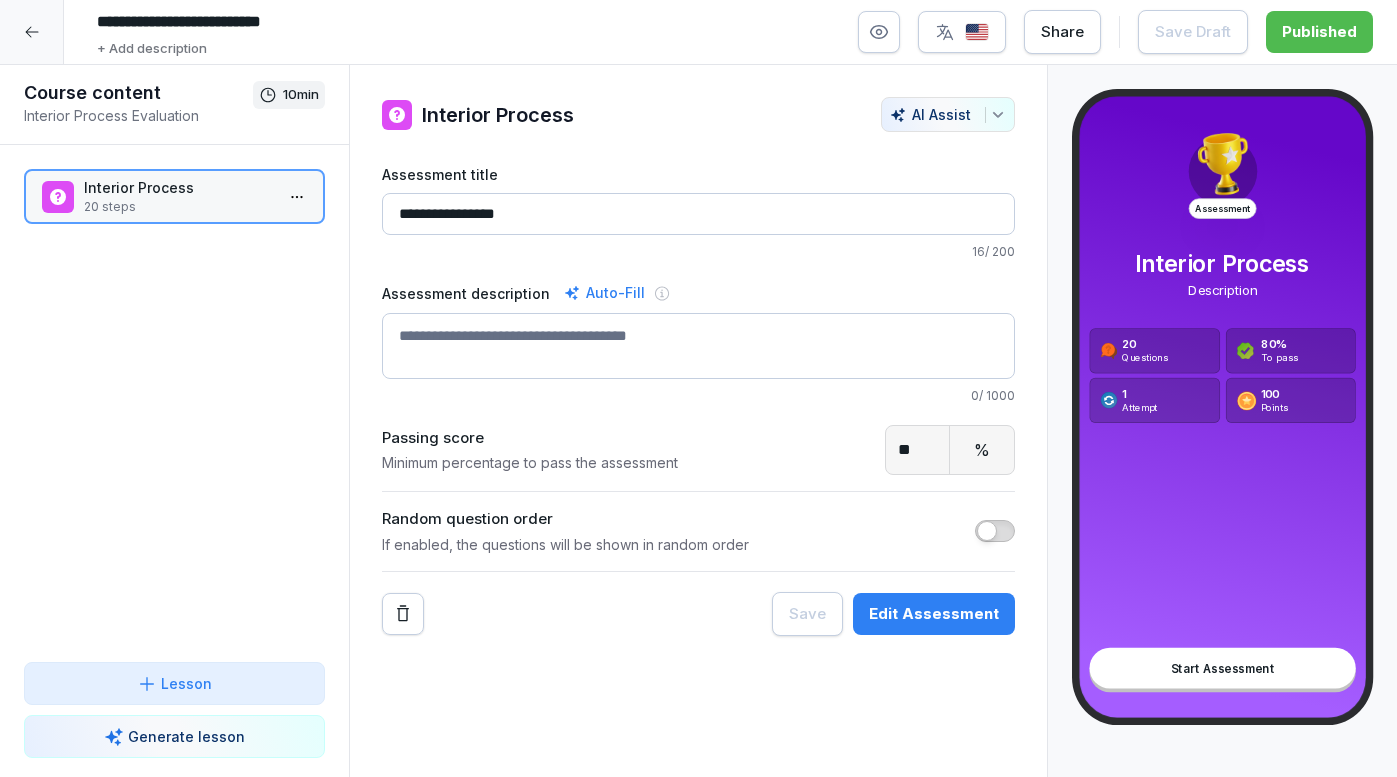 click on "Edit Assessment" at bounding box center [934, 614] 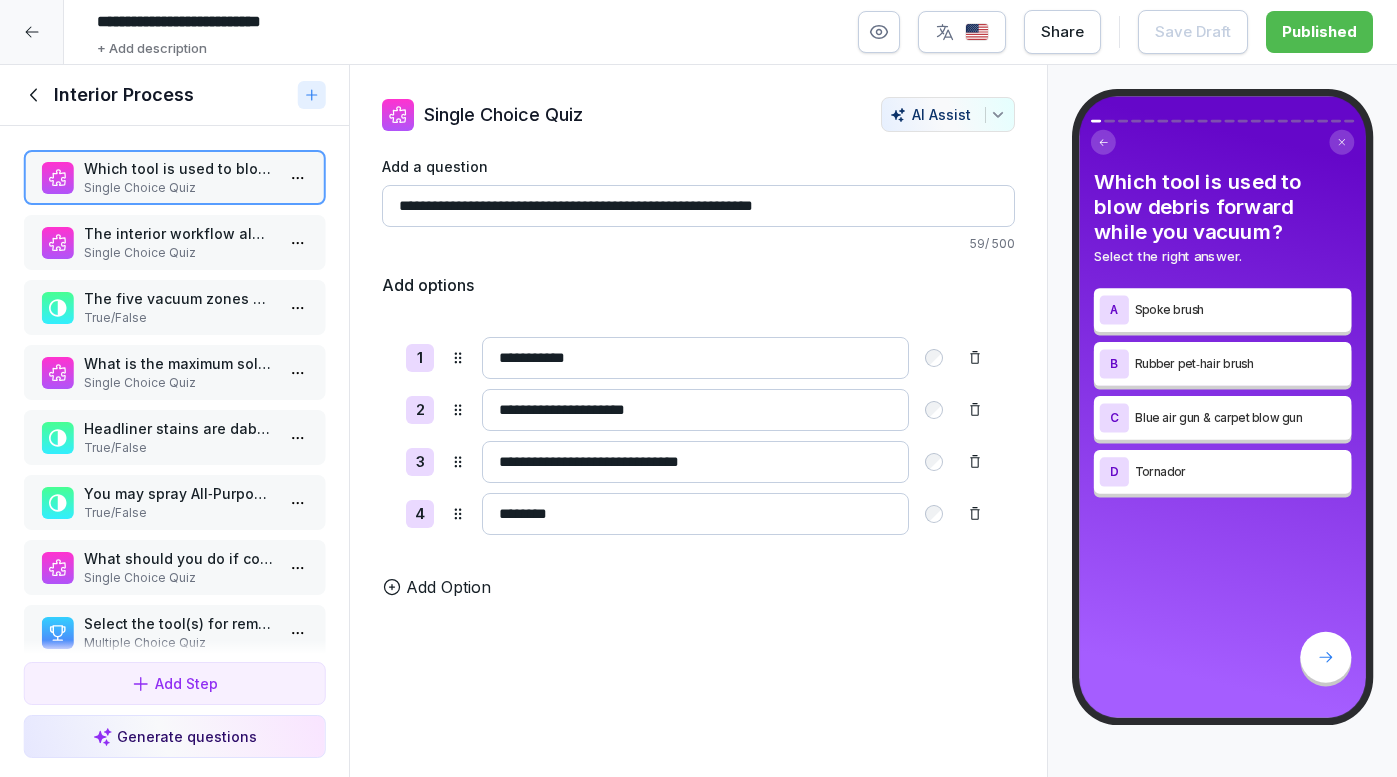 click 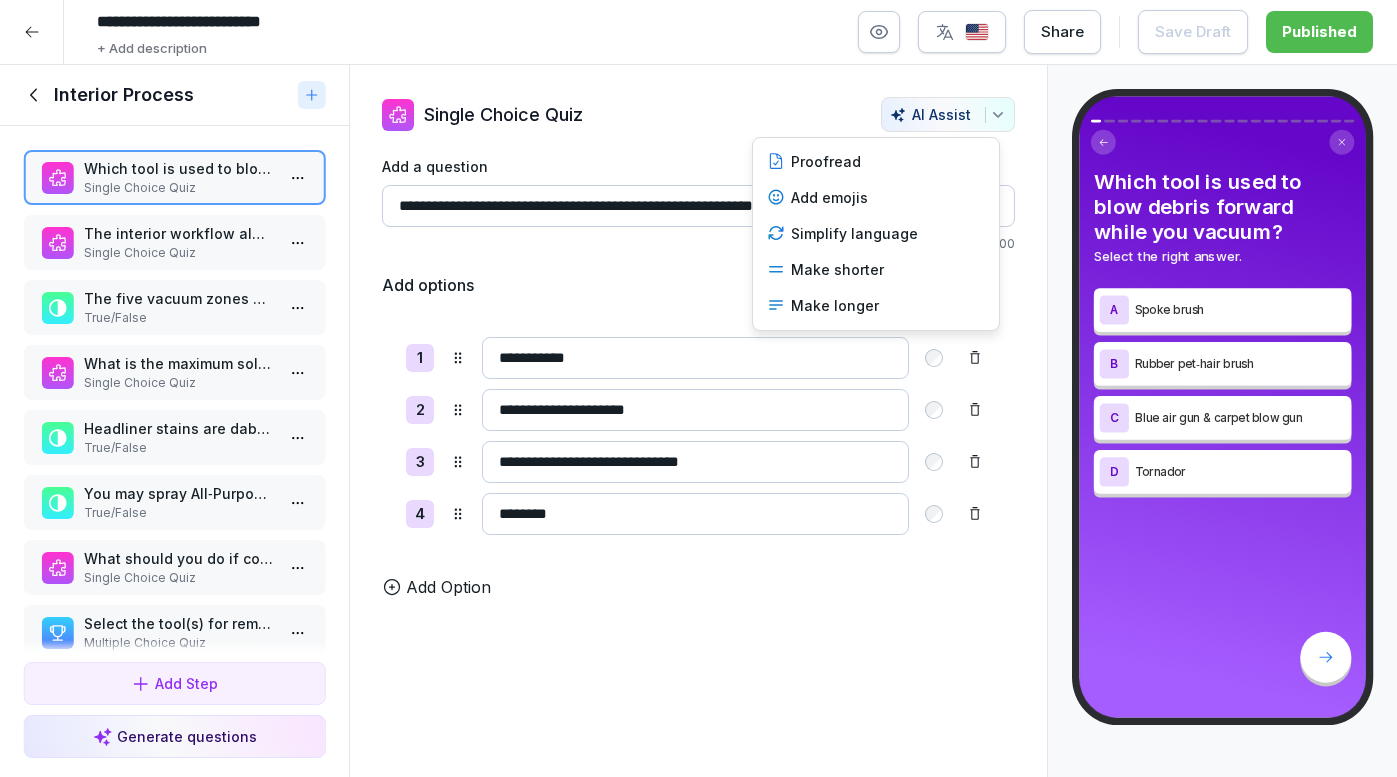 click 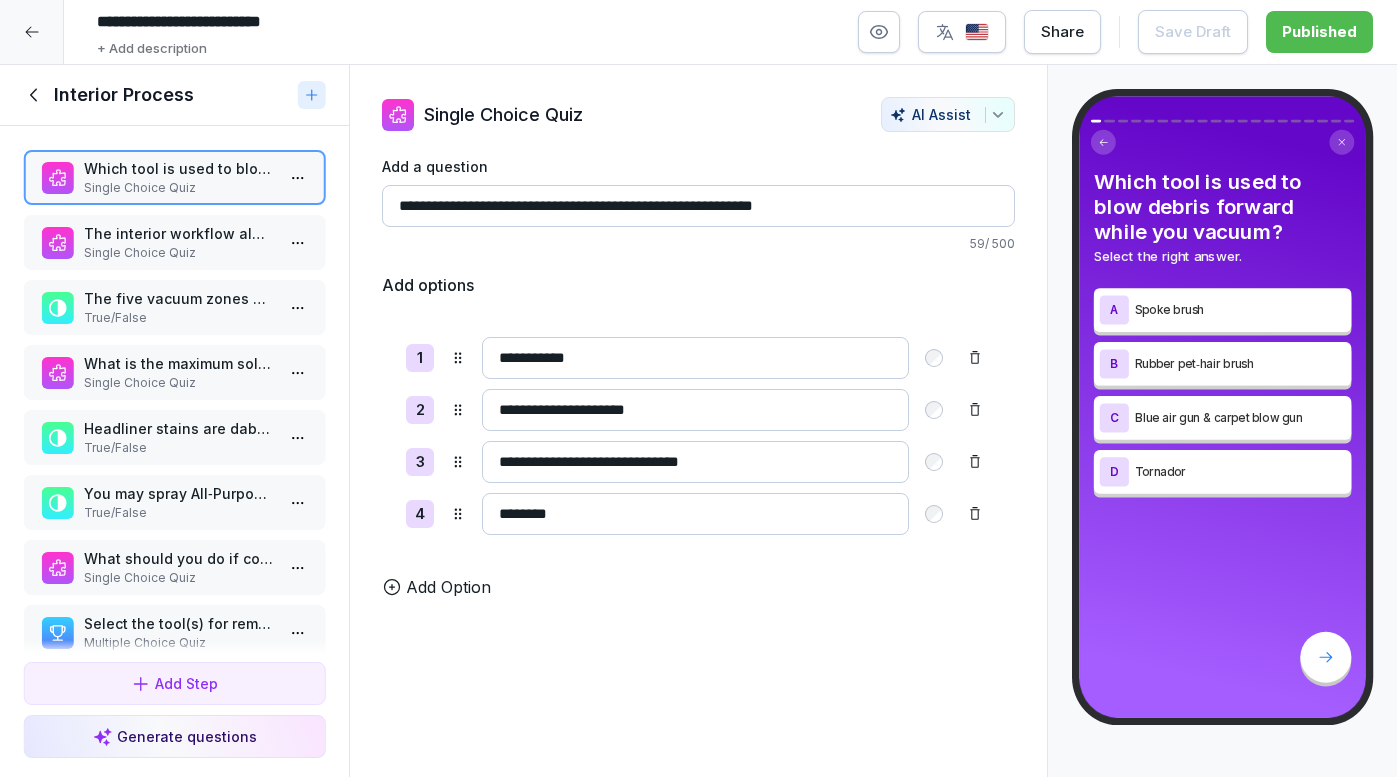 click 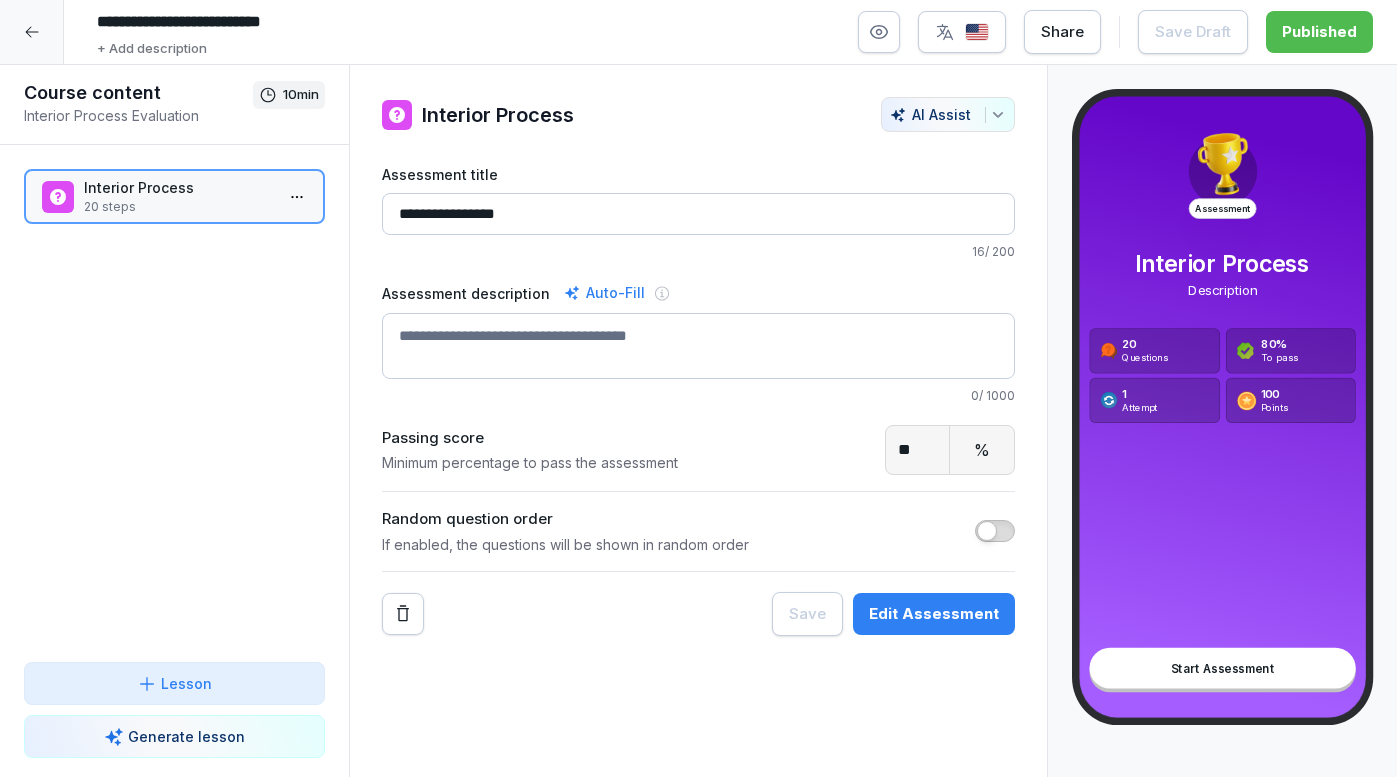 click 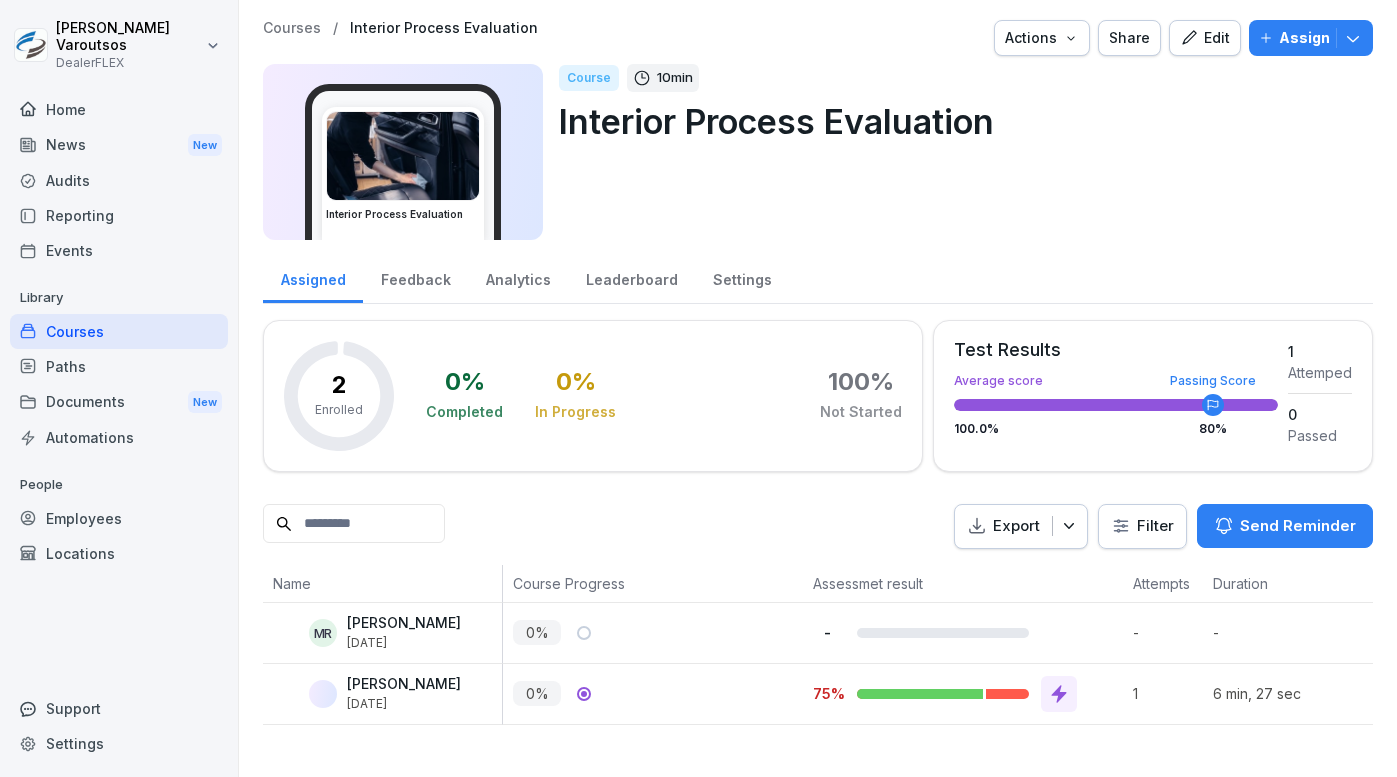click 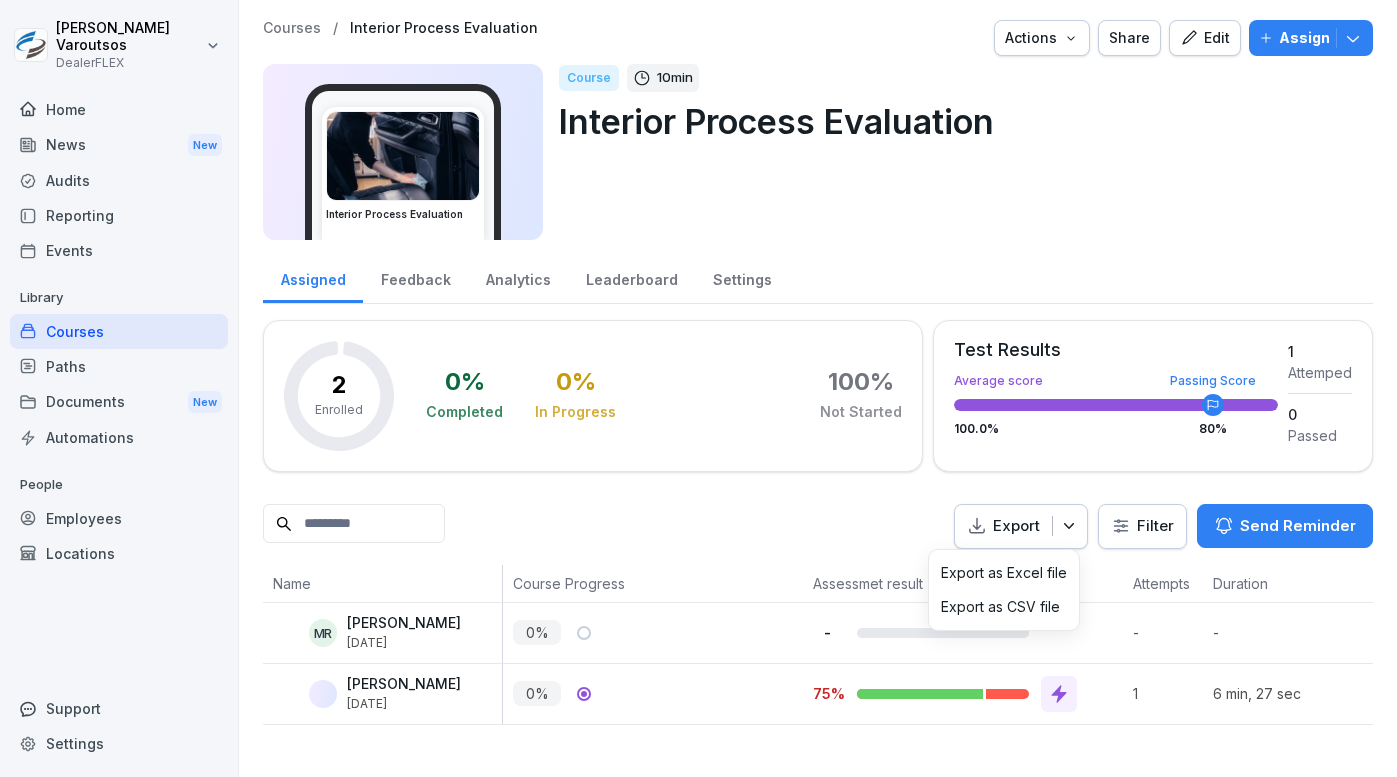 click 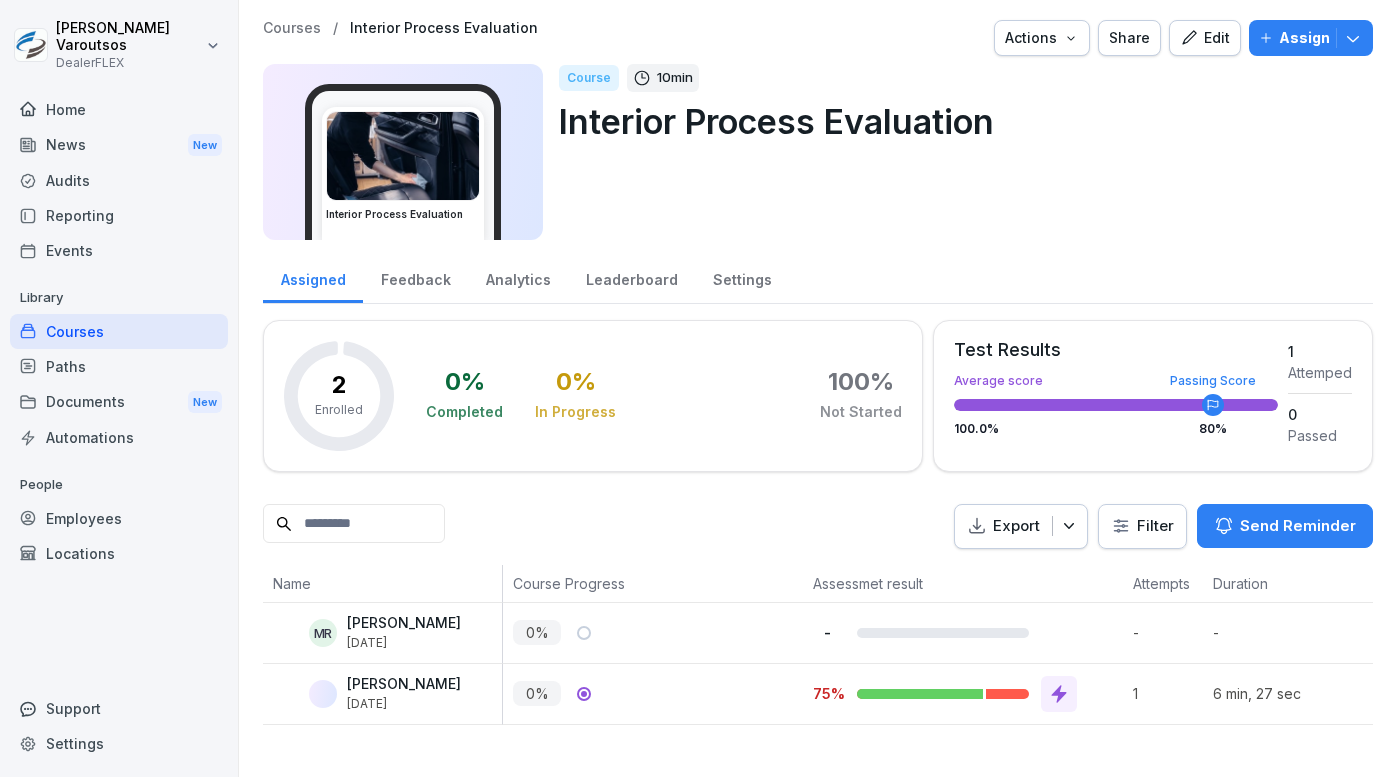 click on "Nikki   Varoutsos DealerFLEX Home News New Audits Reporting Events Library Courses Paths Documents New Automations People Employees Locations Support Settings Courses / Interior Process Evaluation Actions   Share Edit Assign Interior Process Evaluation Course 10  min Interior Process Evaluation Assigned Feedback Analytics Leaderboard Settings 2 Enrolled 0 % Completed 0 % In Progress 100 % Not Started Test Results Average score Passing Score 100.0 % 80 % 1 Attemped 0 Passed Export Filter Send Reminder Name Course Progress Assessmet result Attempts Duration Last Activity MR Mark Rudyak Jul 23, 2025 0 % - - - Pending Nikki Varoutsos Jul 23, 2025 0 % 75% 1 6 min, 27 sec 2 minutes ago" at bounding box center [698, 388] 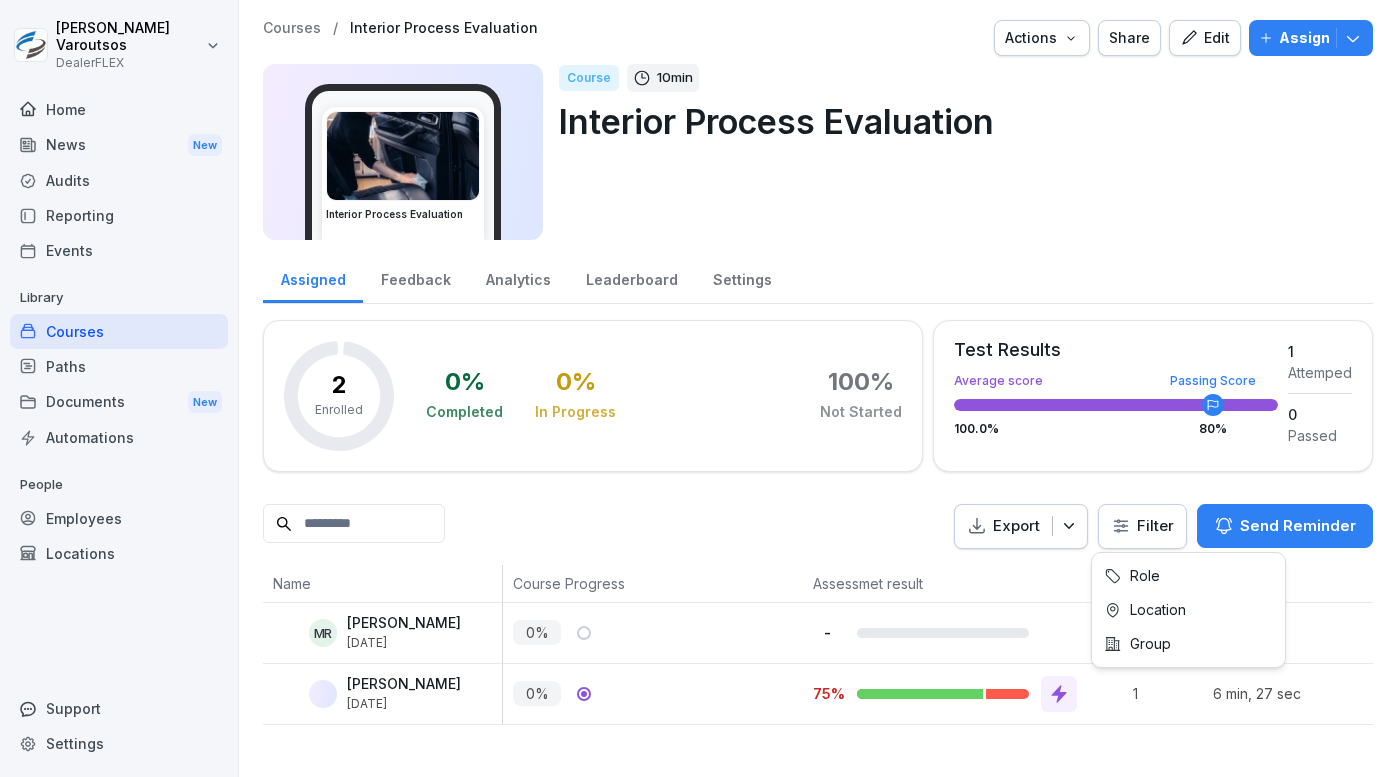 click on "Nikki   Varoutsos DealerFLEX Home News New Audits Reporting Events Library Courses Paths Documents New Automations People Employees Locations Support Settings Courses / Interior Process Evaluation Actions   Share Edit Assign Interior Process Evaluation Course 10  min Interior Process Evaluation Assigned Feedback Analytics Leaderboard Settings 2 Enrolled 0 % Completed 0 % In Progress 100 % Not Started Test Results Average score Passing Score 100.0 % 80 % 1 Attemped 0 Passed Export Filter Send Reminder Name Course Progress Assessmet result Attempts Duration Last Activity MR Mark Rudyak Jul 23, 2025 0 % - - - Pending Nikki Varoutsos Jul 23, 2025 0 % 75% 1 6 min, 27 sec 2 minutes ago Role Location Group" at bounding box center (698, 388) 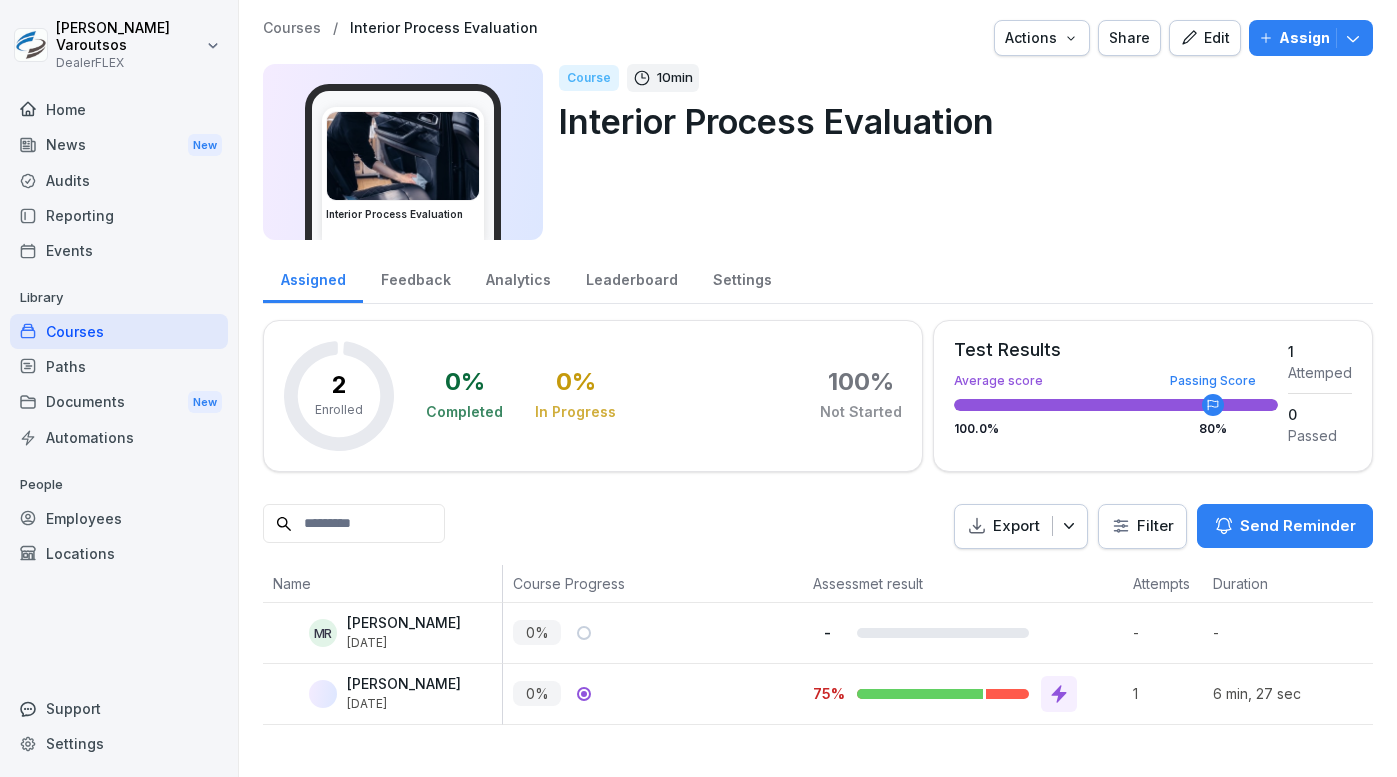 click on "Courses / Interior Process Evaluation Actions   Share Edit Assign" at bounding box center [818, 38] 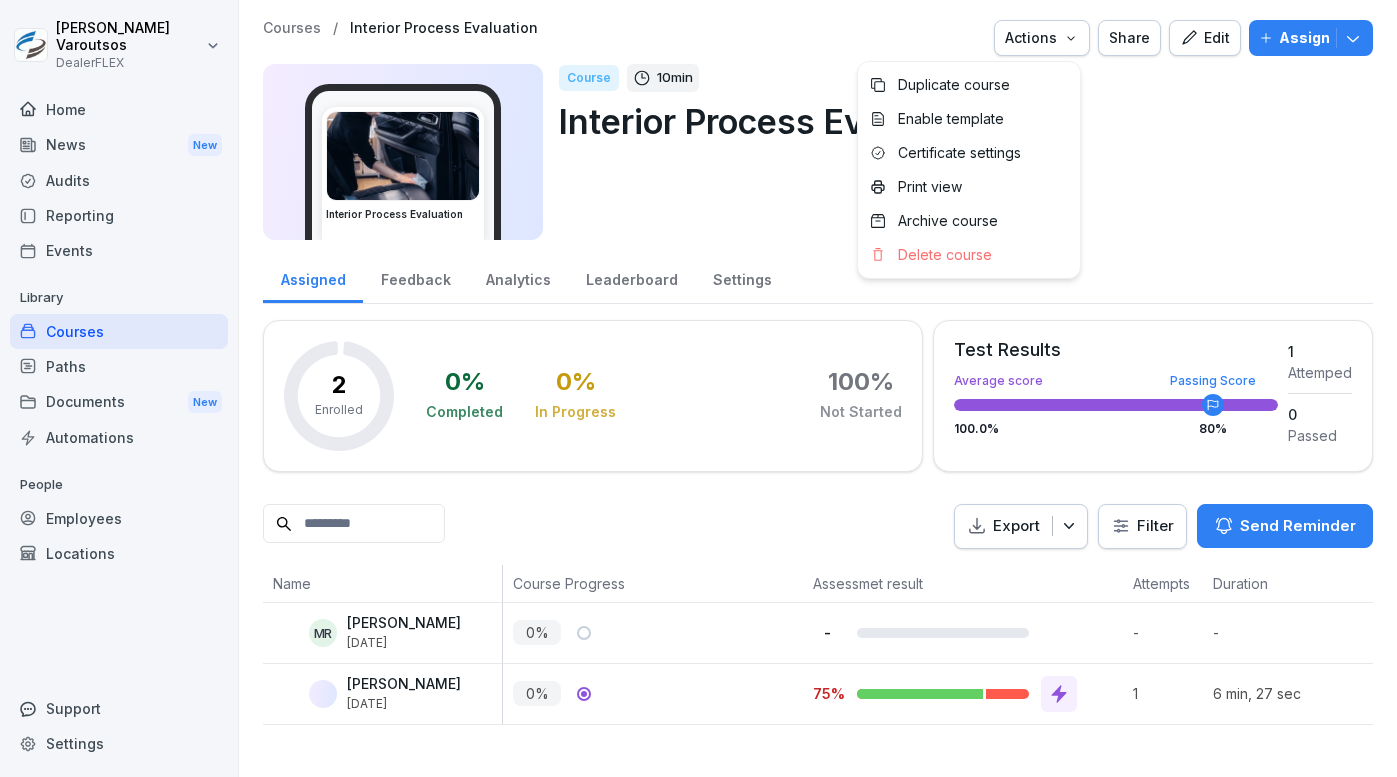 click on "Nikki   Varoutsos DealerFLEX Home News New Audits Reporting Events Library Courses Paths Documents New Automations People Employees Locations Support Settings Courses / Interior Process Evaluation Actions   Share Edit Assign Interior Process Evaluation Course 10  min Interior Process Evaluation Assigned Feedback Analytics Leaderboard Settings 2 Enrolled 0 % Completed 0 % In Progress 100 % Not Started Test Results Average score Passing Score 100.0 % 80 % 1 Attemped 0 Passed Export Filter Send Reminder Name Course Progress Assessmet result Attempts Duration Last Activity MR Mark Rudyak Jul 23, 2025 0 % - - - Pending Nikki Varoutsos Jul 23, 2025 0 % 75% 1 6 min, 27 sec 2 minutes ago Duplicate course Enable template Certificate settings Print view Archive course Delete course" at bounding box center (698, 388) 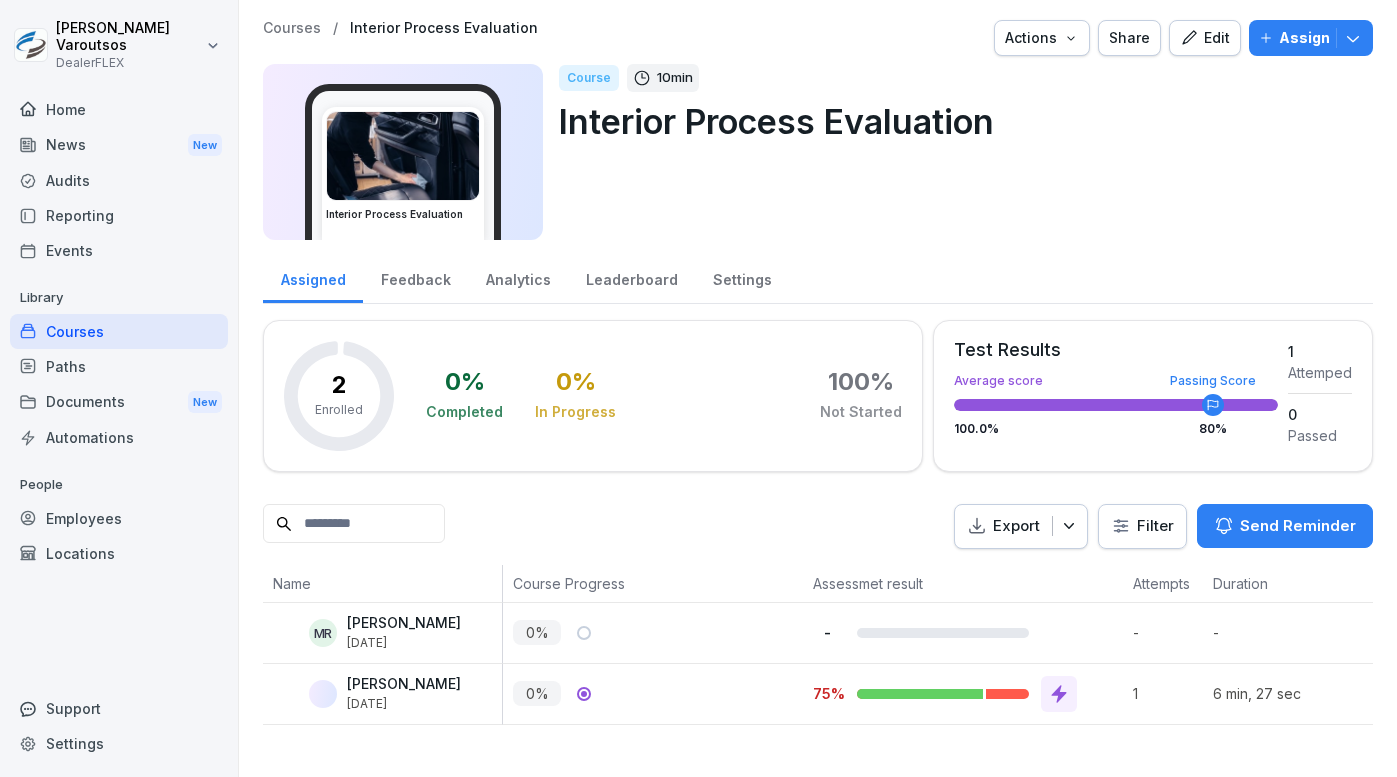 click at bounding box center (967, 694) 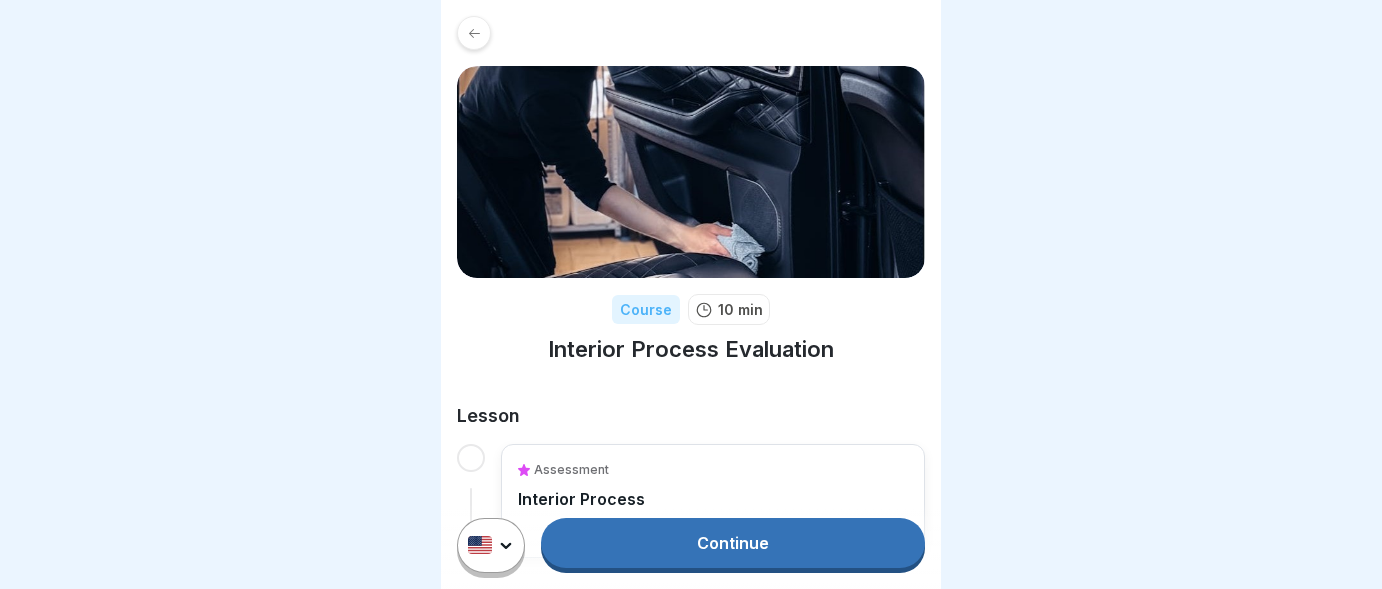 scroll, scrollTop: 0, scrollLeft: 0, axis: both 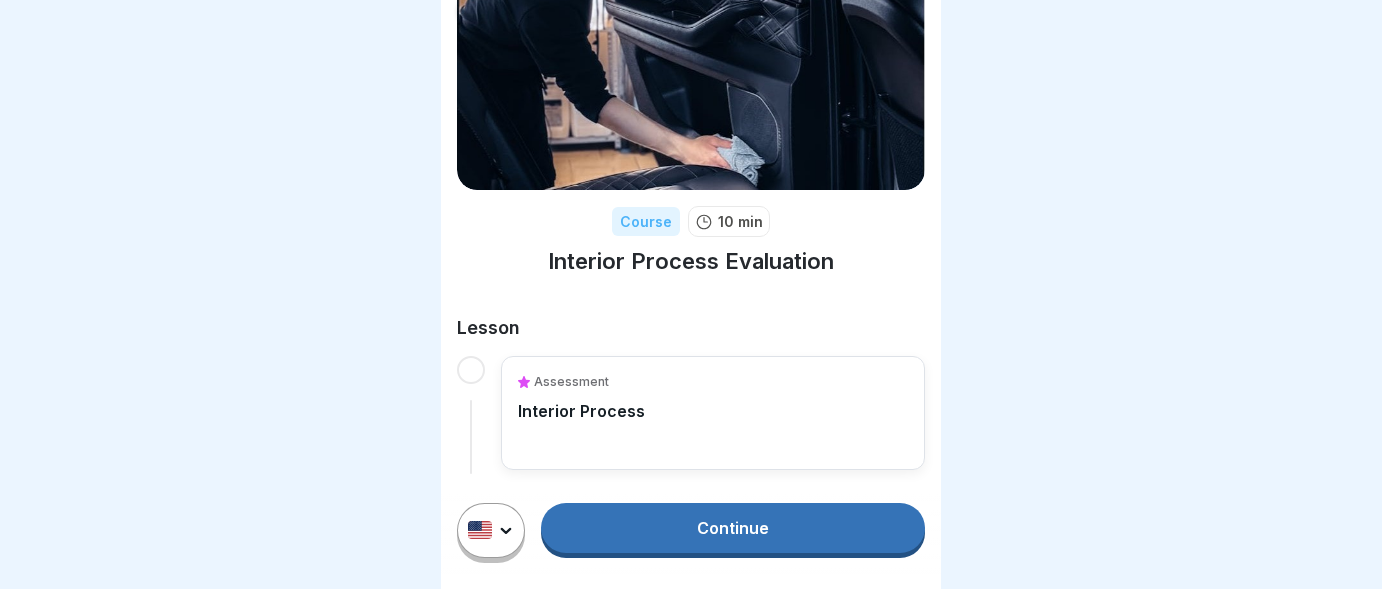 click on "Continue" at bounding box center (733, 528) 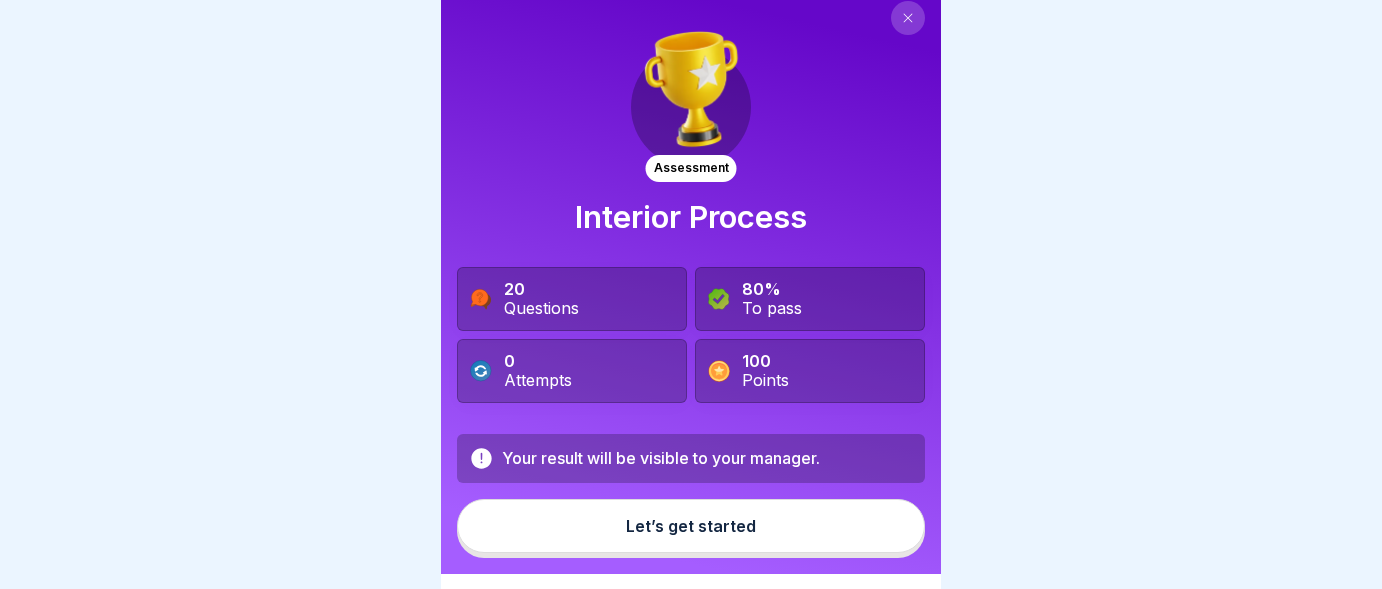 scroll, scrollTop: 0, scrollLeft: 0, axis: both 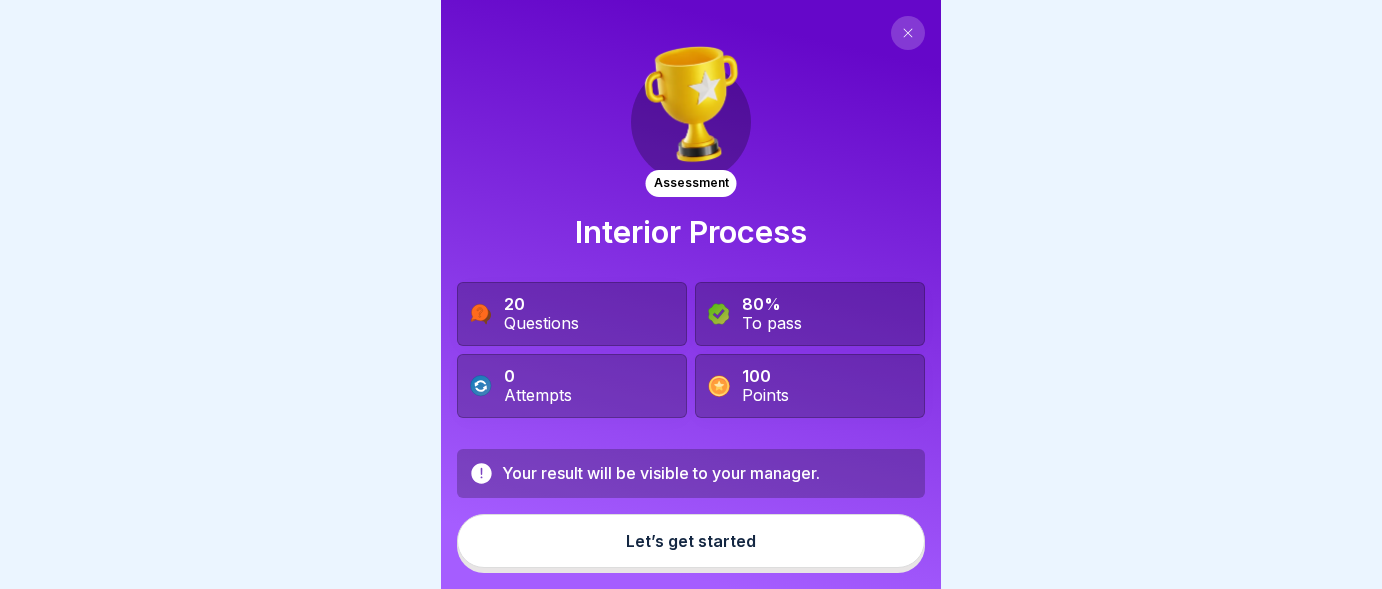 click on "Let’s get started" at bounding box center [691, 541] 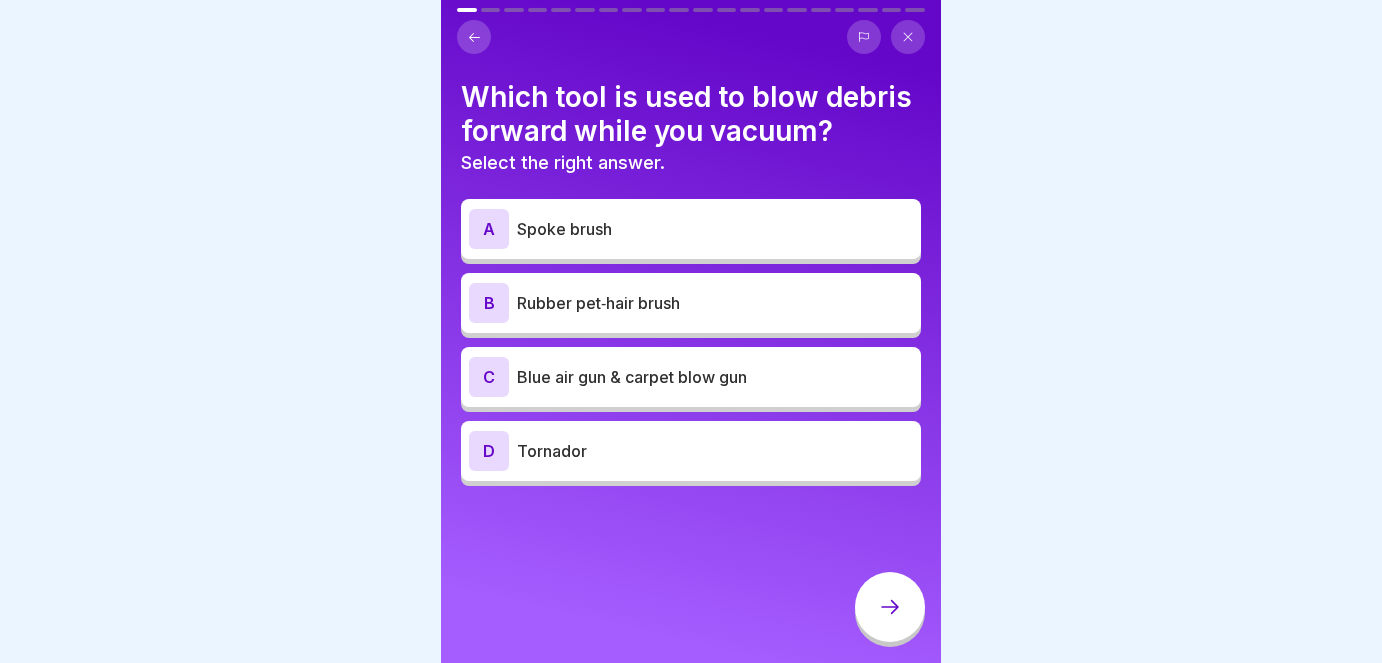 click on "Blue air gun & carpet blow gun" at bounding box center (715, 377) 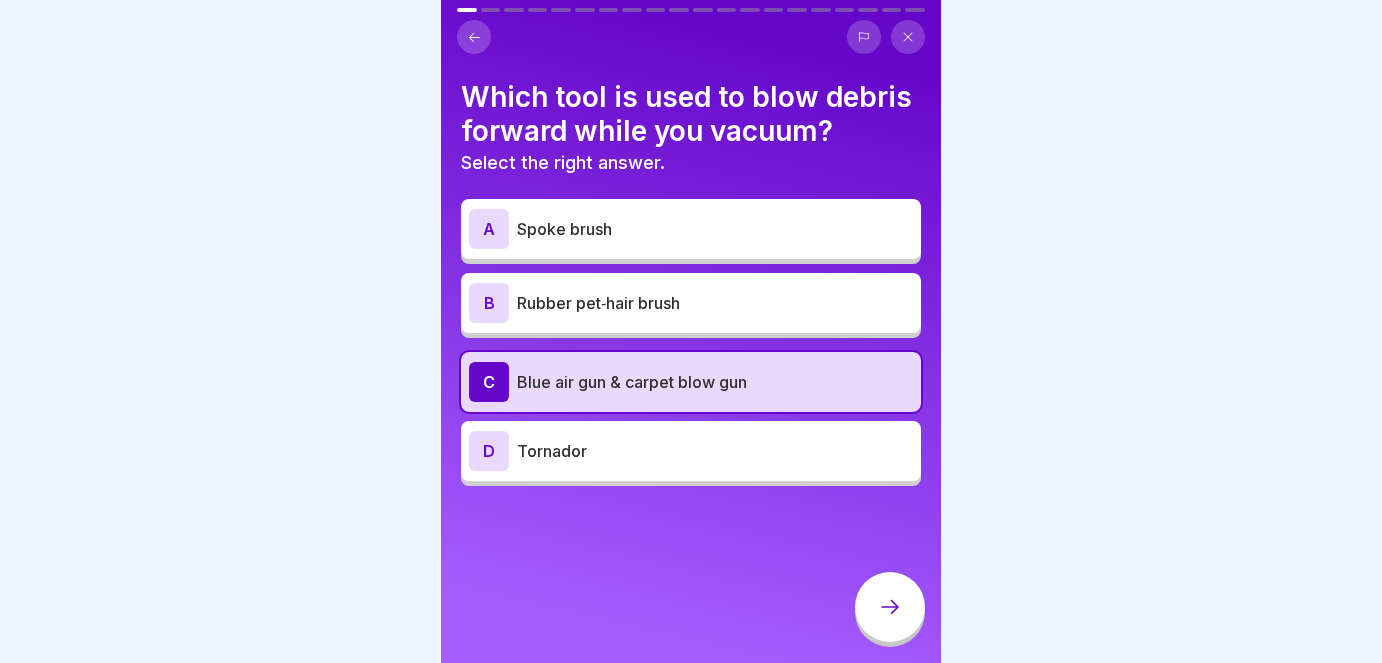 click 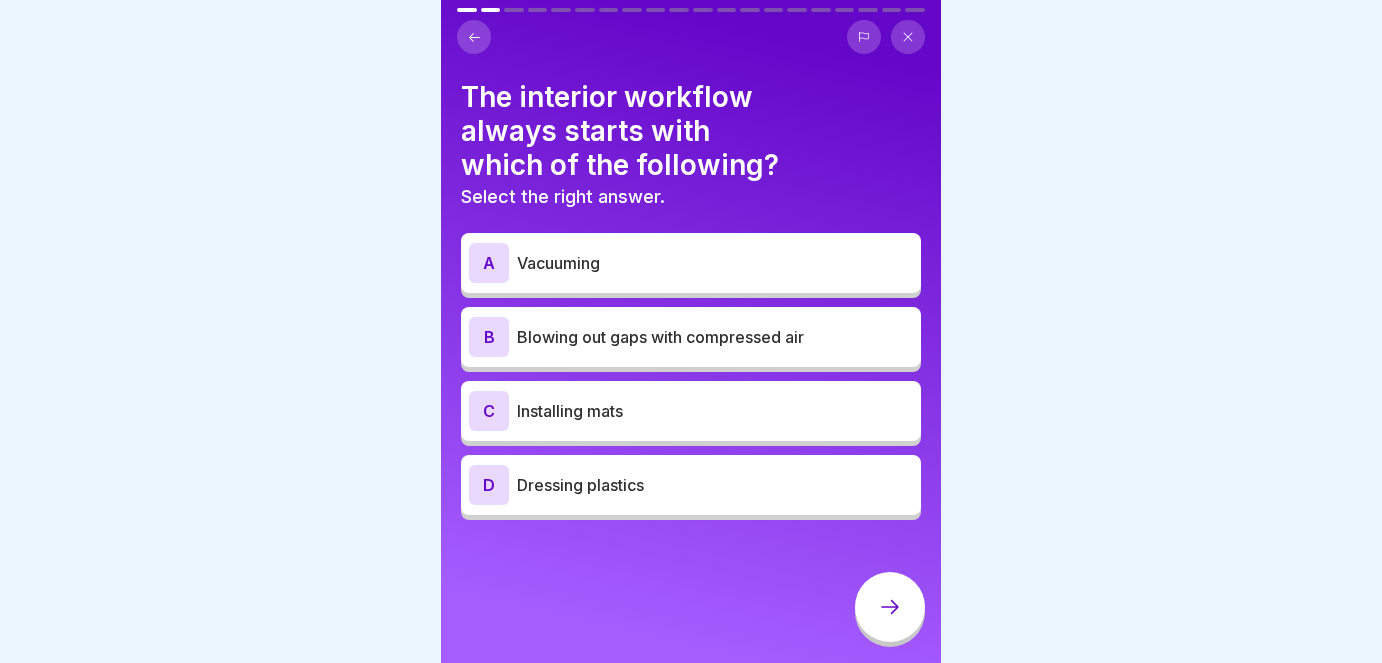 click on "Vacuuming" at bounding box center [715, 263] 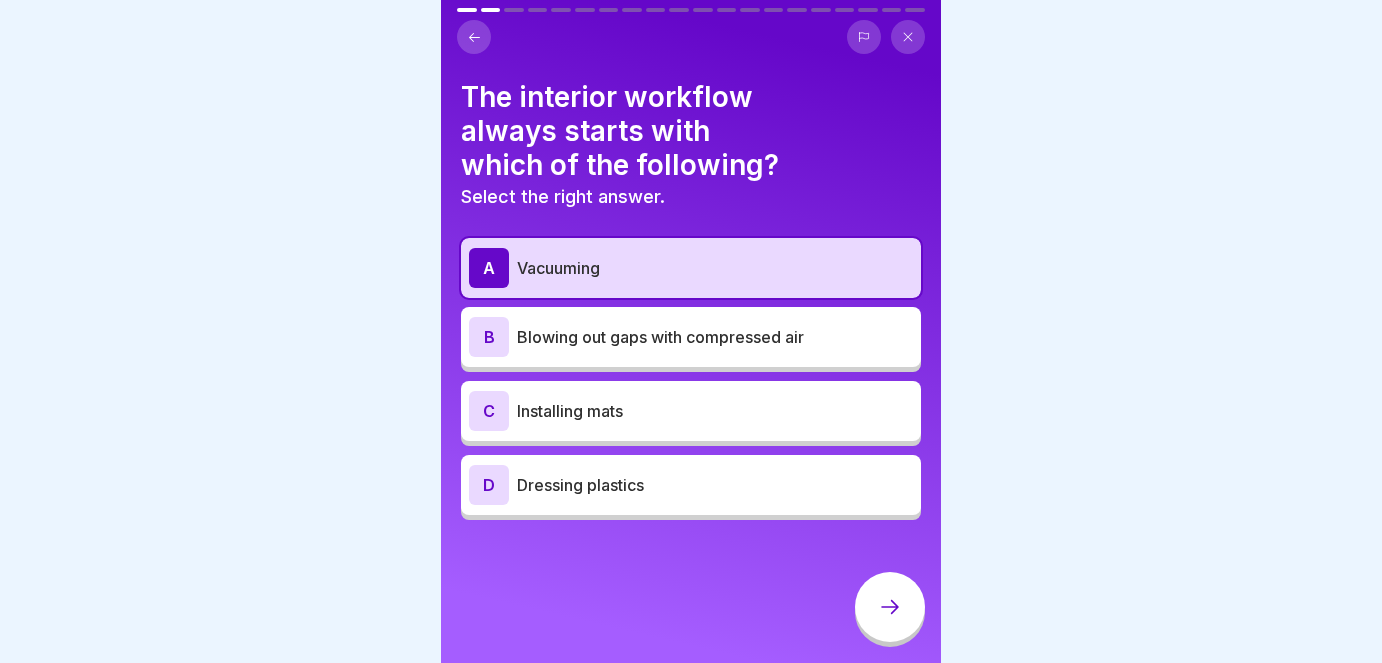 click at bounding box center (890, 607) 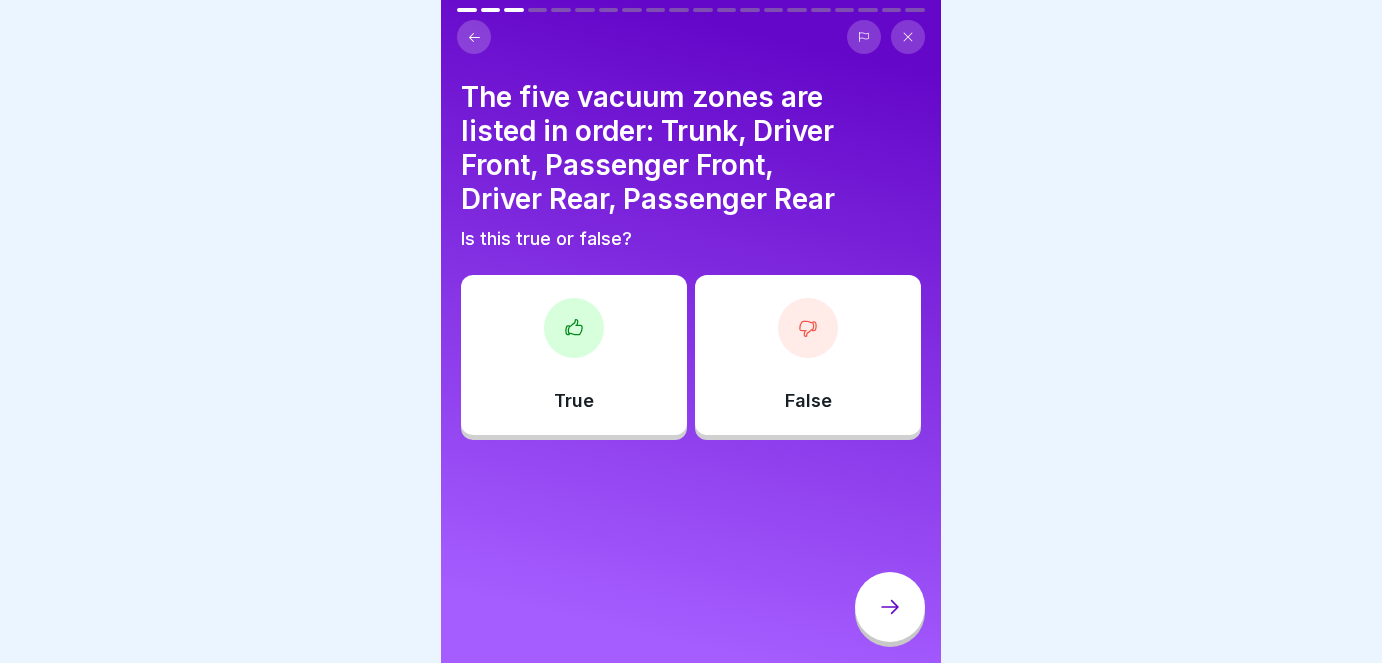 click on "False" at bounding box center [808, 355] 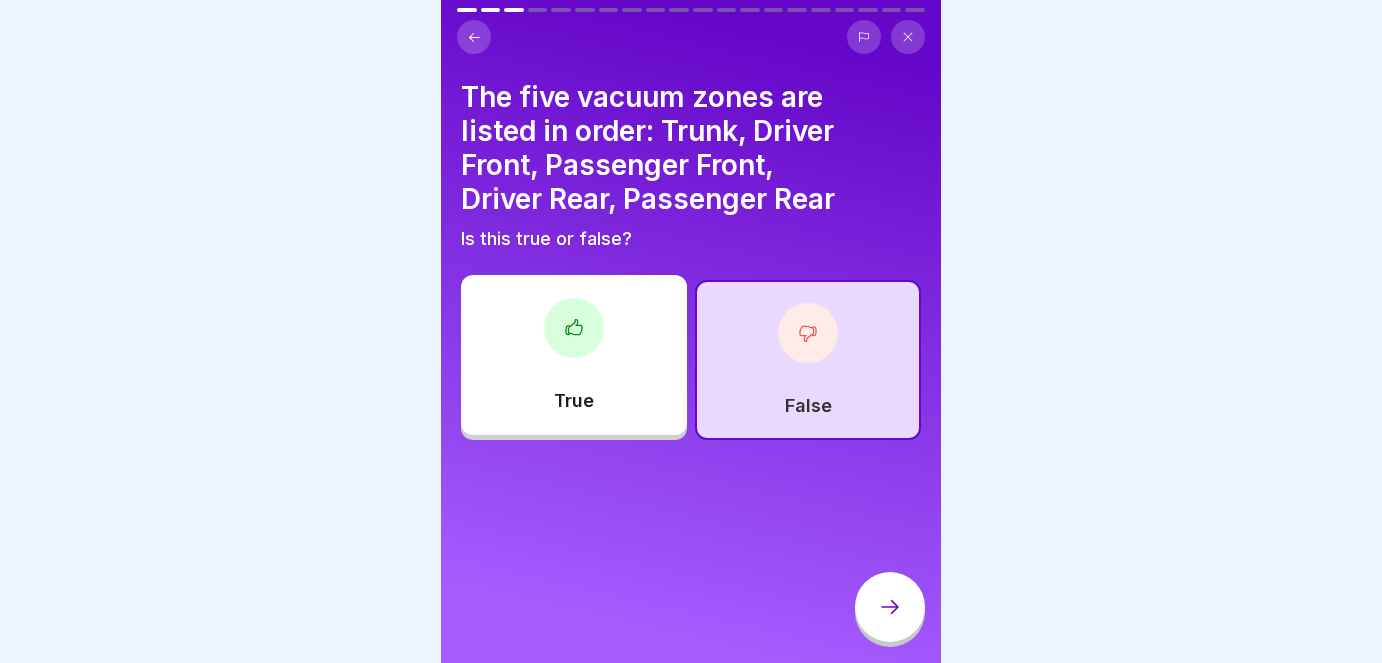 click at bounding box center [890, 607] 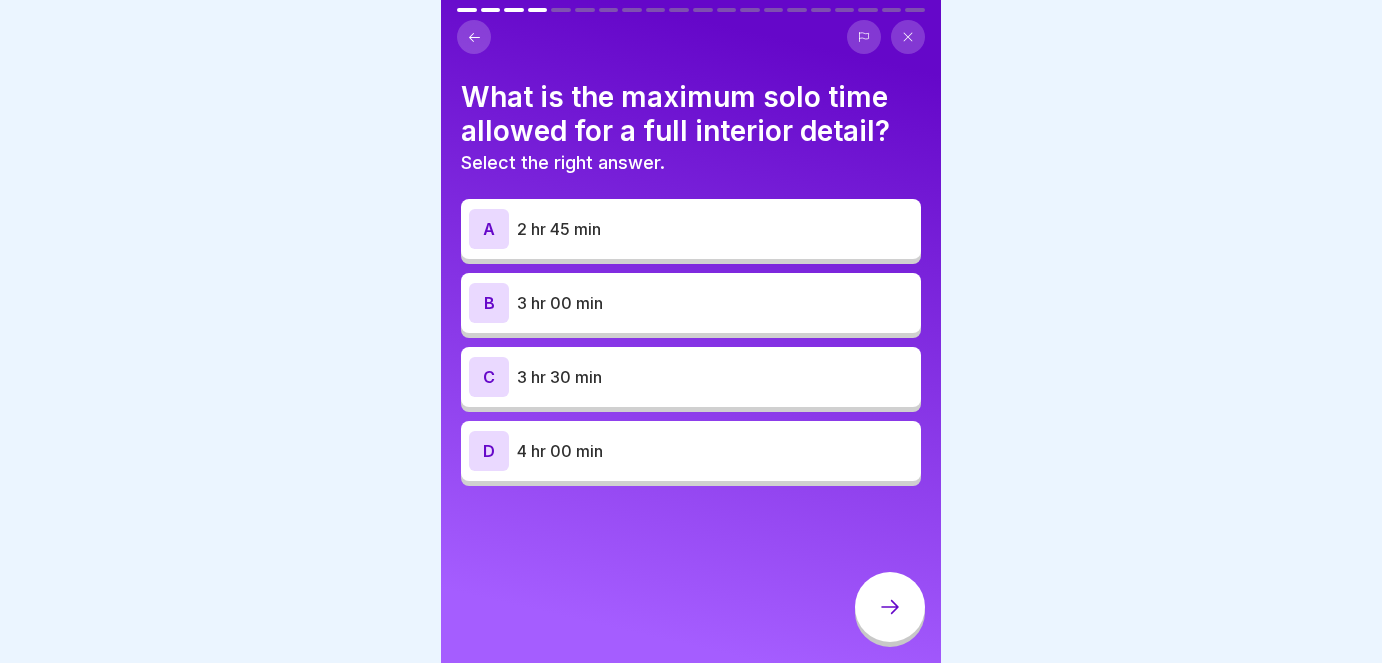 click on "2 hr 45 min" at bounding box center (715, 229) 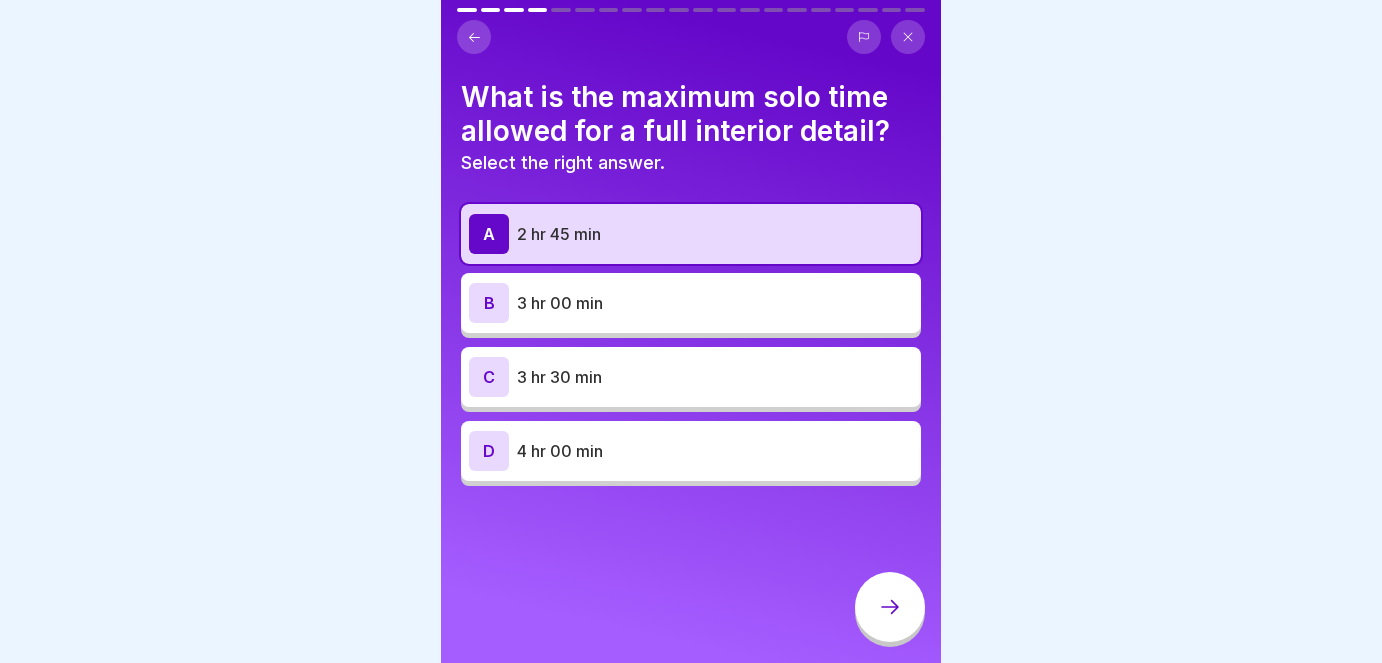 click at bounding box center [890, 607] 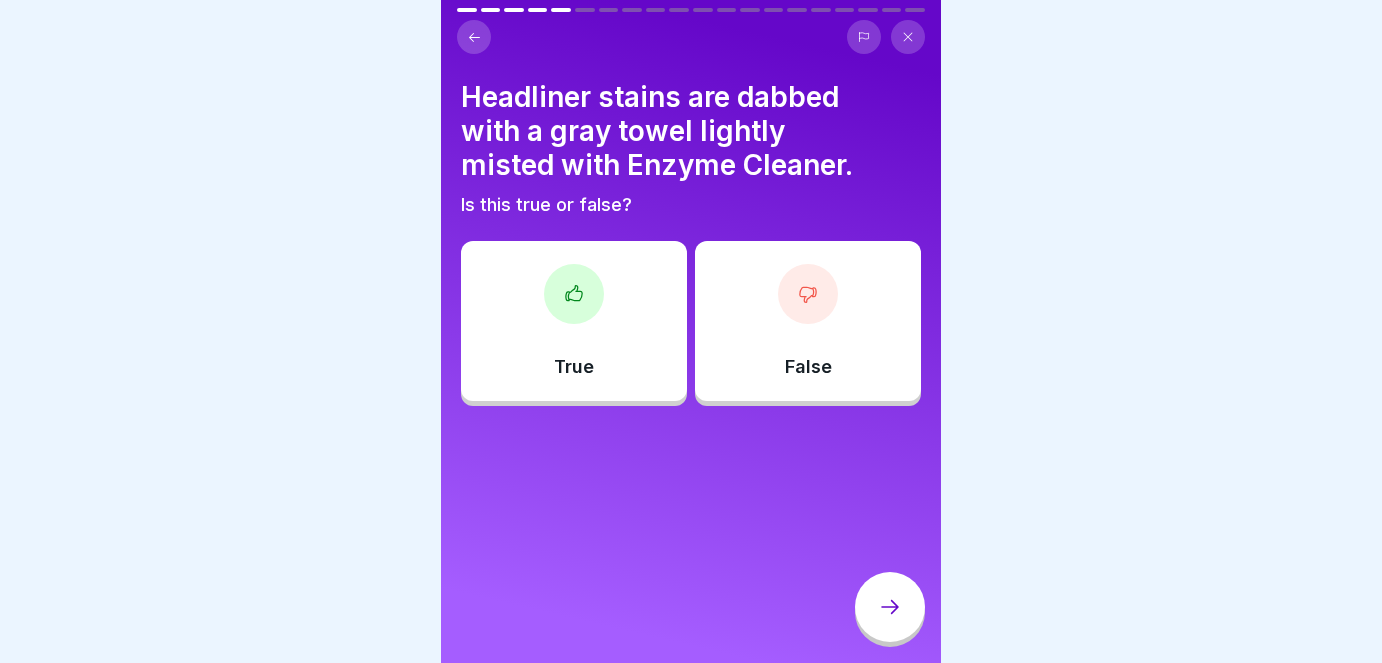 click on "True" at bounding box center (574, 321) 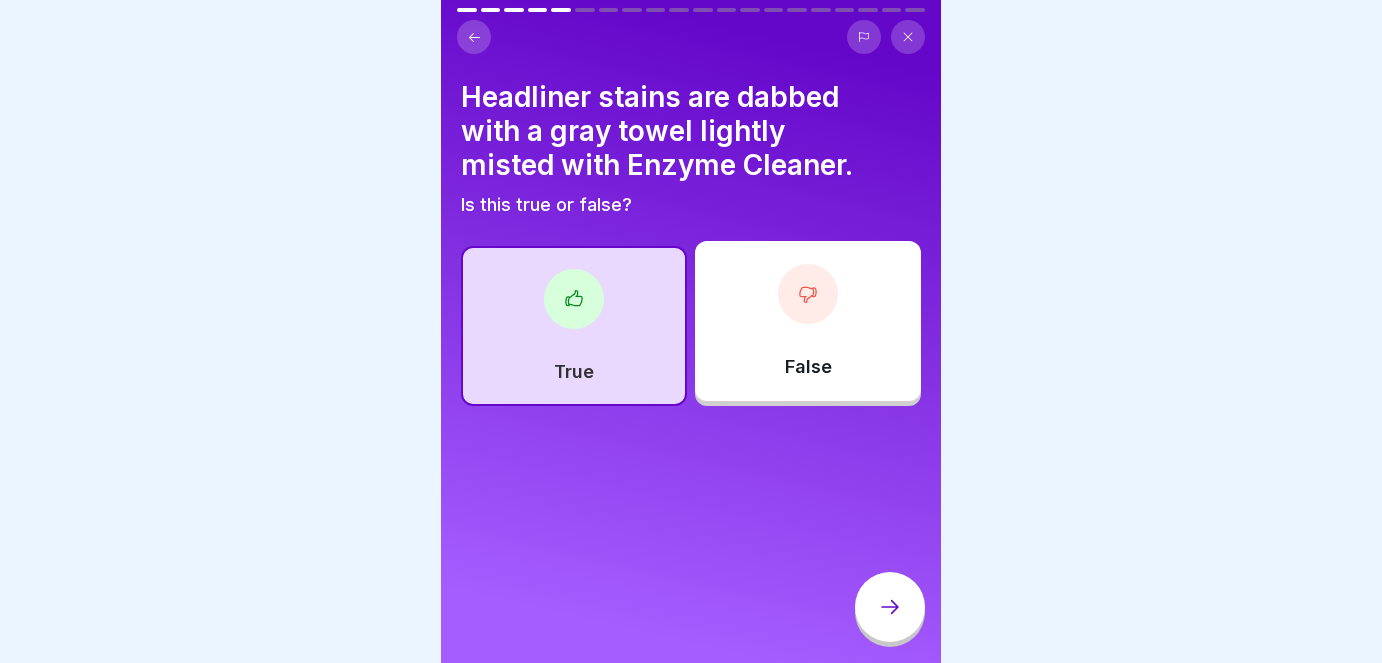 click at bounding box center [890, 607] 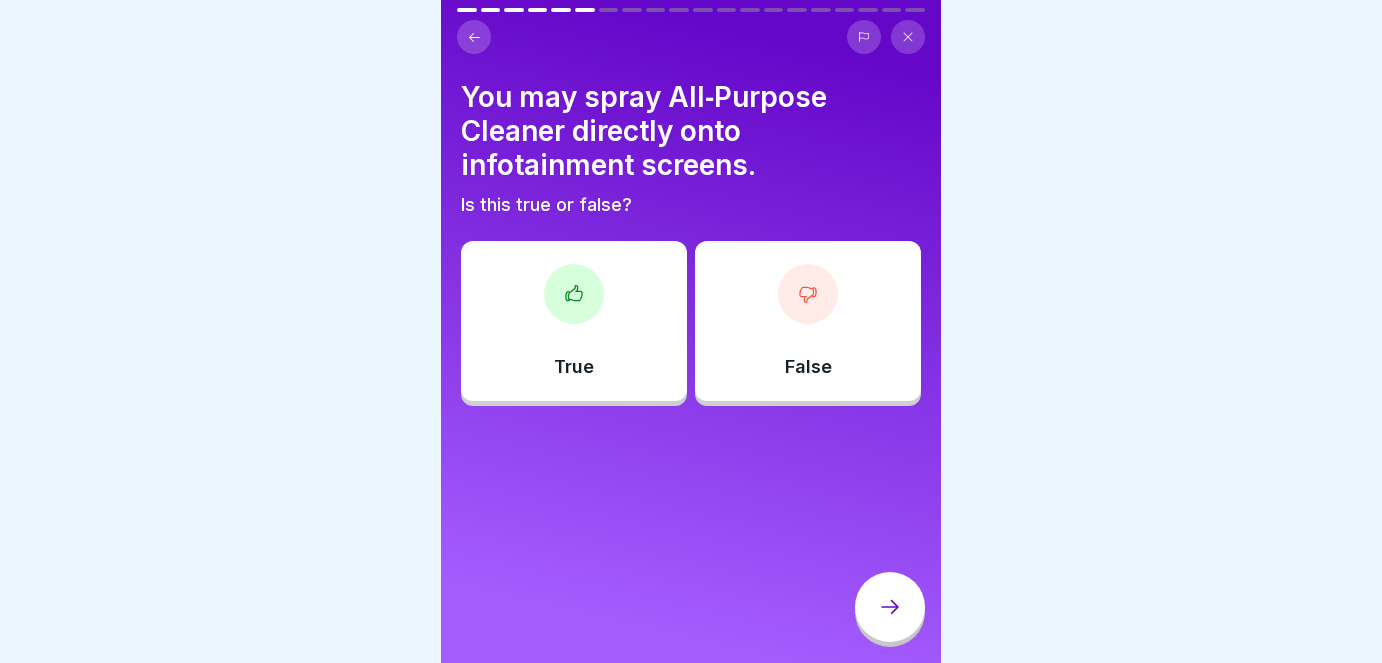 click on "False" at bounding box center [808, 321] 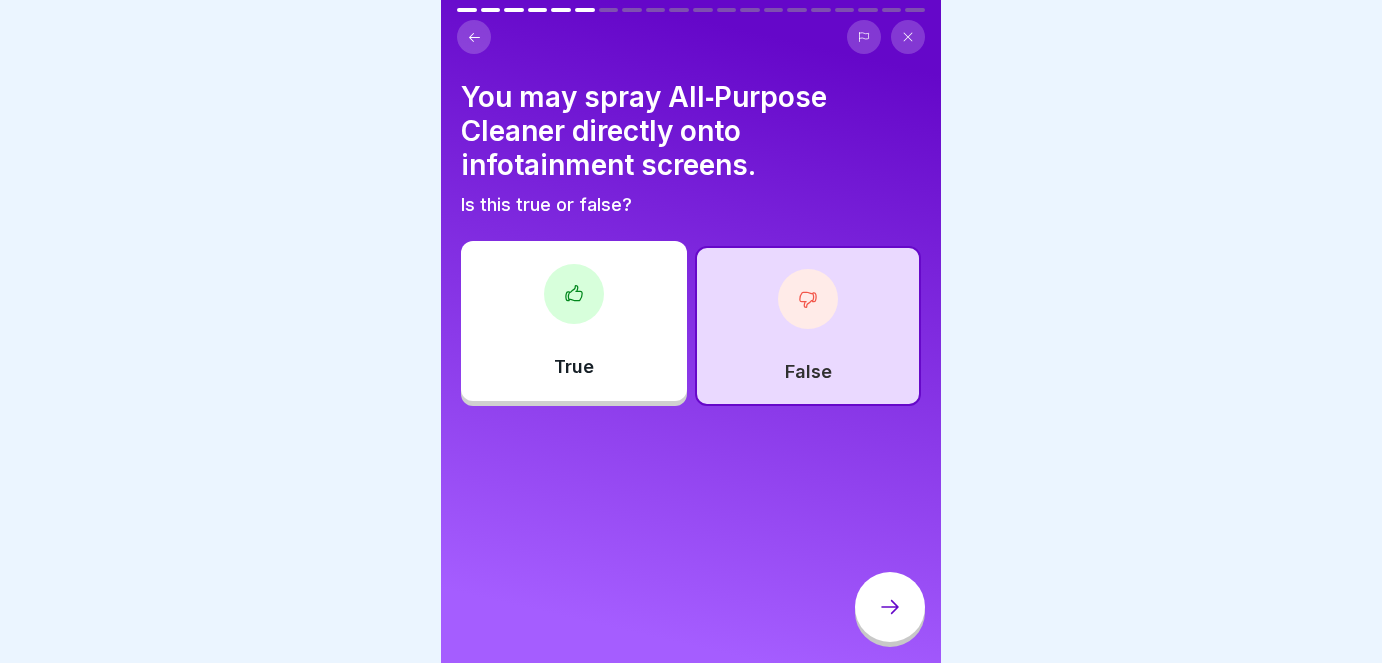click at bounding box center (890, 607) 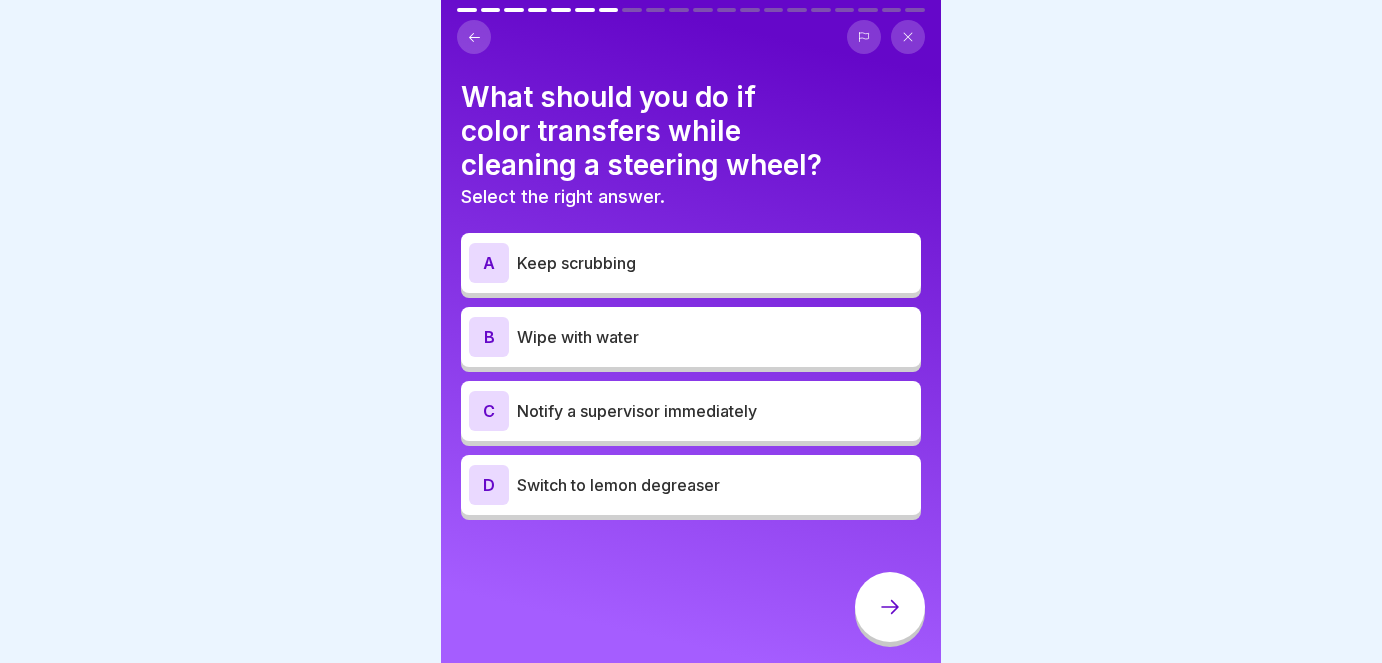 click on "Notify a supervisor immediately" at bounding box center (715, 411) 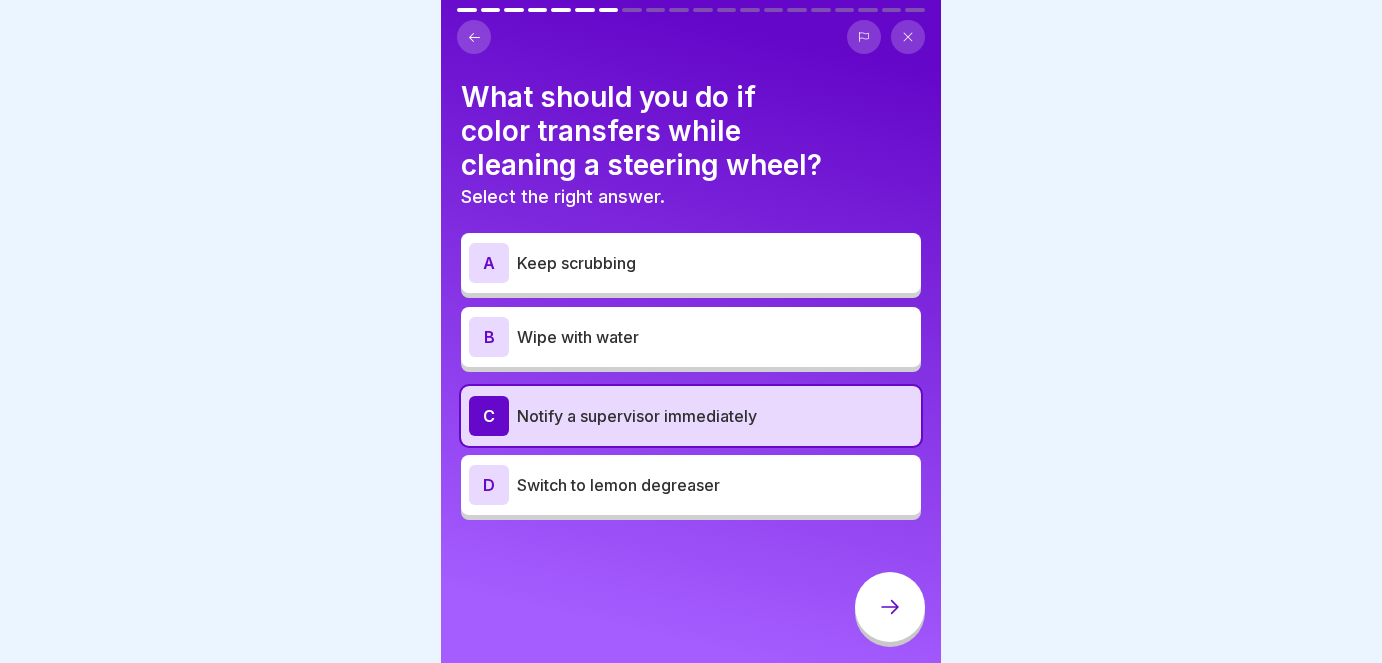 click 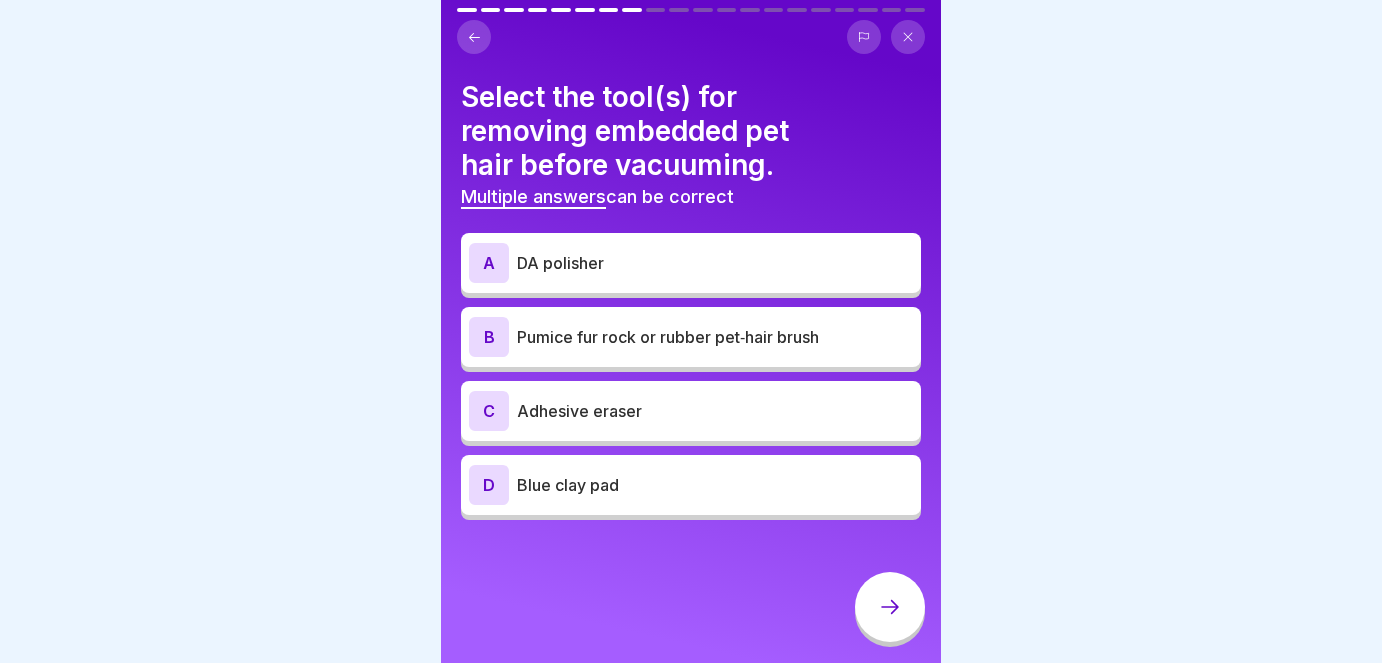 click on "B Pumice fur rock or rubber pet‑hair brush" at bounding box center [691, 337] 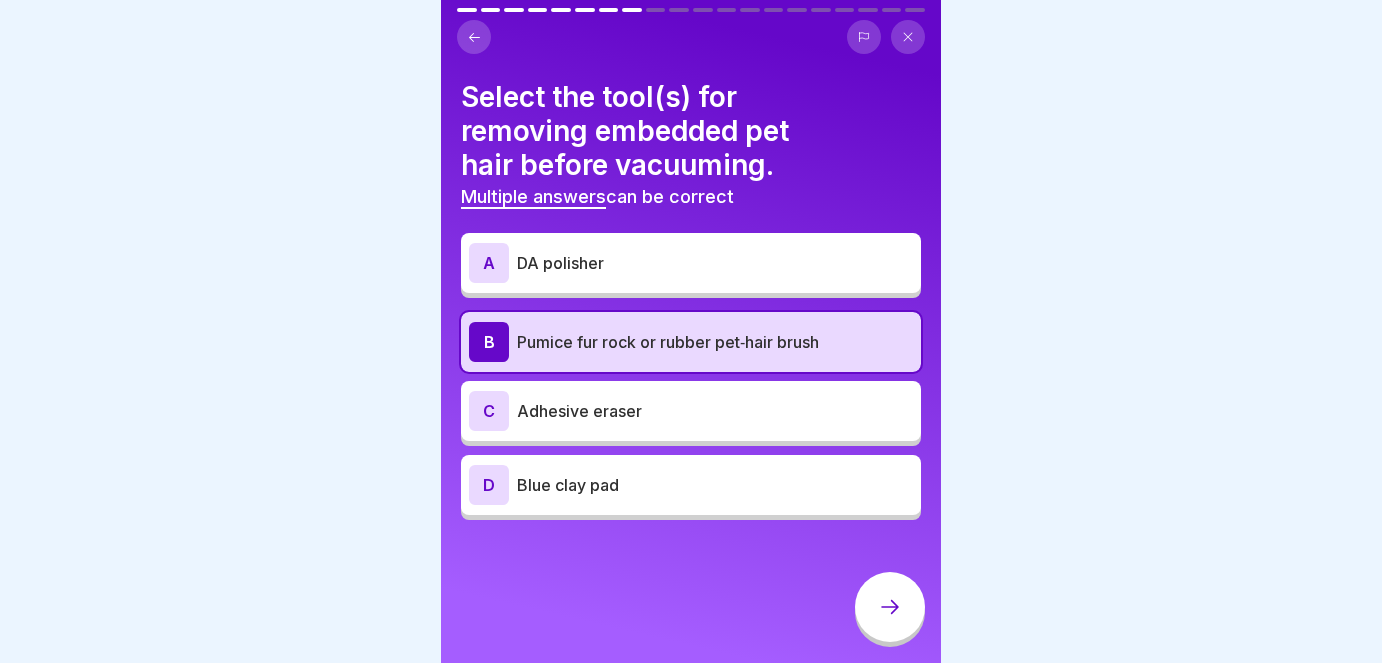 click on "Blue clay pad" at bounding box center [715, 485] 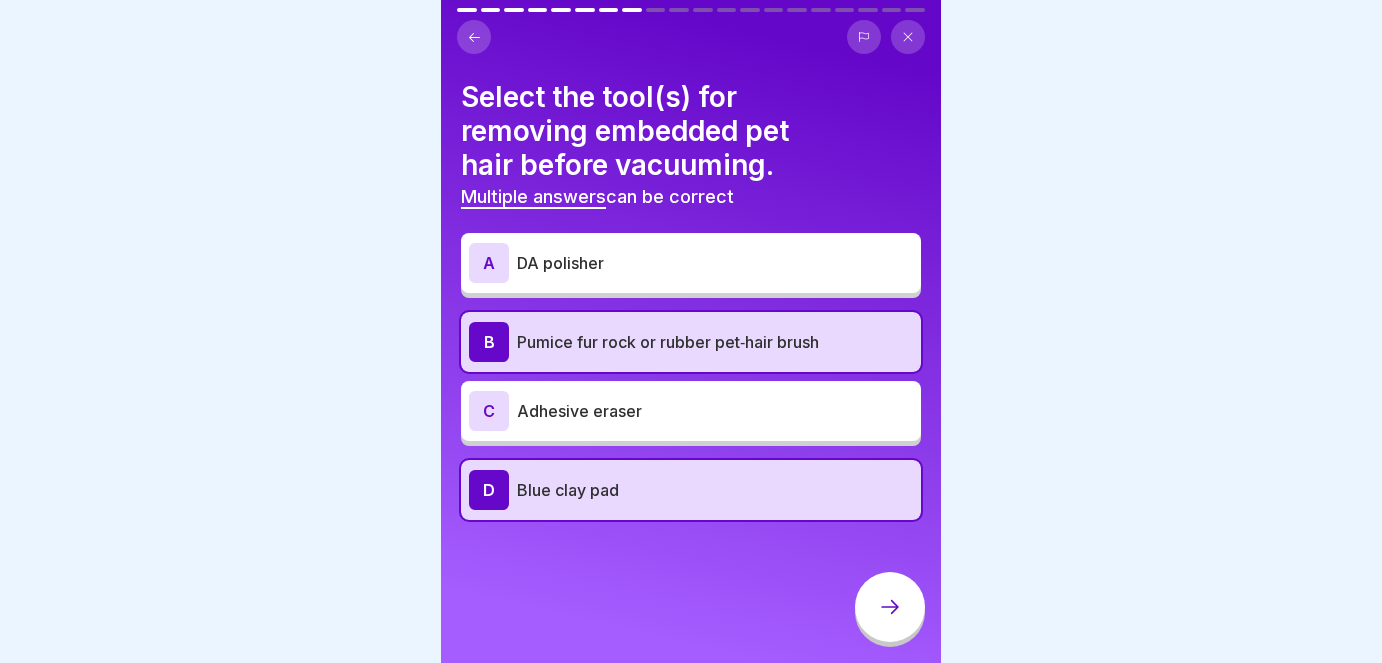 click on "Select the tool(s) for removing embedded pet hair before vacuuming. Multiple answers  can be correct A DA polisher B Pumice fur rock or rubber pet‑hair brush C Adhesive eraser D Blue clay pad" at bounding box center (691, 331) 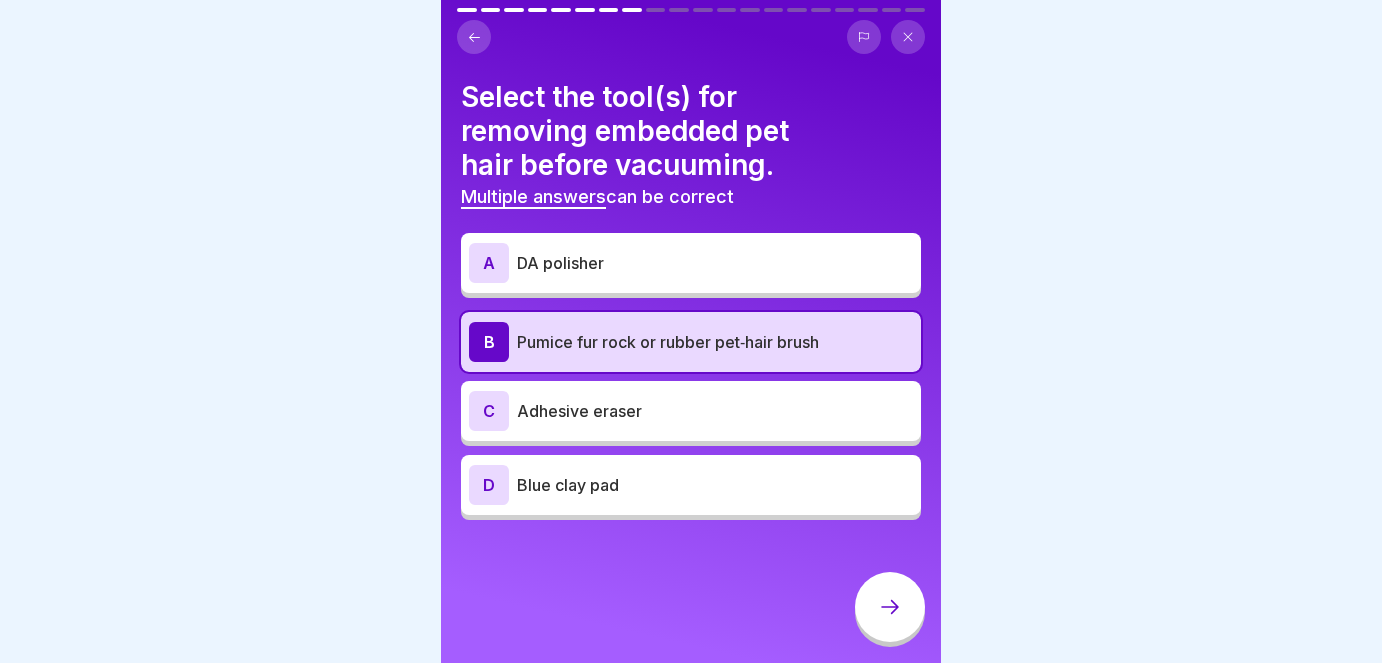 click at bounding box center [890, 607] 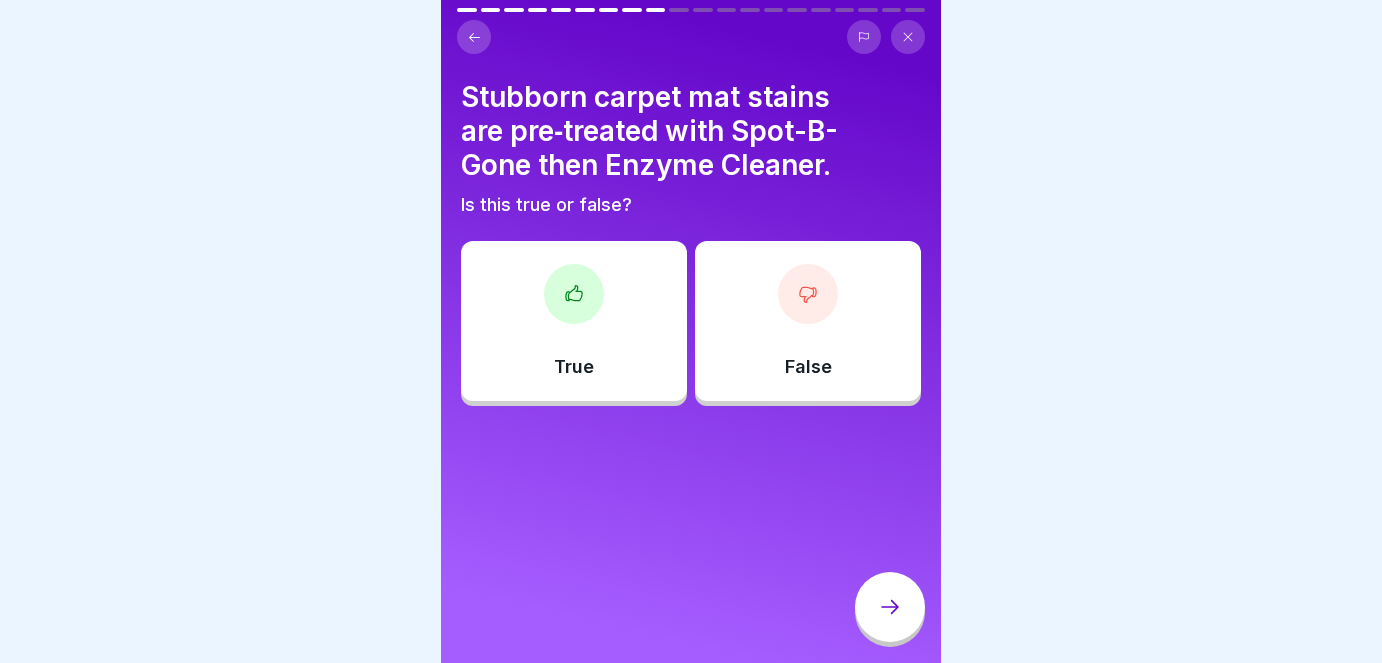 click on "True" at bounding box center (574, 321) 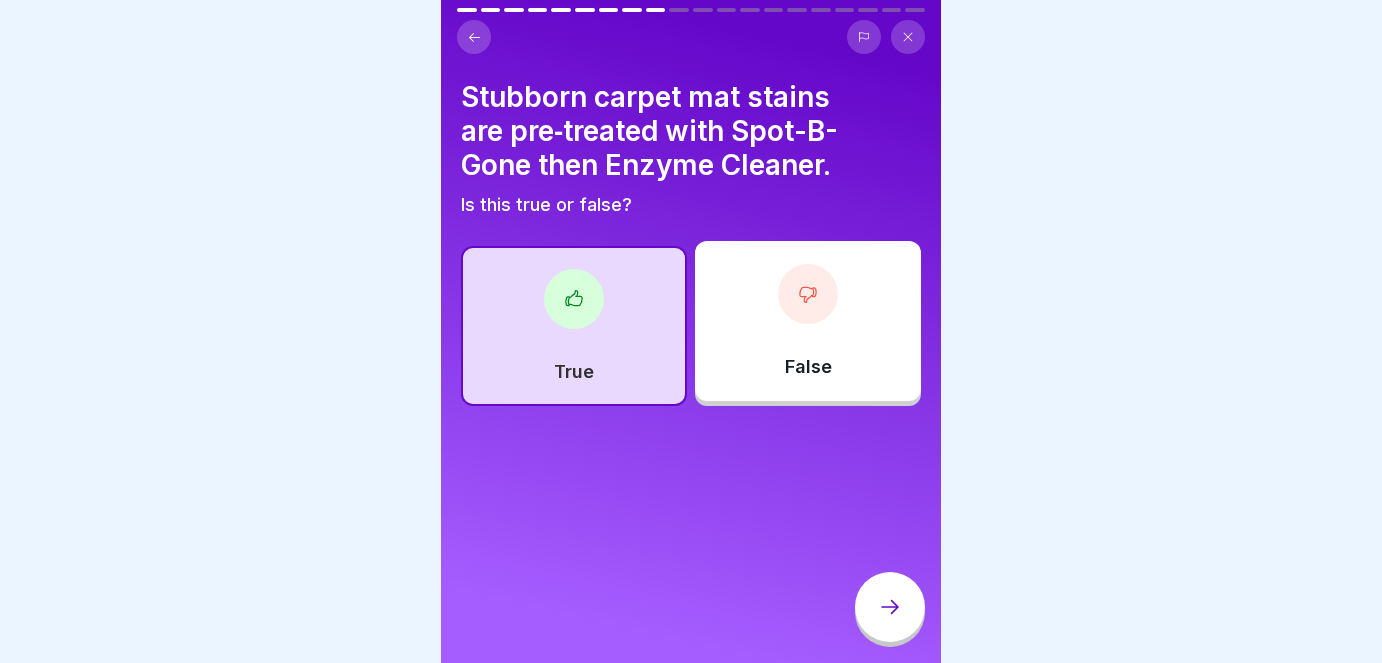 click 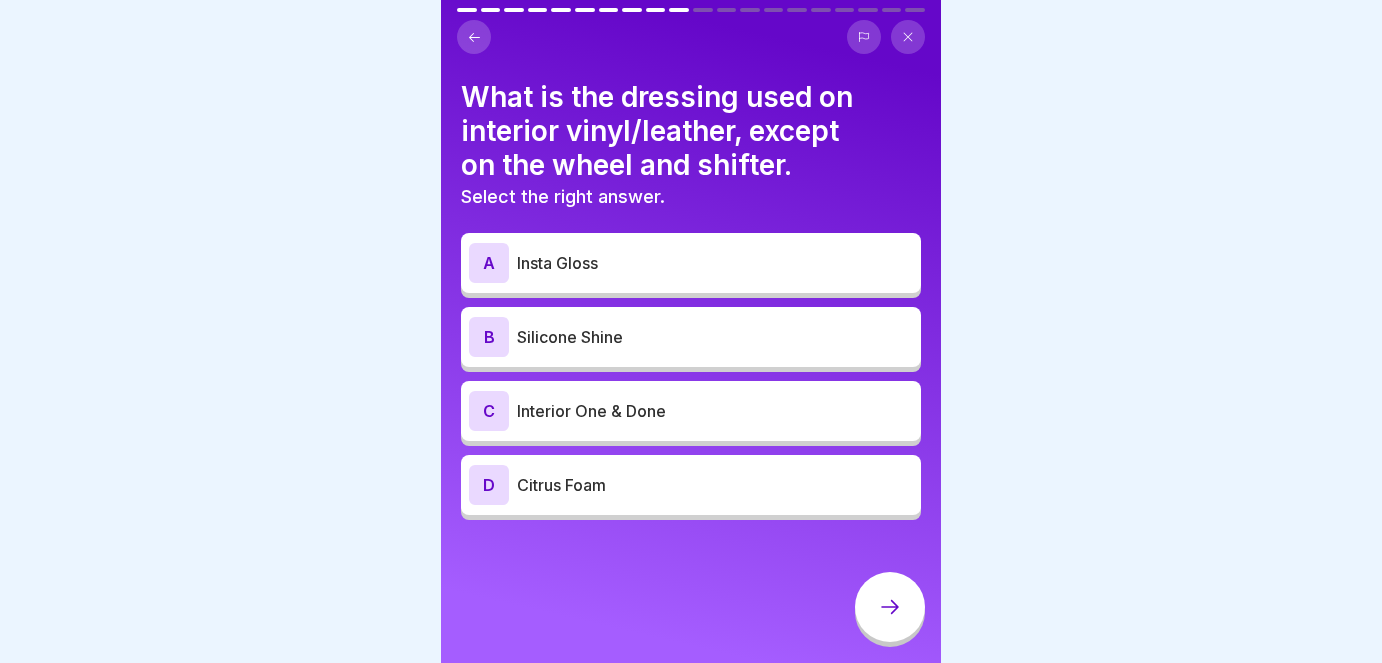 click on "C Interior One & Done" at bounding box center (691, 411) 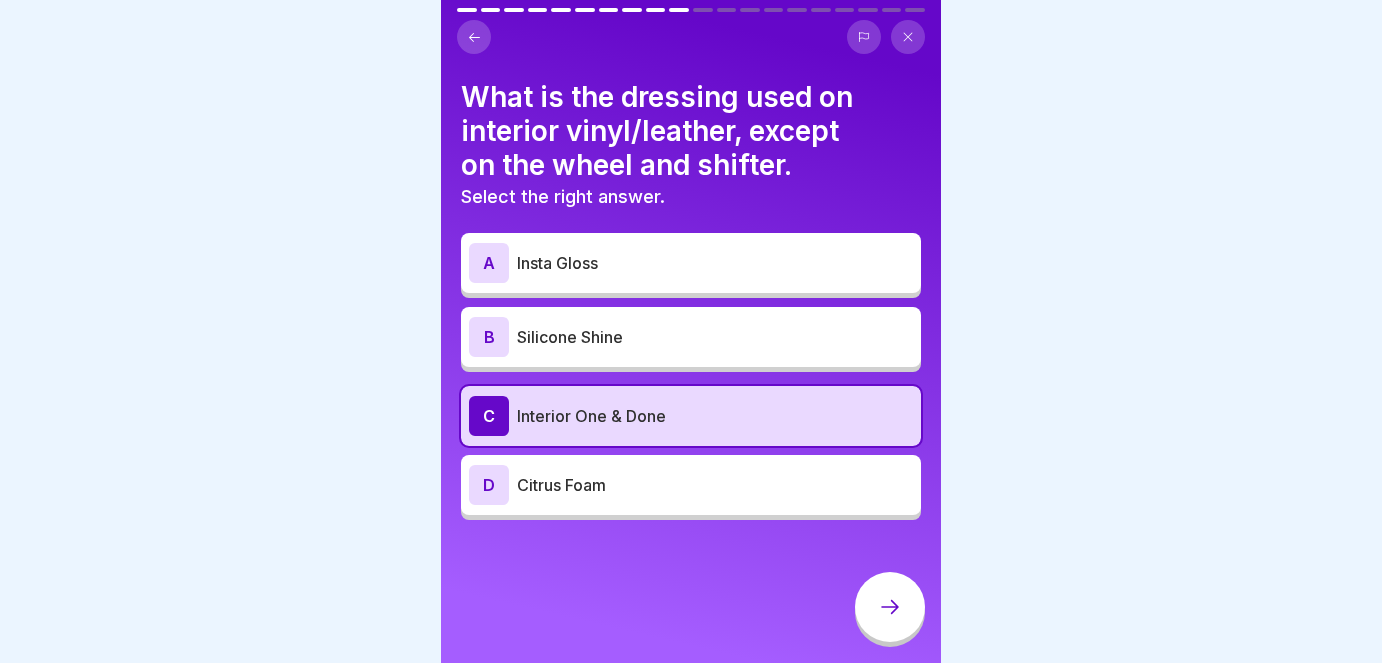 click 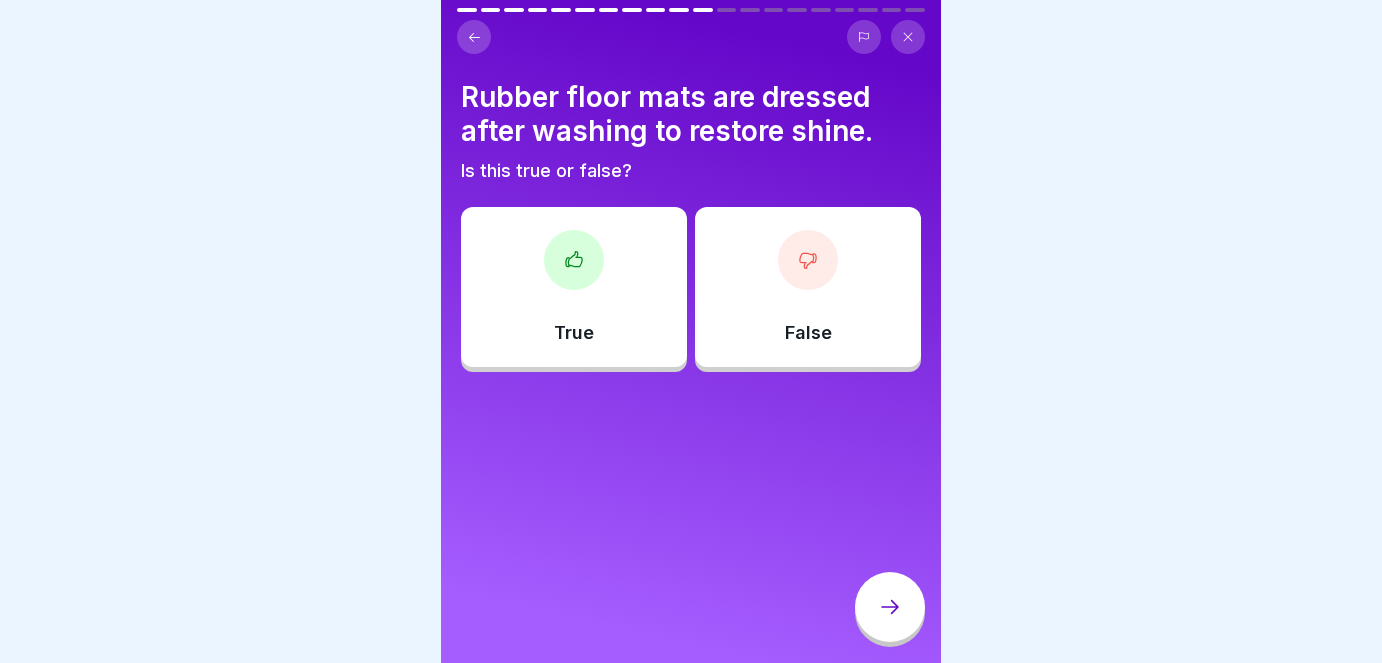 click on "True" at bounding box center [574, 287] 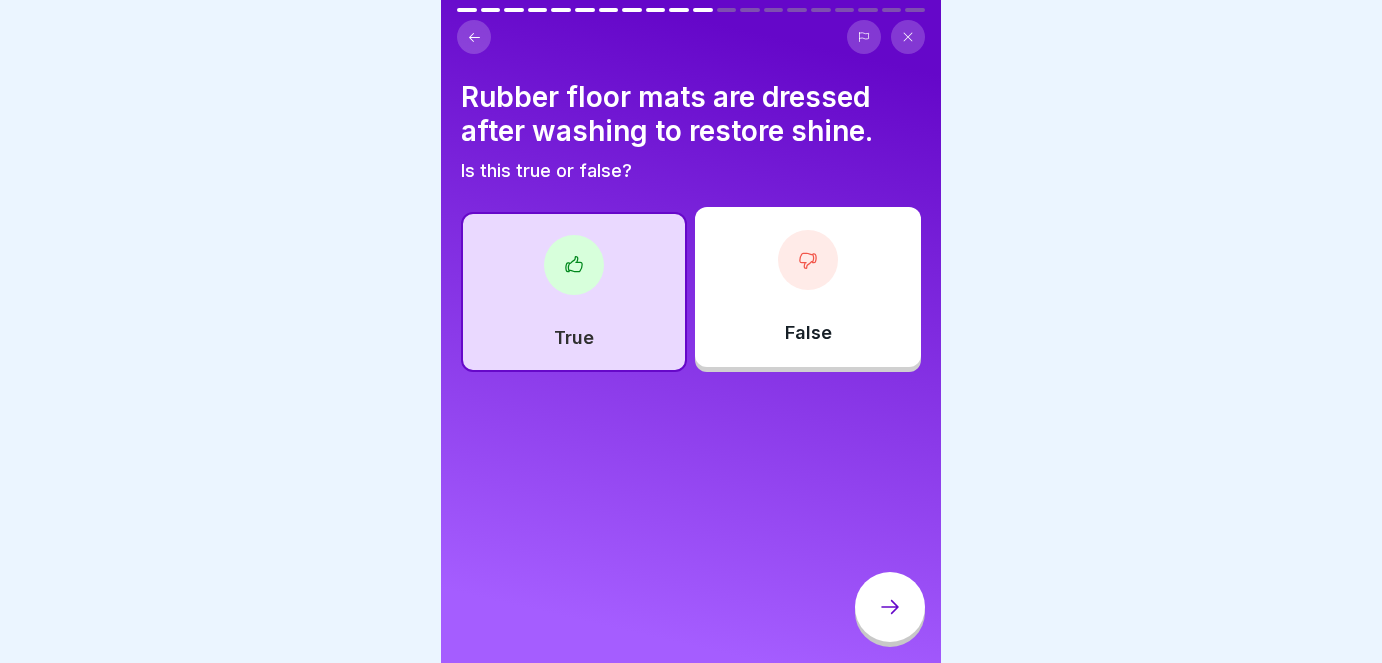 click at bounding box center (890, 607) 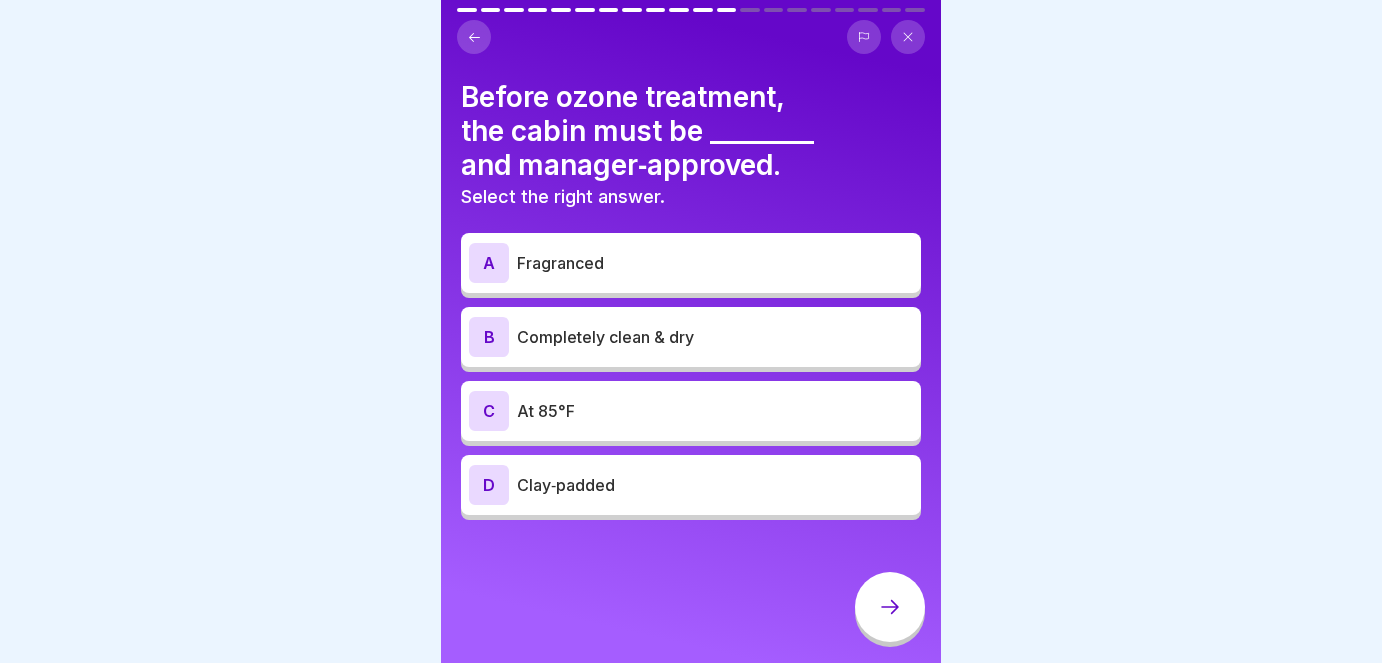 click on "Completely clean & dry" at bounding box center (715, 337) 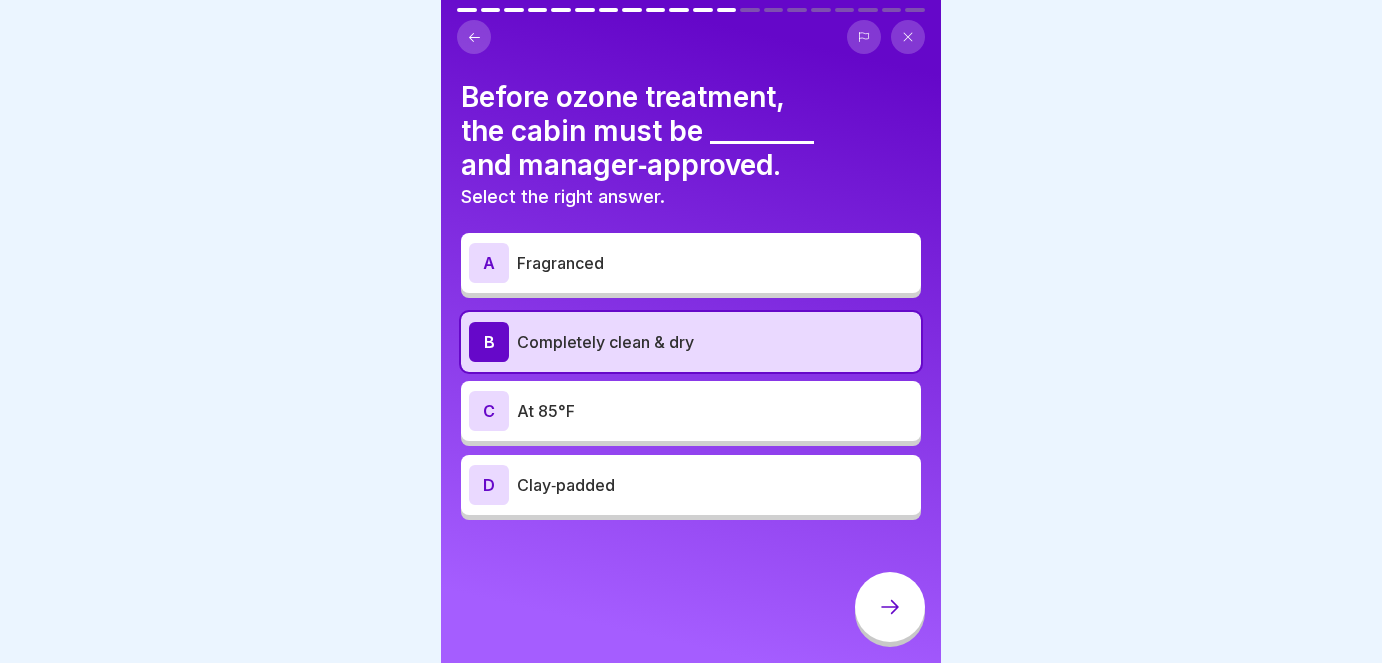 click 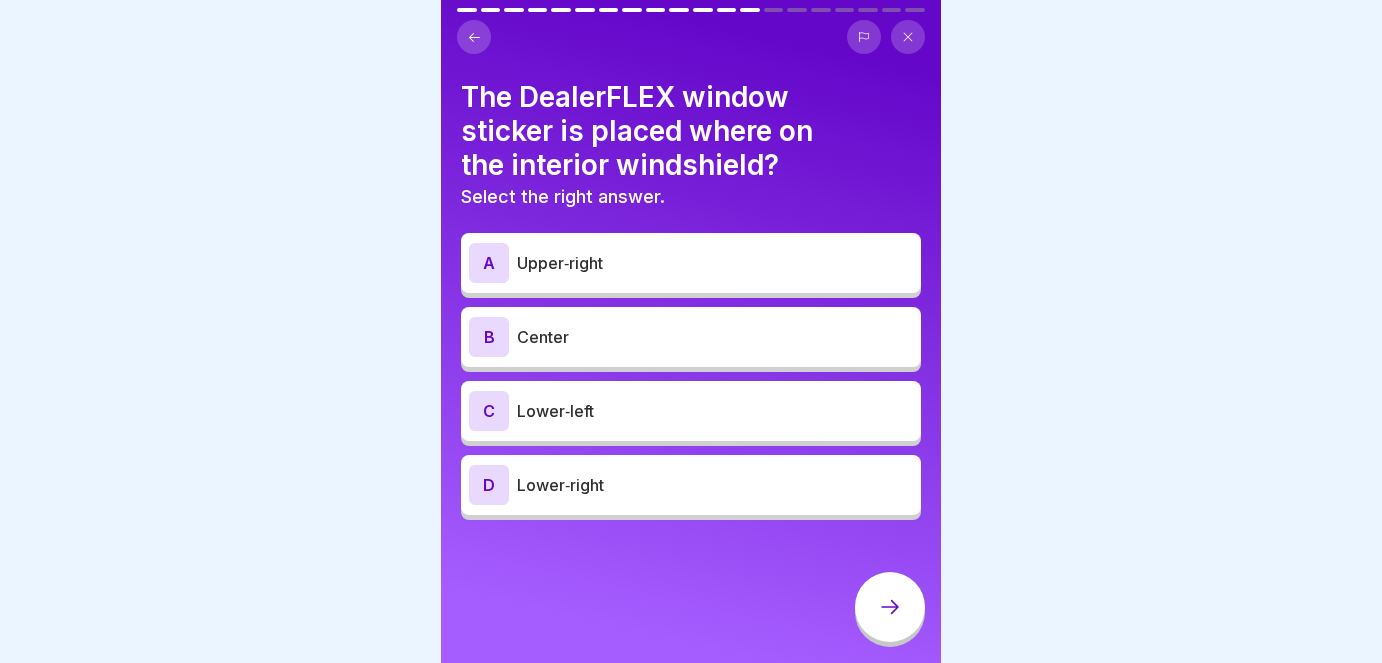 click on "Lower‑left" at bounding box center (715, 411) 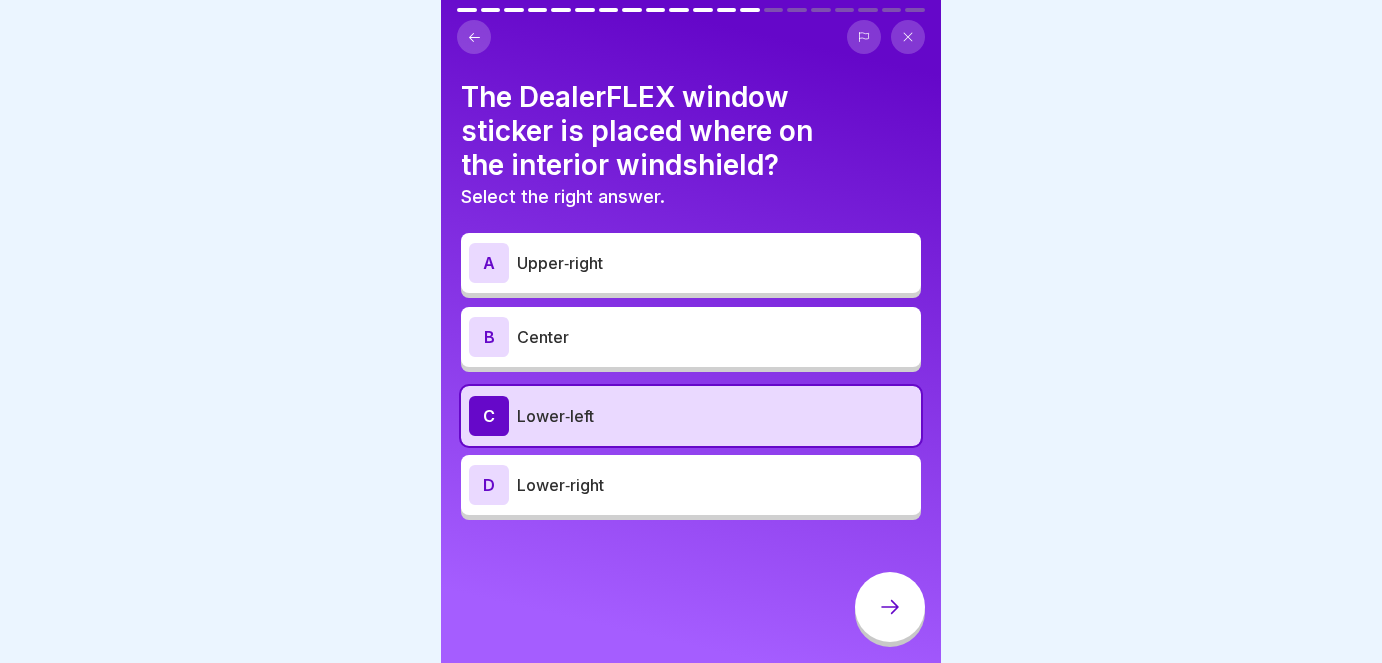 click at bounding box center [890, 607] 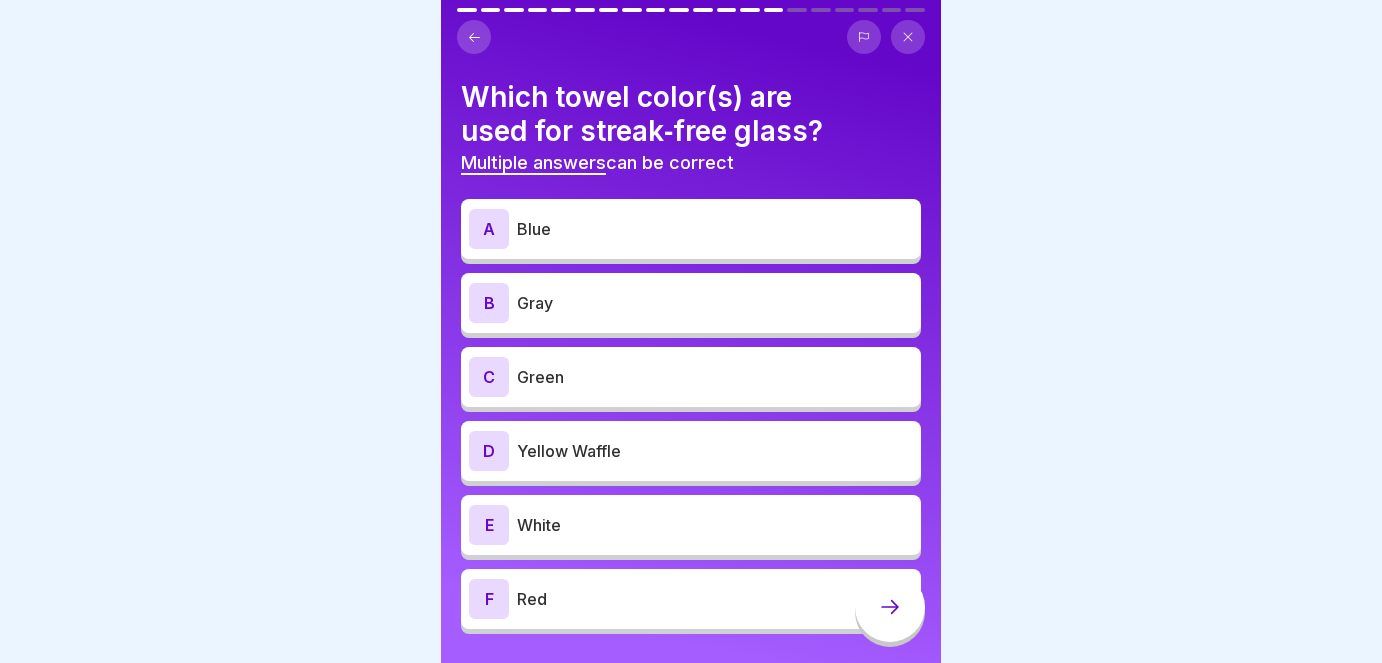 click on "Blue" at bounding box center (715, 229) 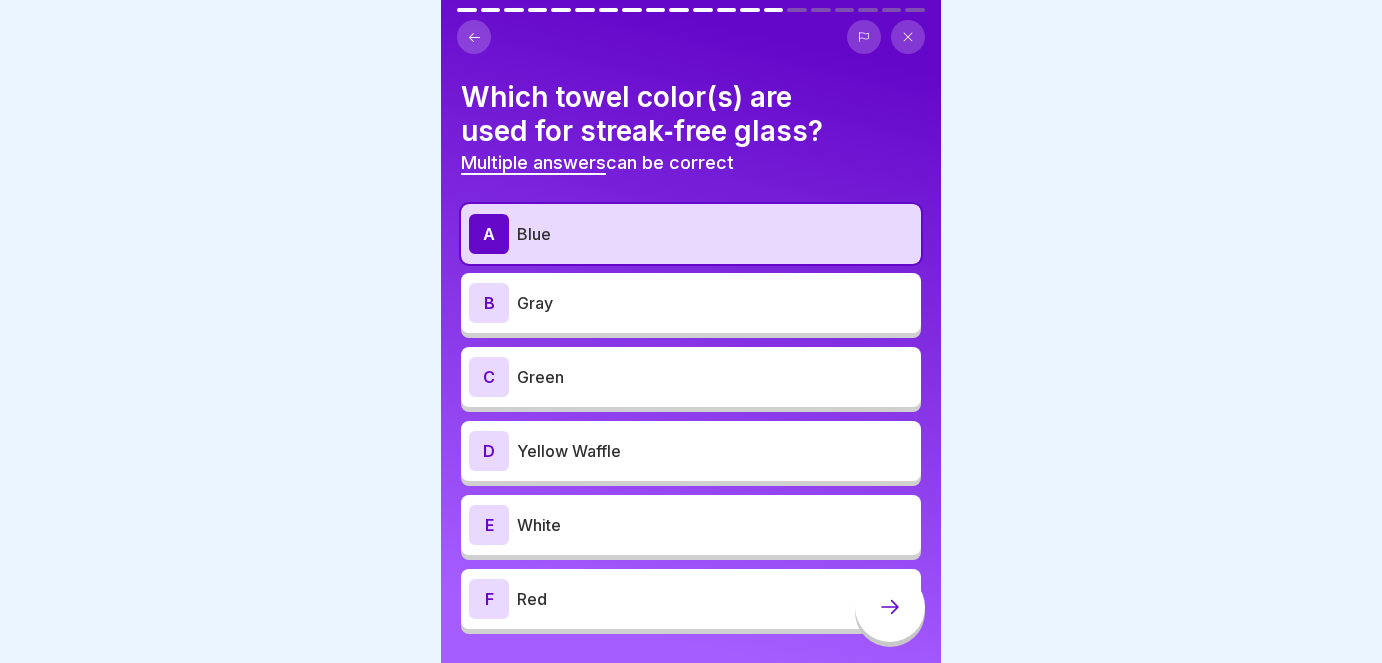 click on "Yellow Waffle" at bounding box center [715, 451] 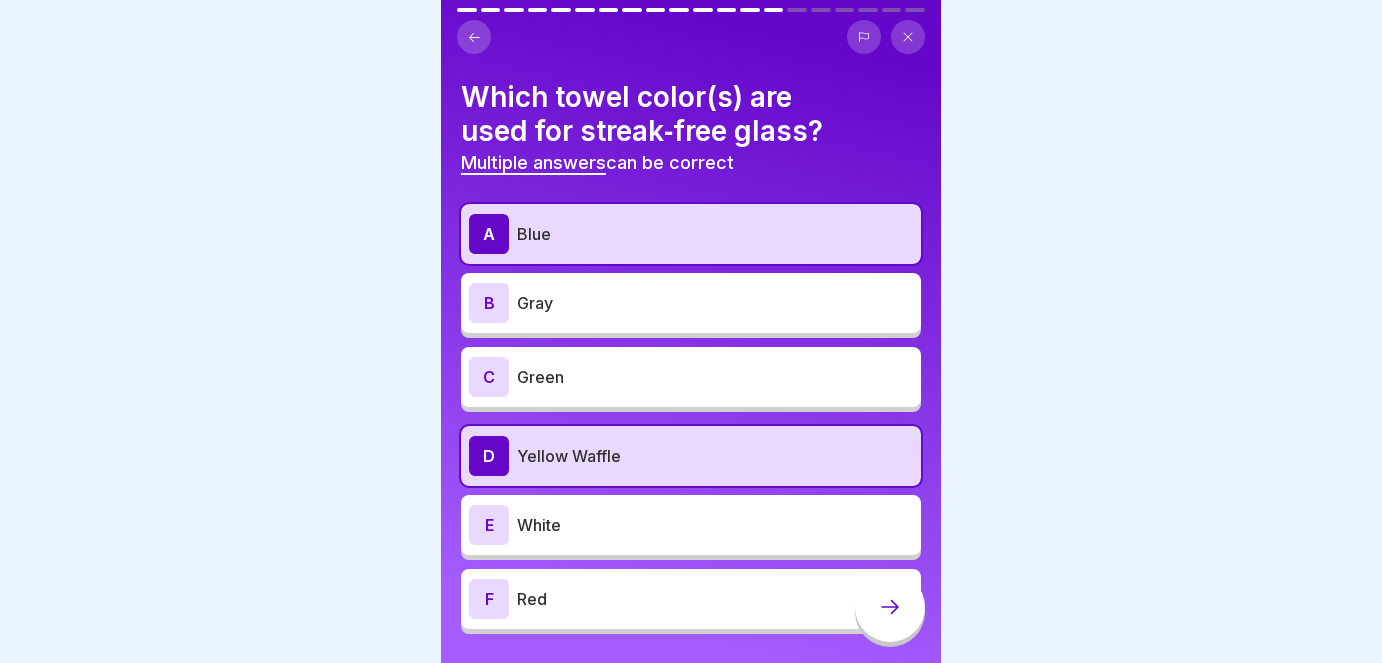 click at bounding box center (890, 607) 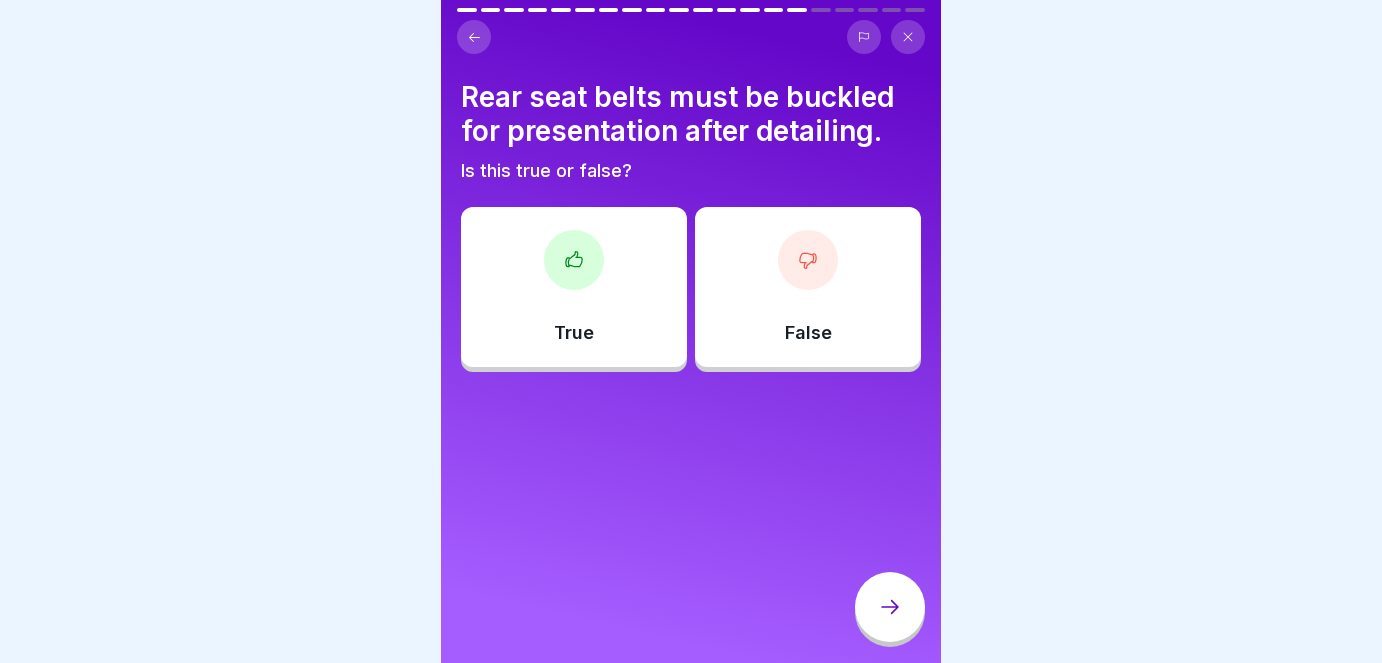 click on "False" at bounding box center (808, 287) 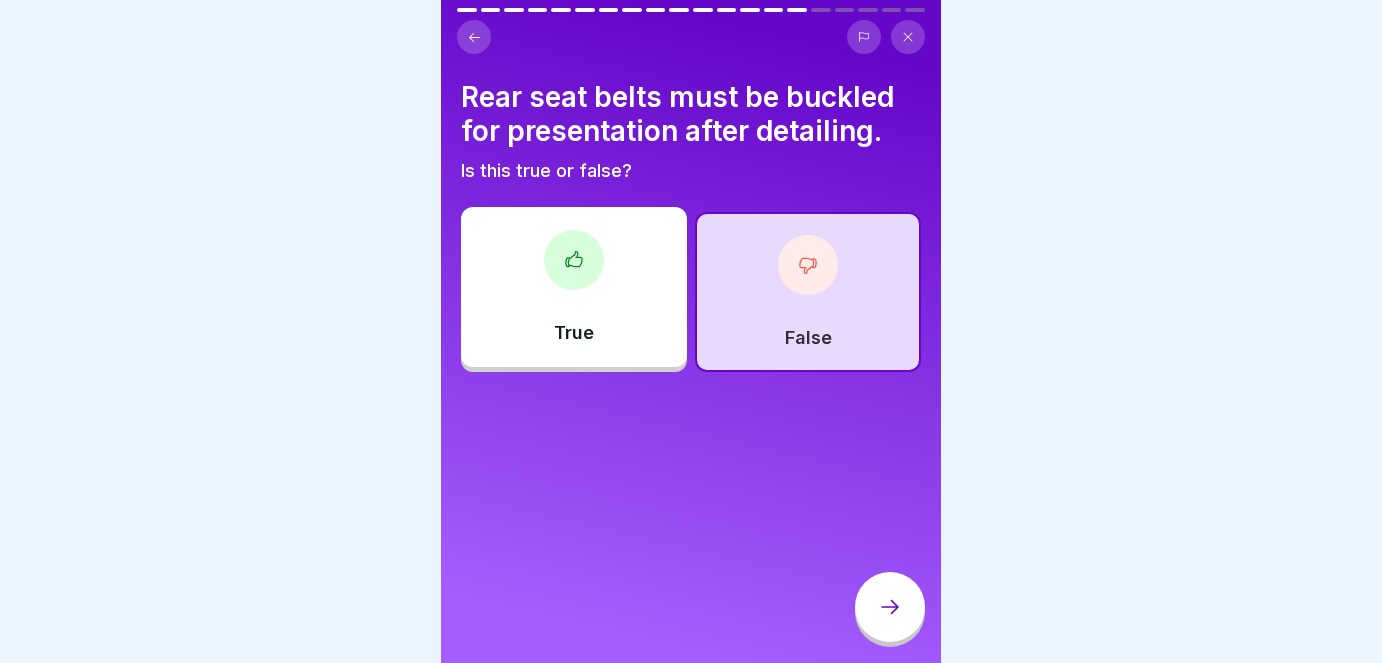 click at bounding box center [890, 607] 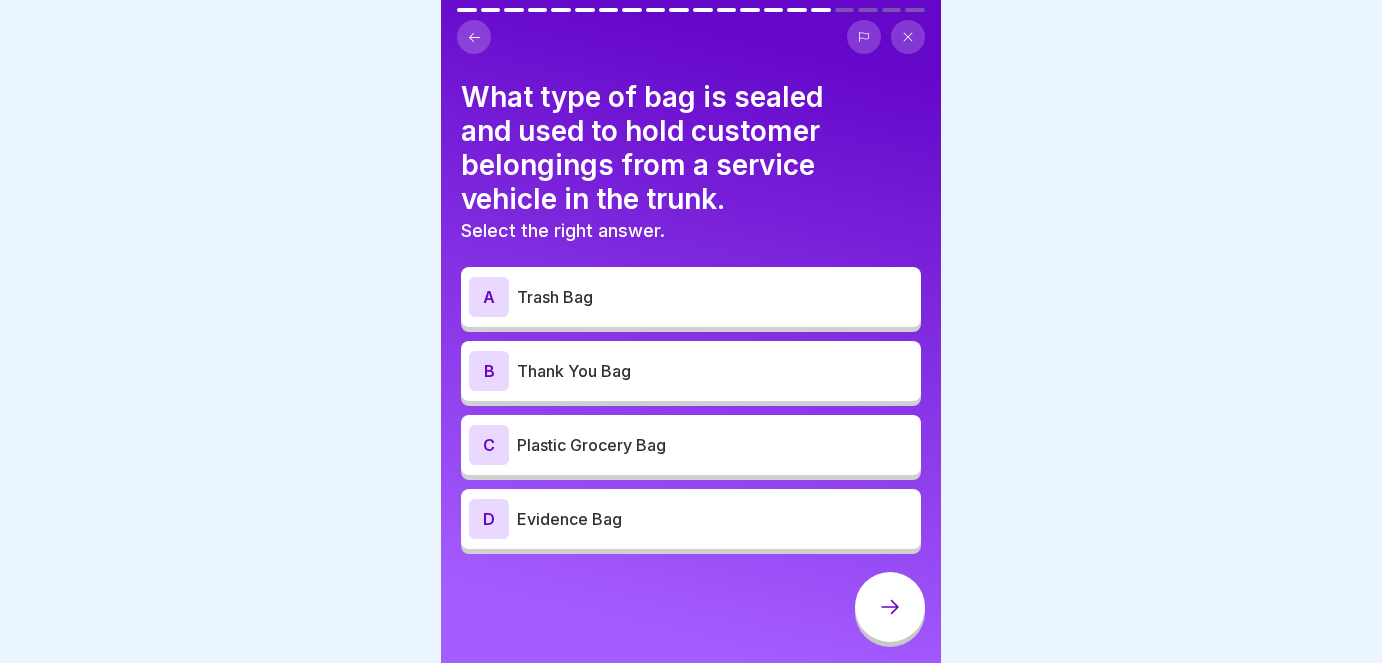 click on "A Trash Bag B Thank You Bag C Plastic Grocery Bag D Evidence Bag" at bounding box center (691, 413) 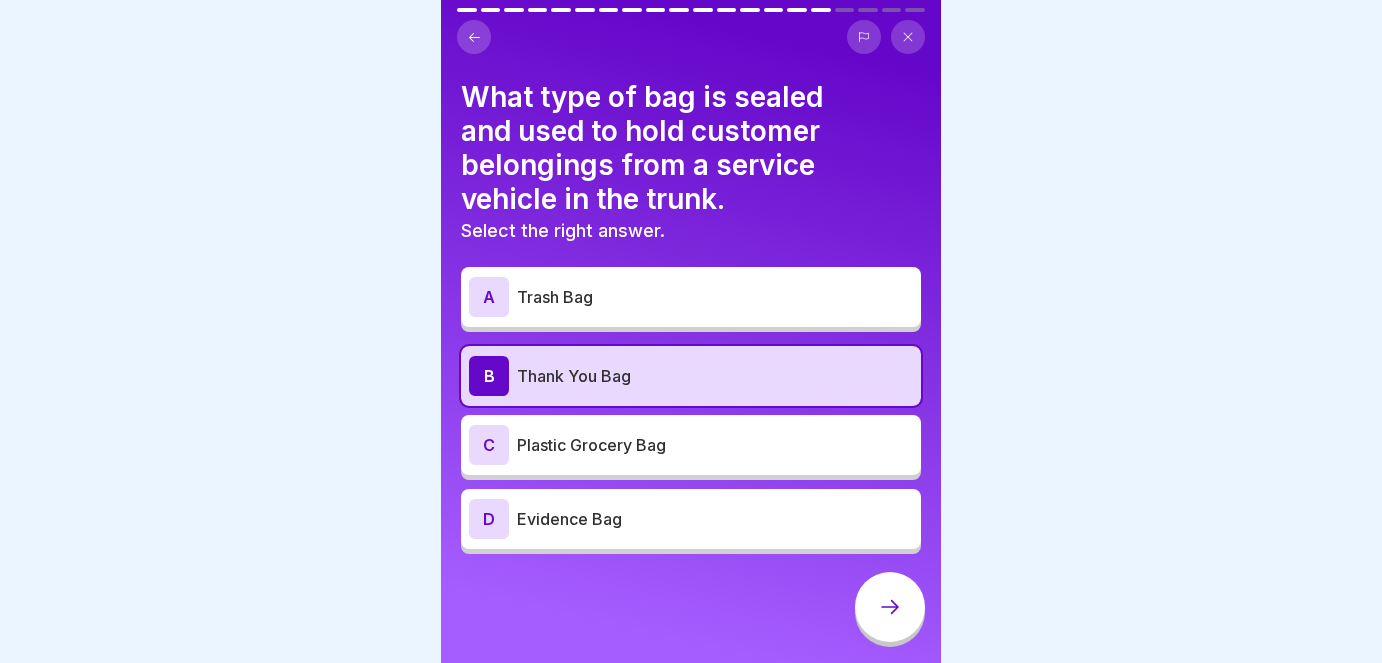 click at bounding box center (890, 607) 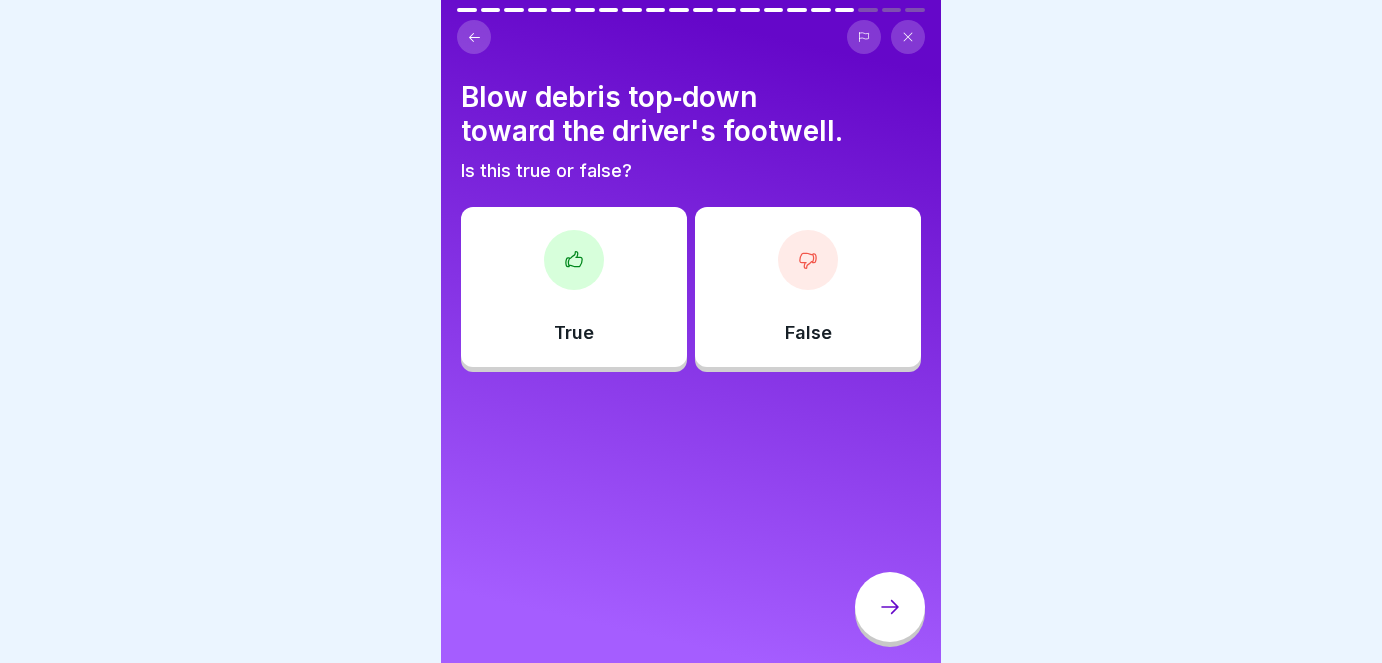 click on "True" at bounding box center (574, 287) 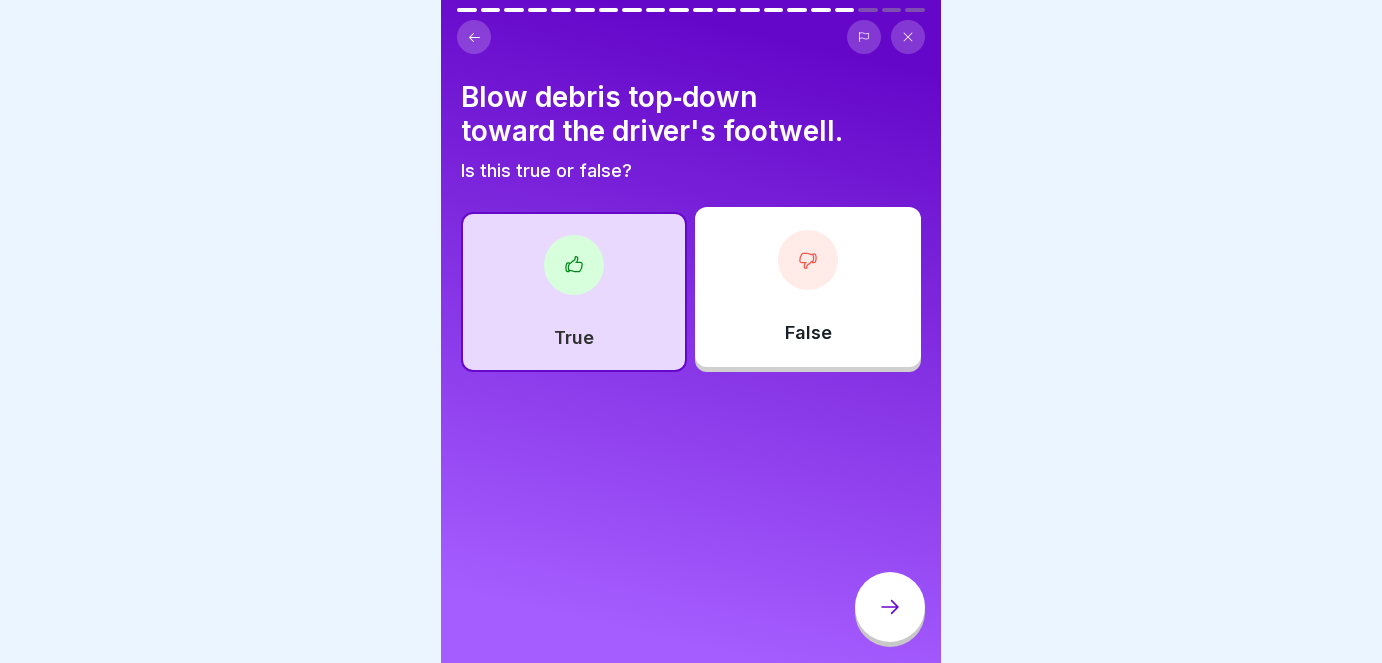 click at bounding box center (890, 607) 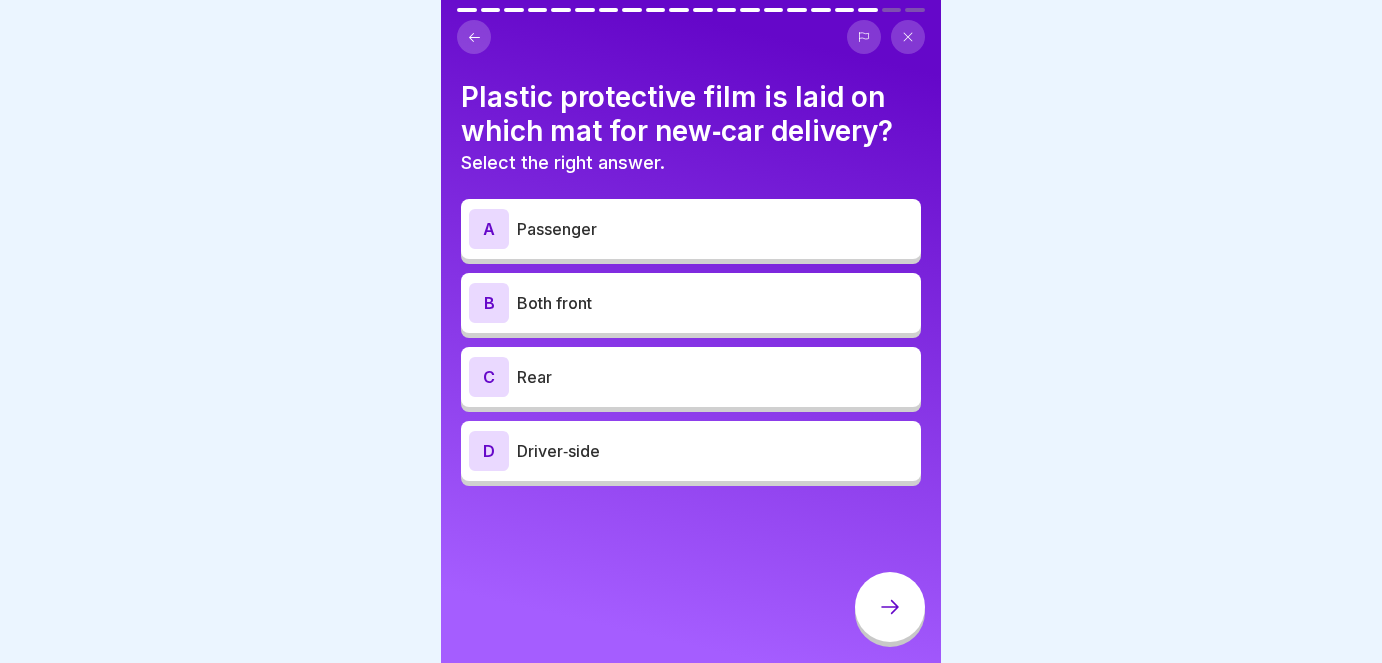click on "Driver‑side" at bounding box center [715, 451] 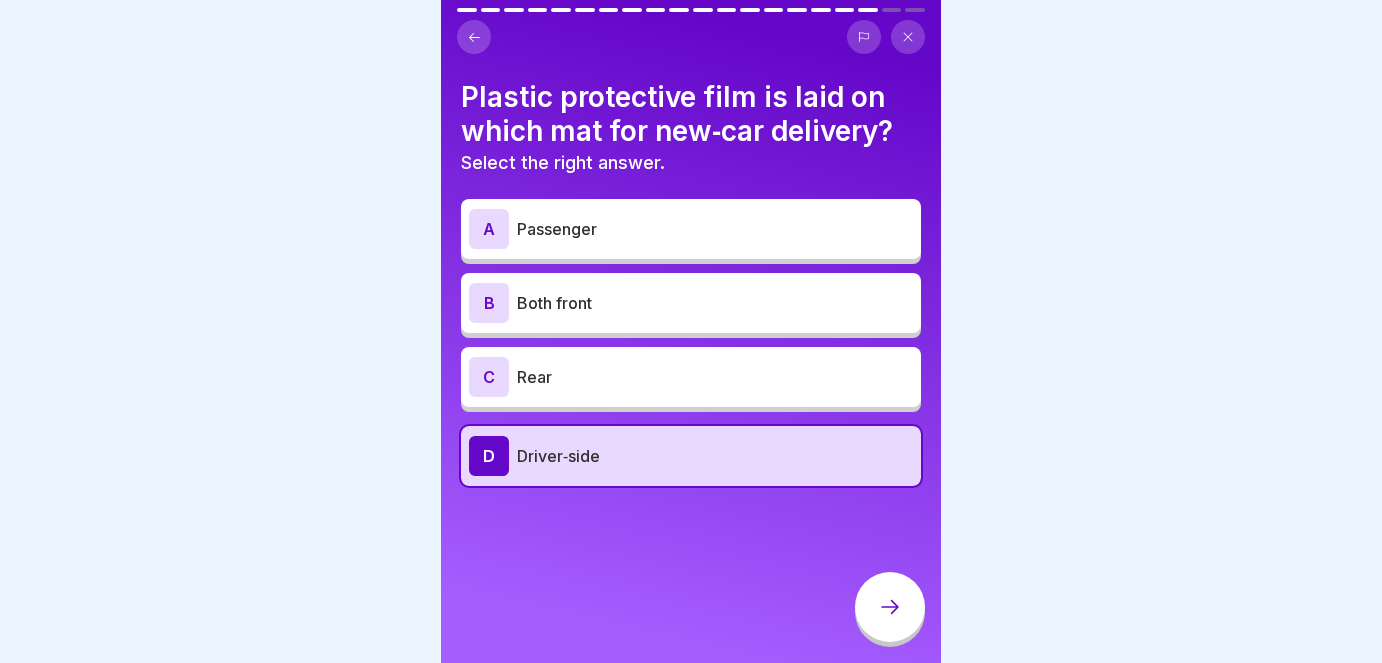 click 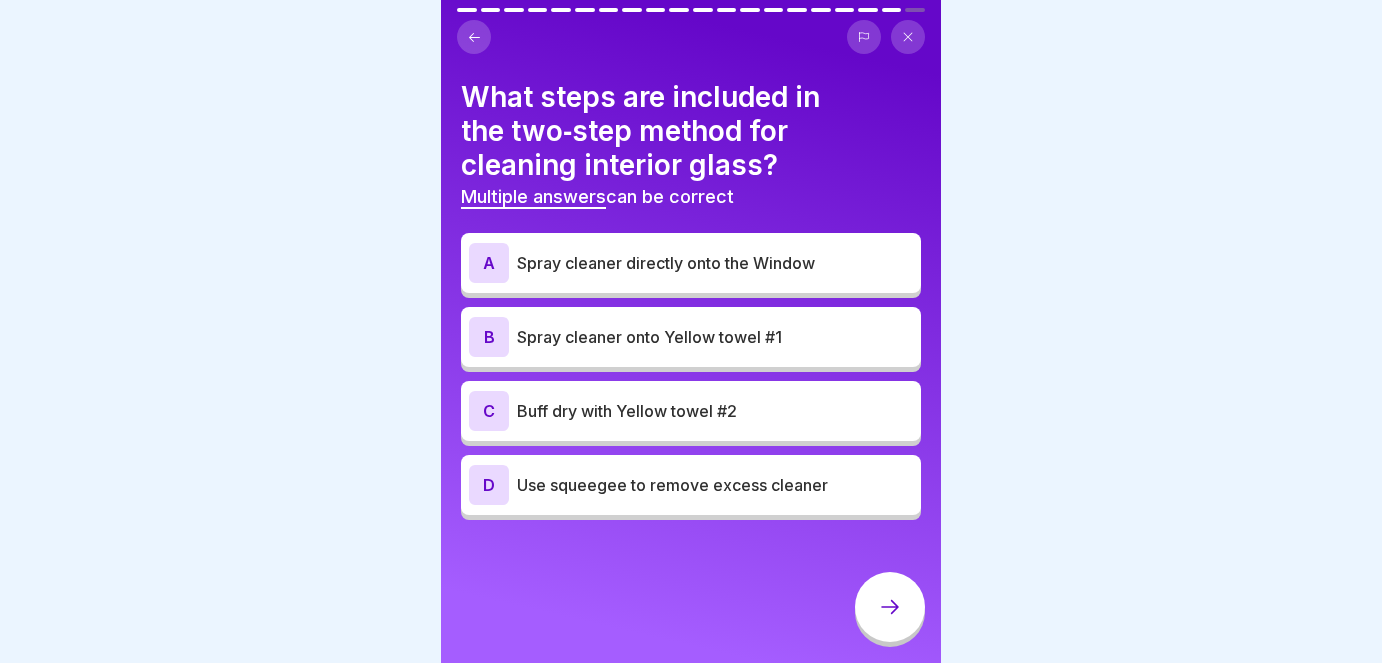 click on "Spray cleaner onto Yellow towel #1" at bounding box center (715, 337) 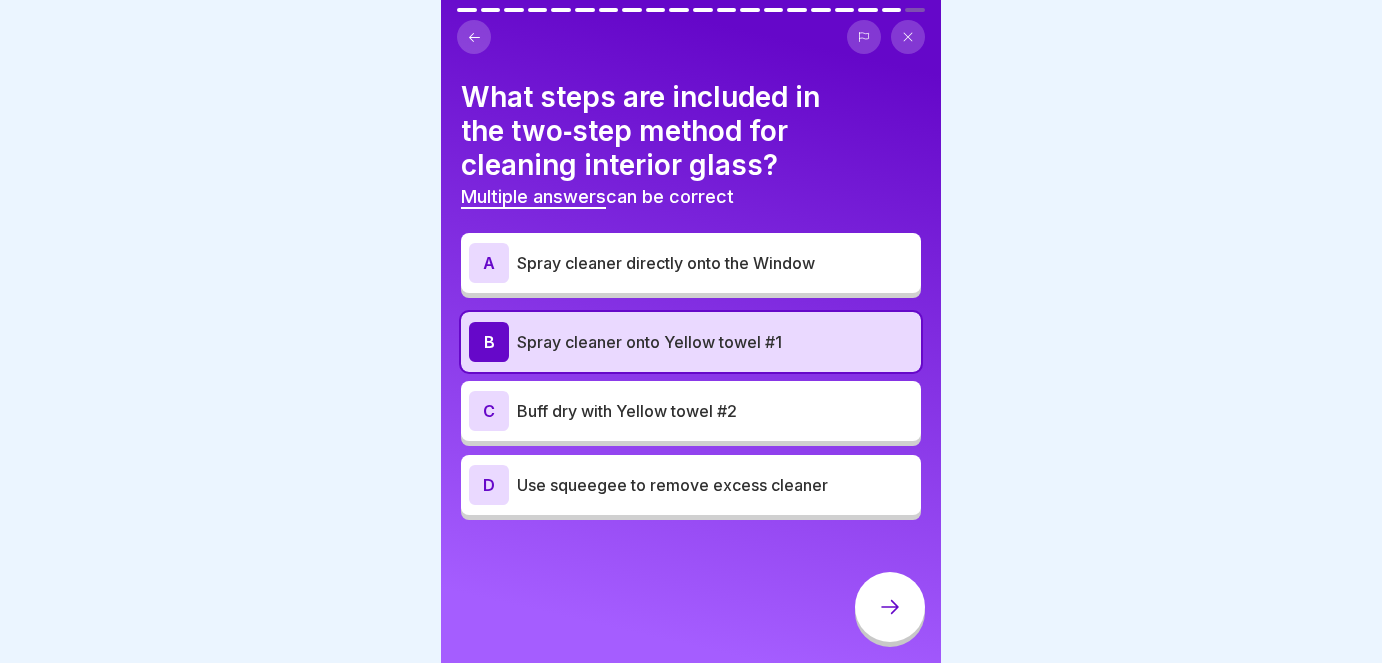 click on "C Buff dry with Yellow towel #2" at bounding box center (691, 411) 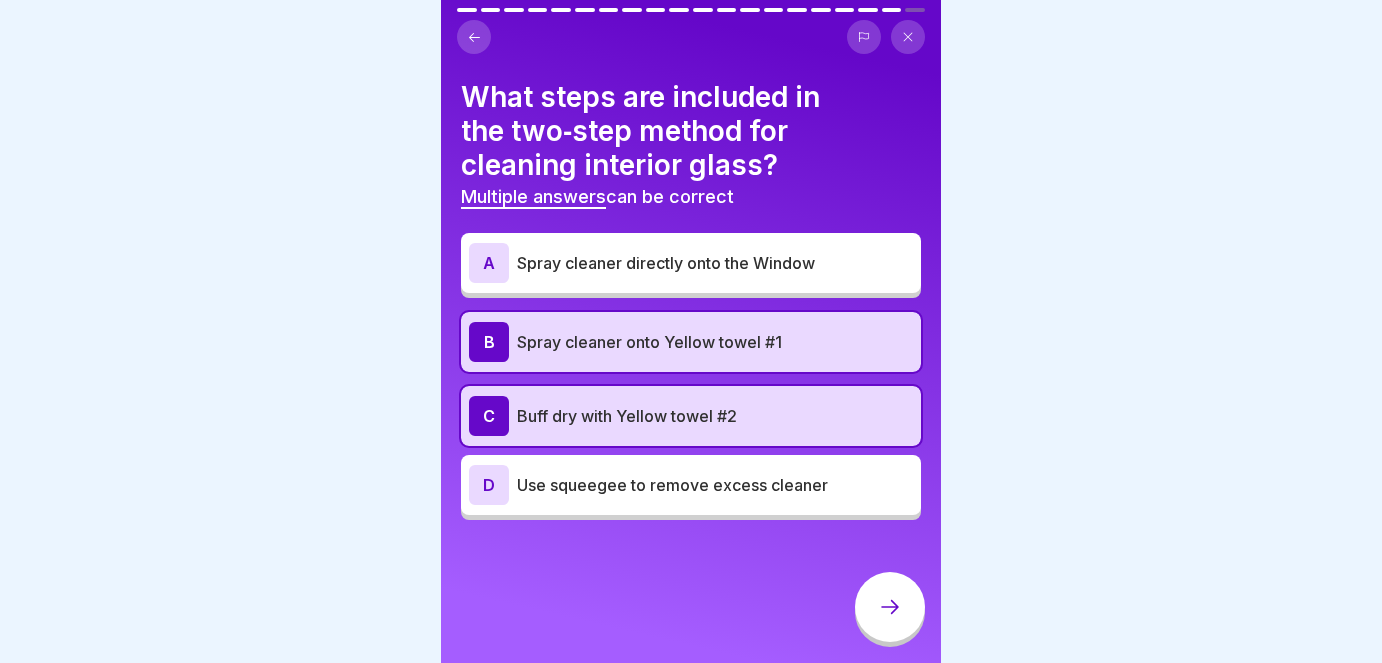 click 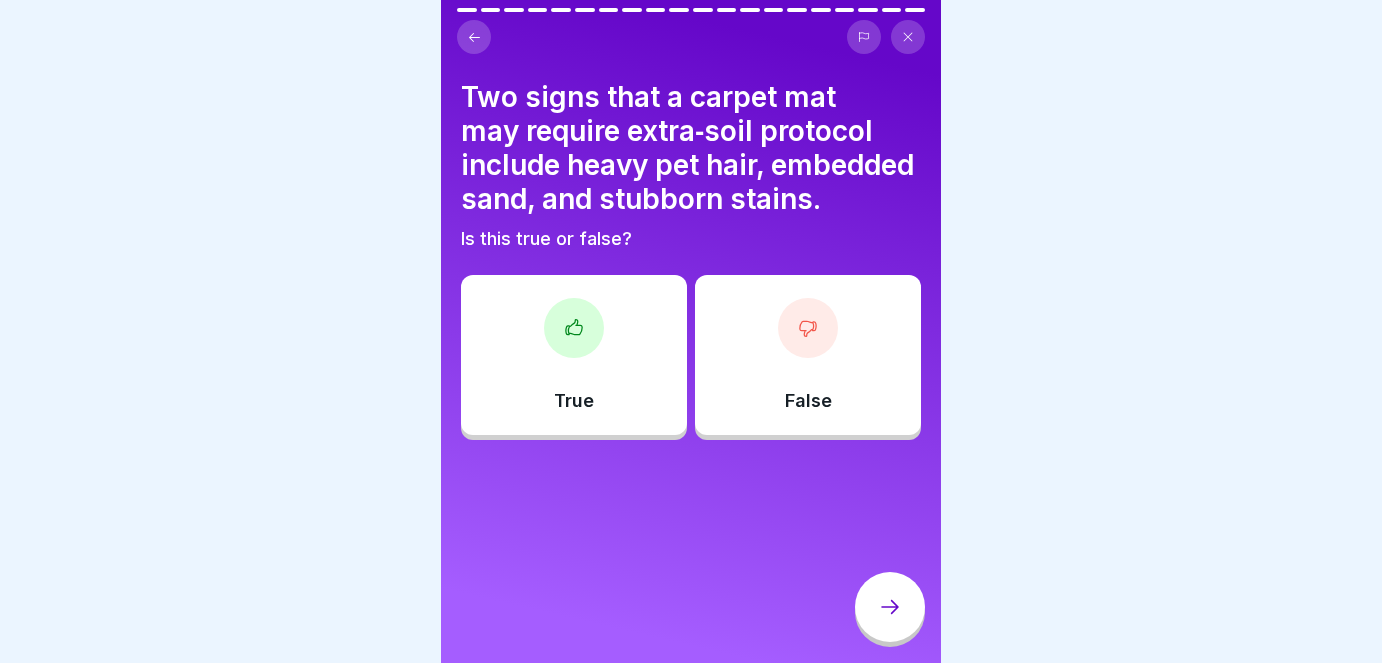 click on "True" at bounding box center [574, 401] 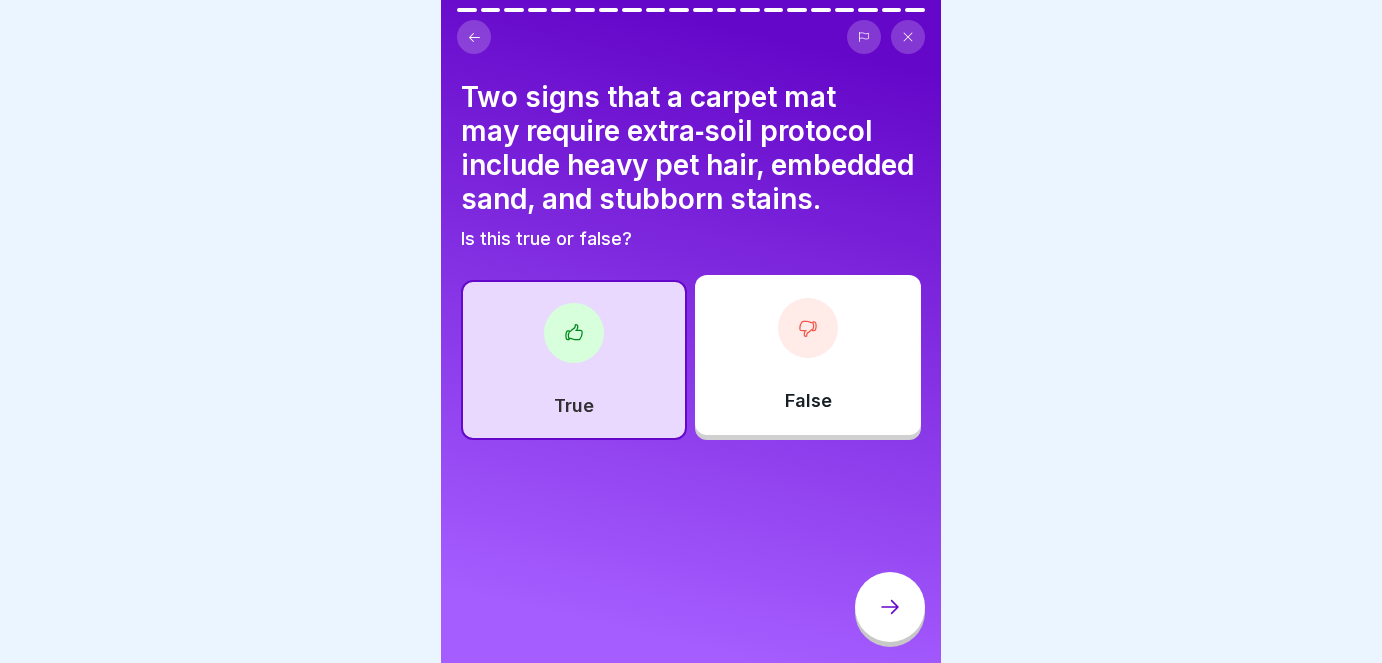 click at bounding box center [890, 607] 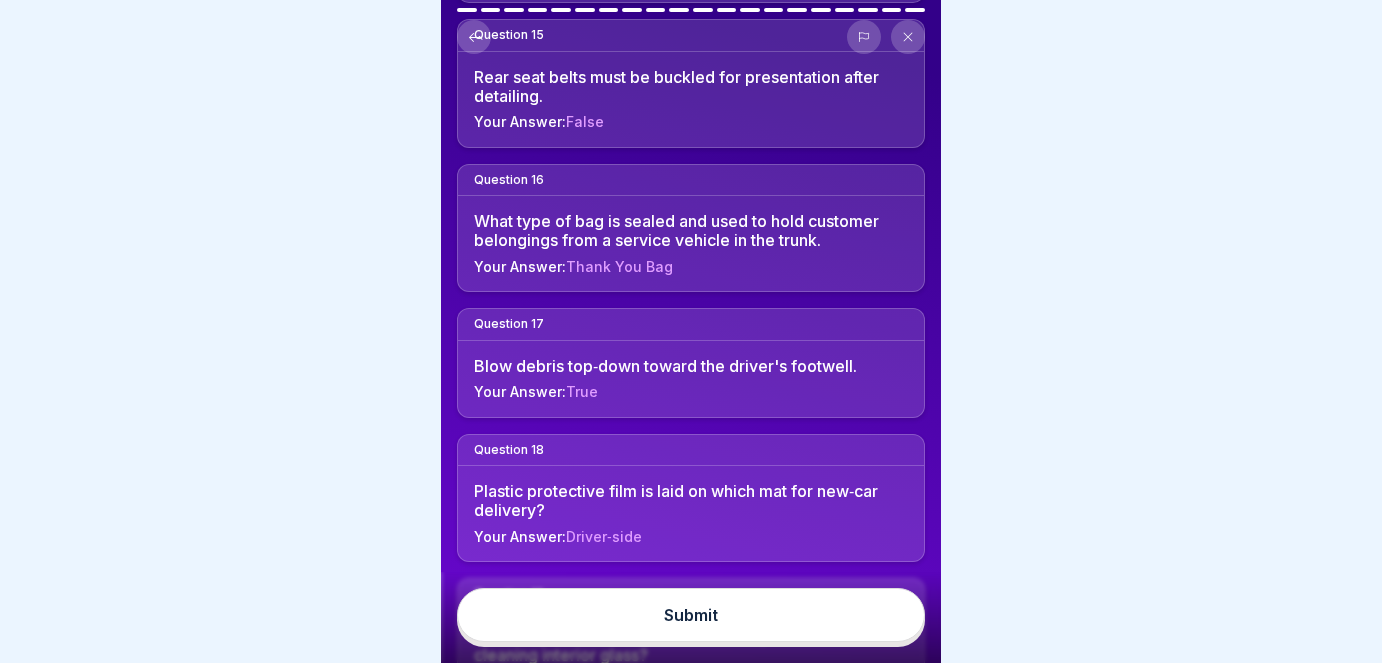 scroll, scrollTop: 2524, scrollLeft: 0, axis: vertical 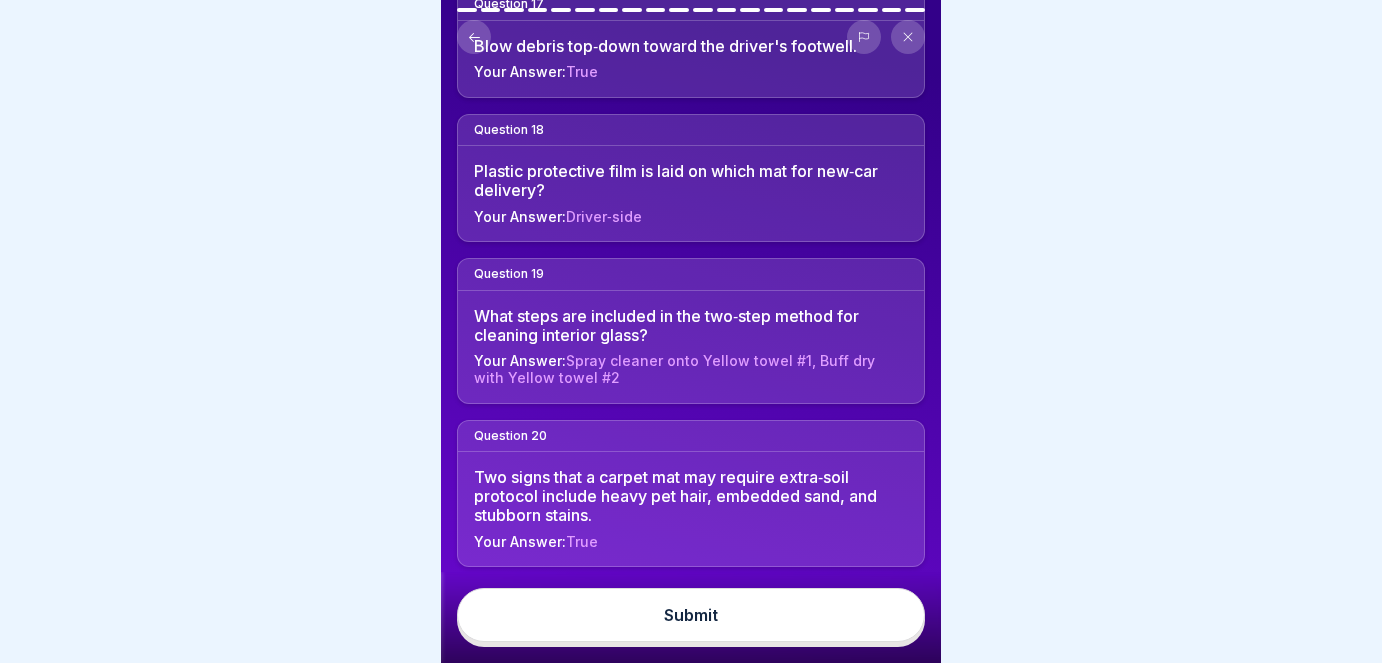 click on "Submit" at bounding box center [691, 615] 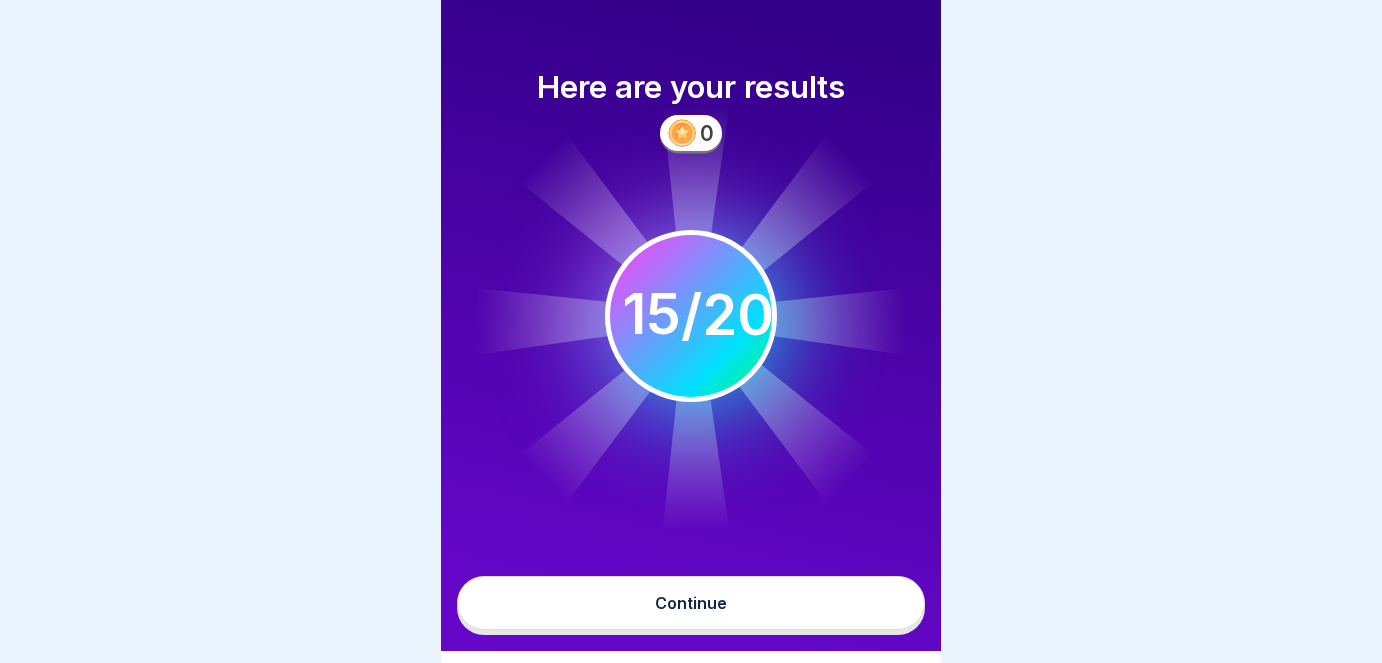 scroll, scrollTop: 15, scrollLeft: 0, axis: vertical 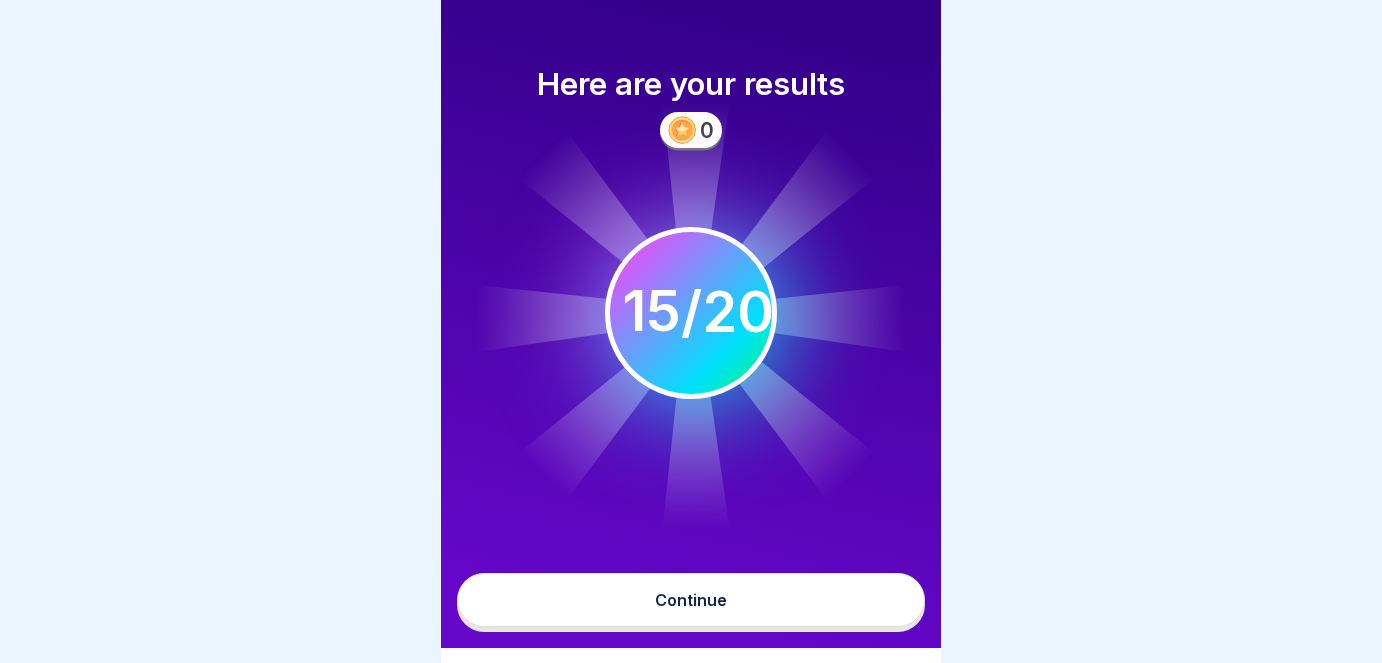 click on "Continue" at bounding box center [691, 600] 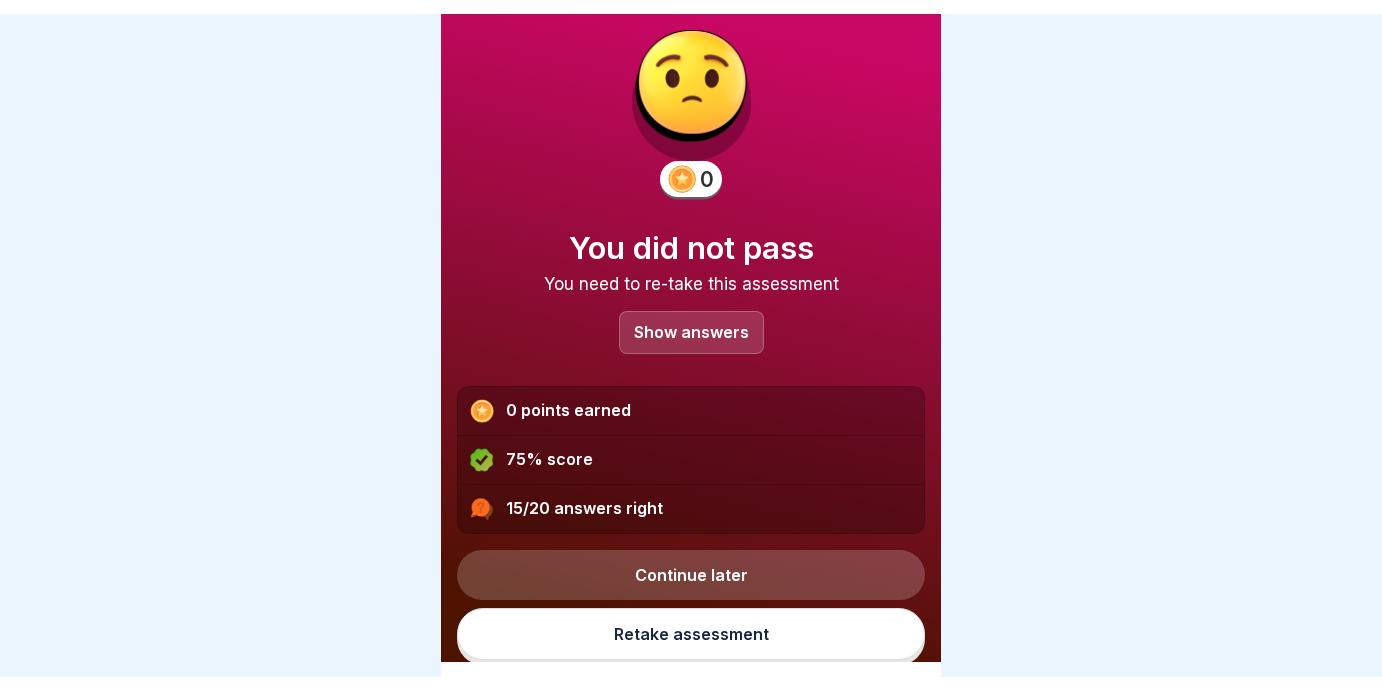 scroll, scrollTop: 21, scrollLeft: 0, axis: vertical 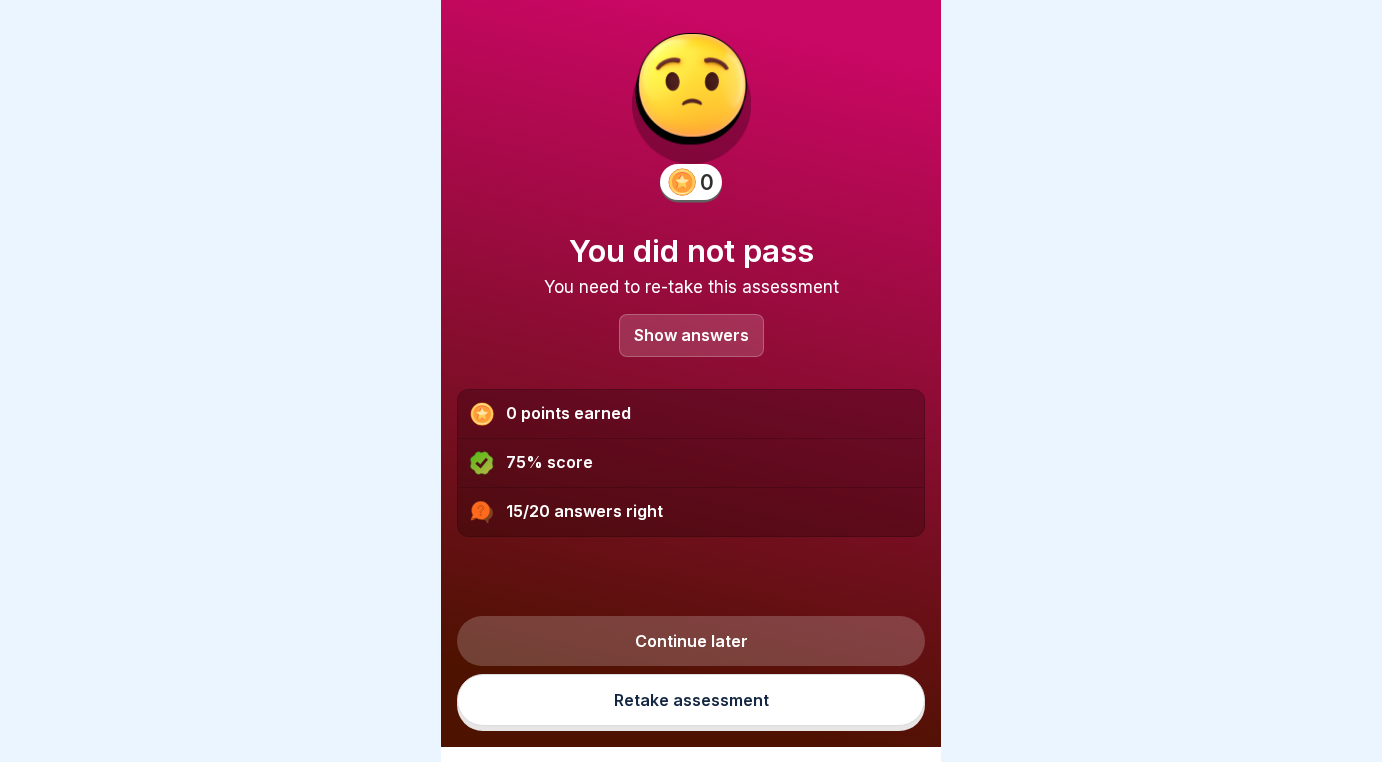 click on "Continue later" at bounding box center [691, 641] 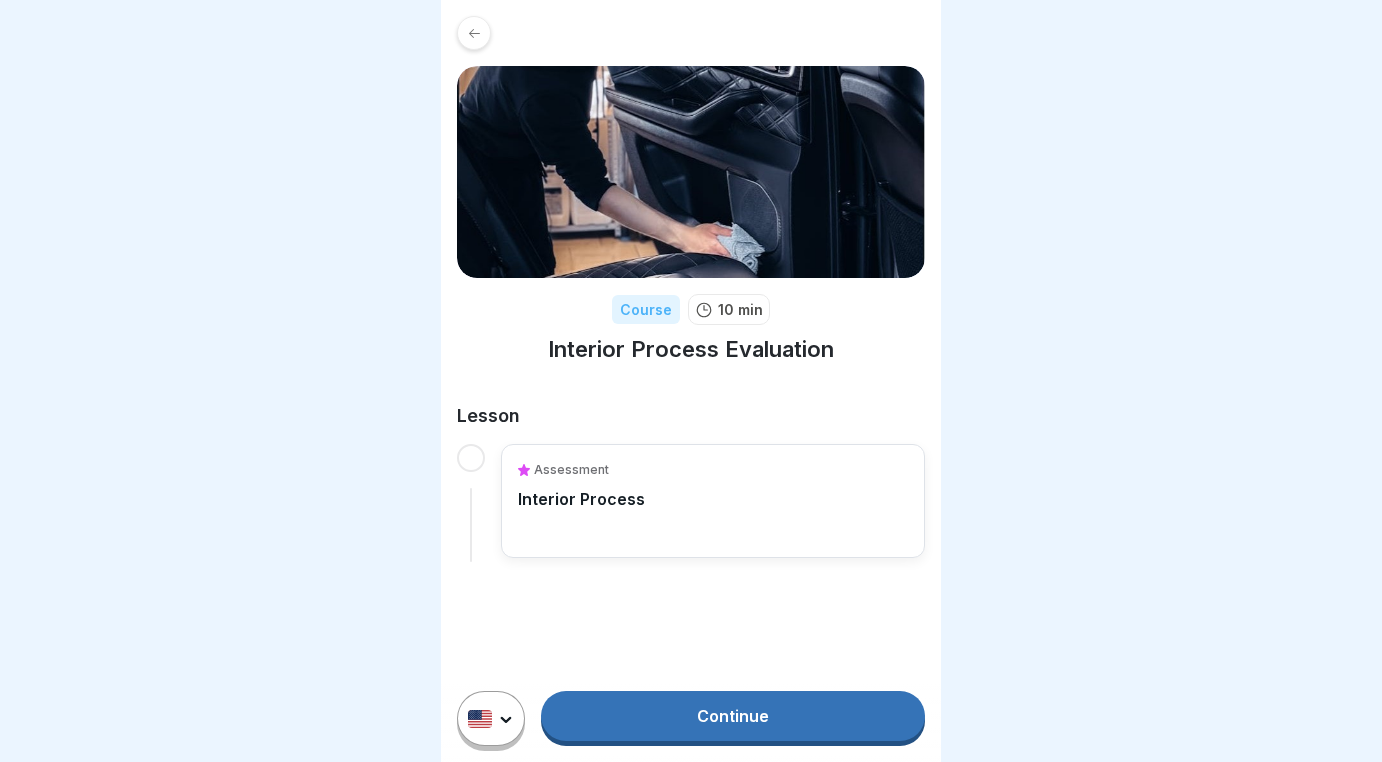 scroll, scrollTop: 0, scrollLeft: 0, axis: both 